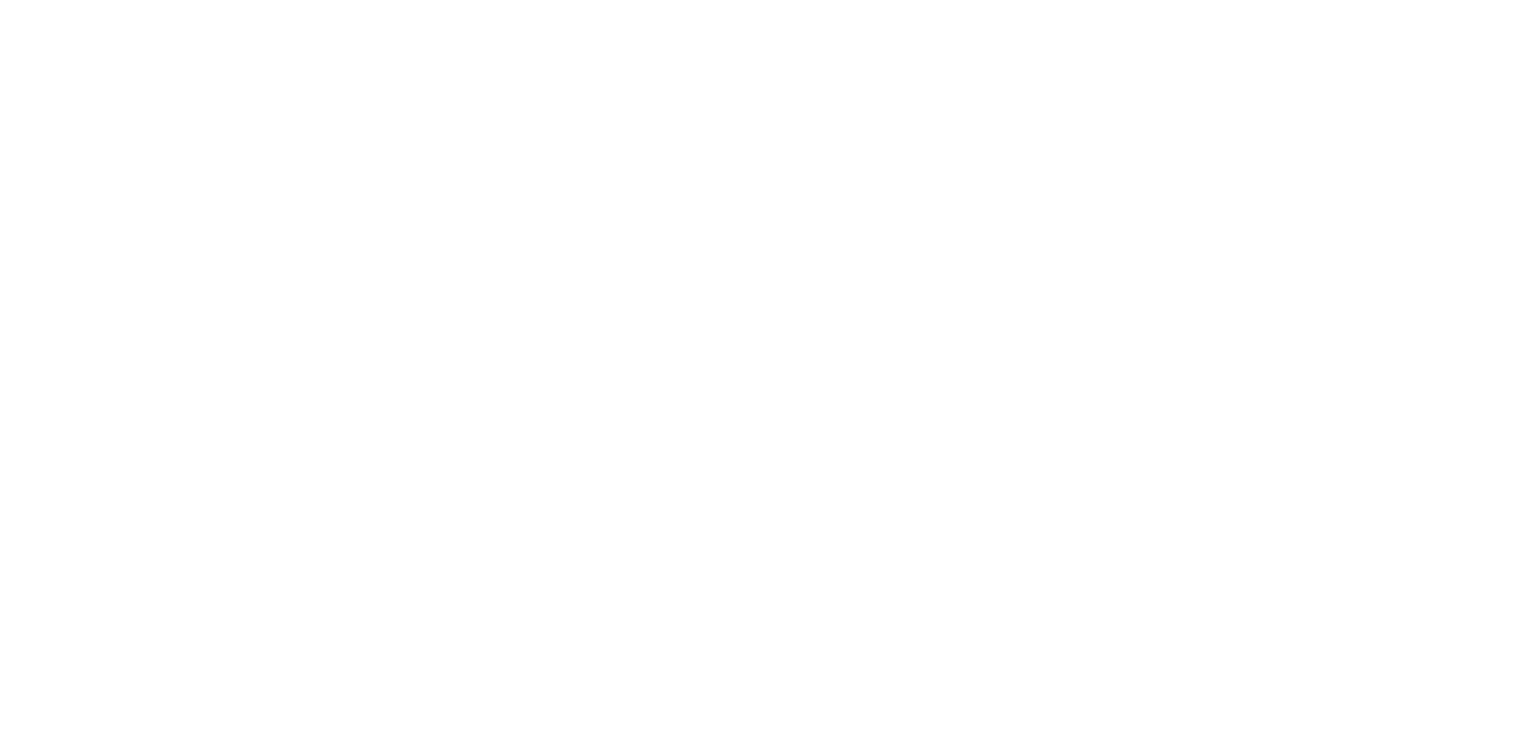 scroll, scrollTop: 0, scrollLeft: 0, axis: both 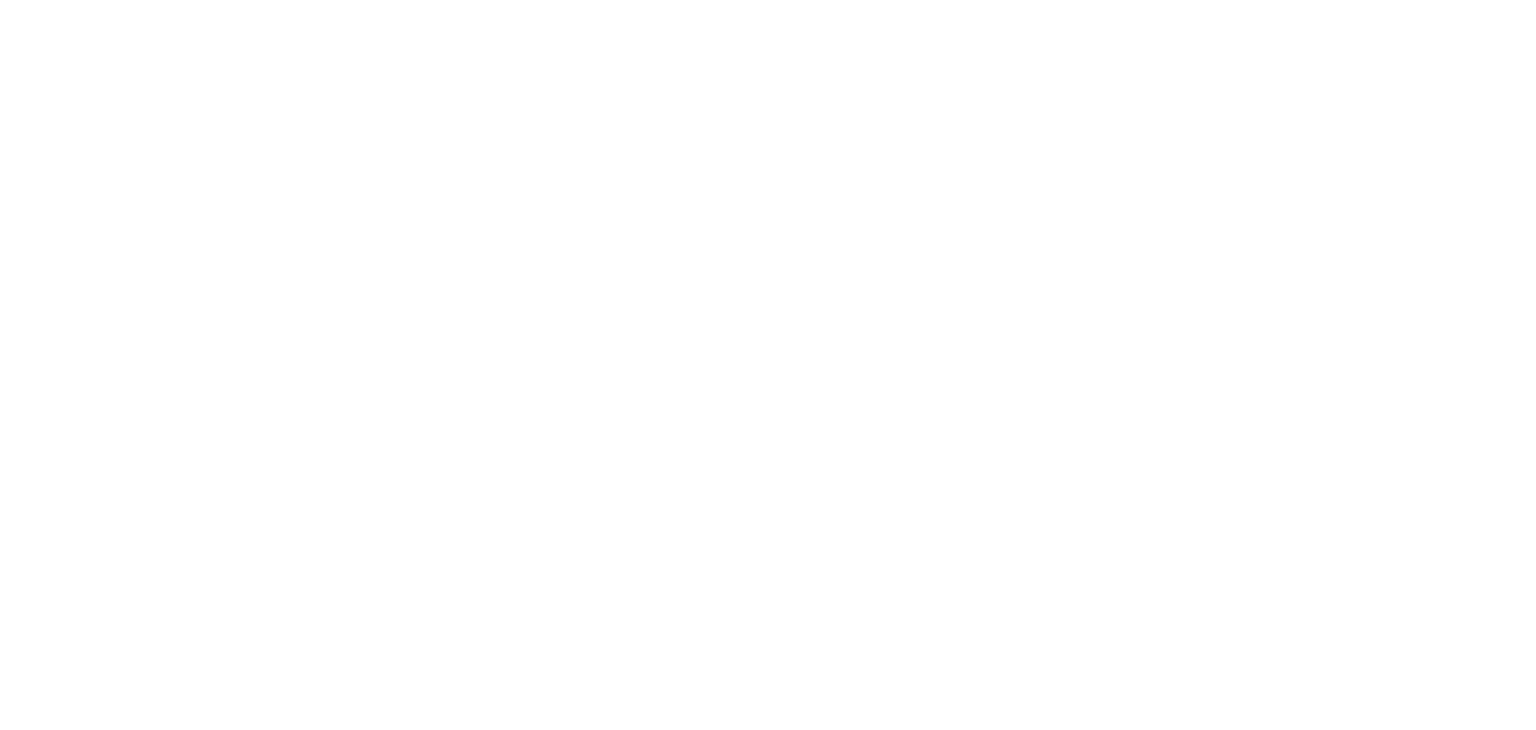 select on "*" 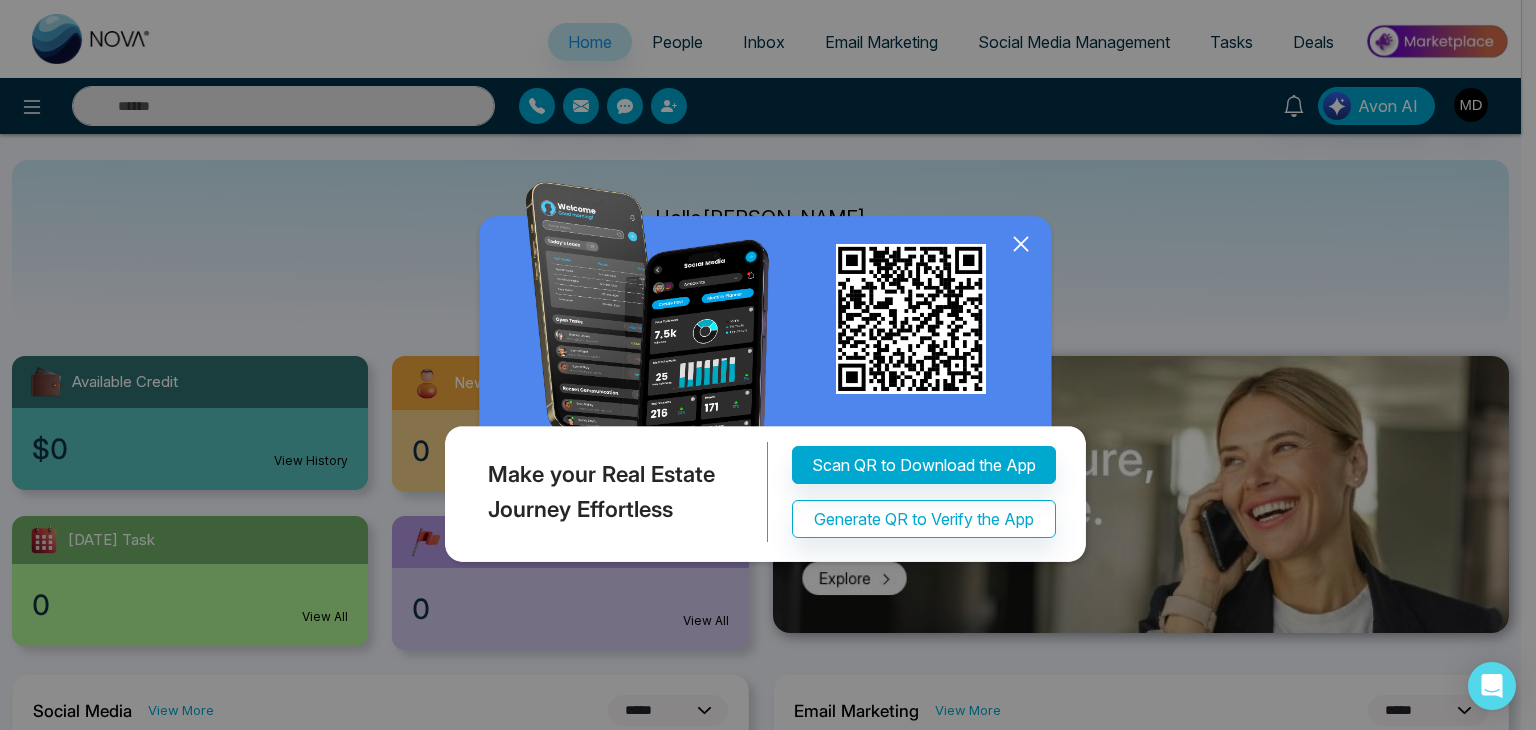 click 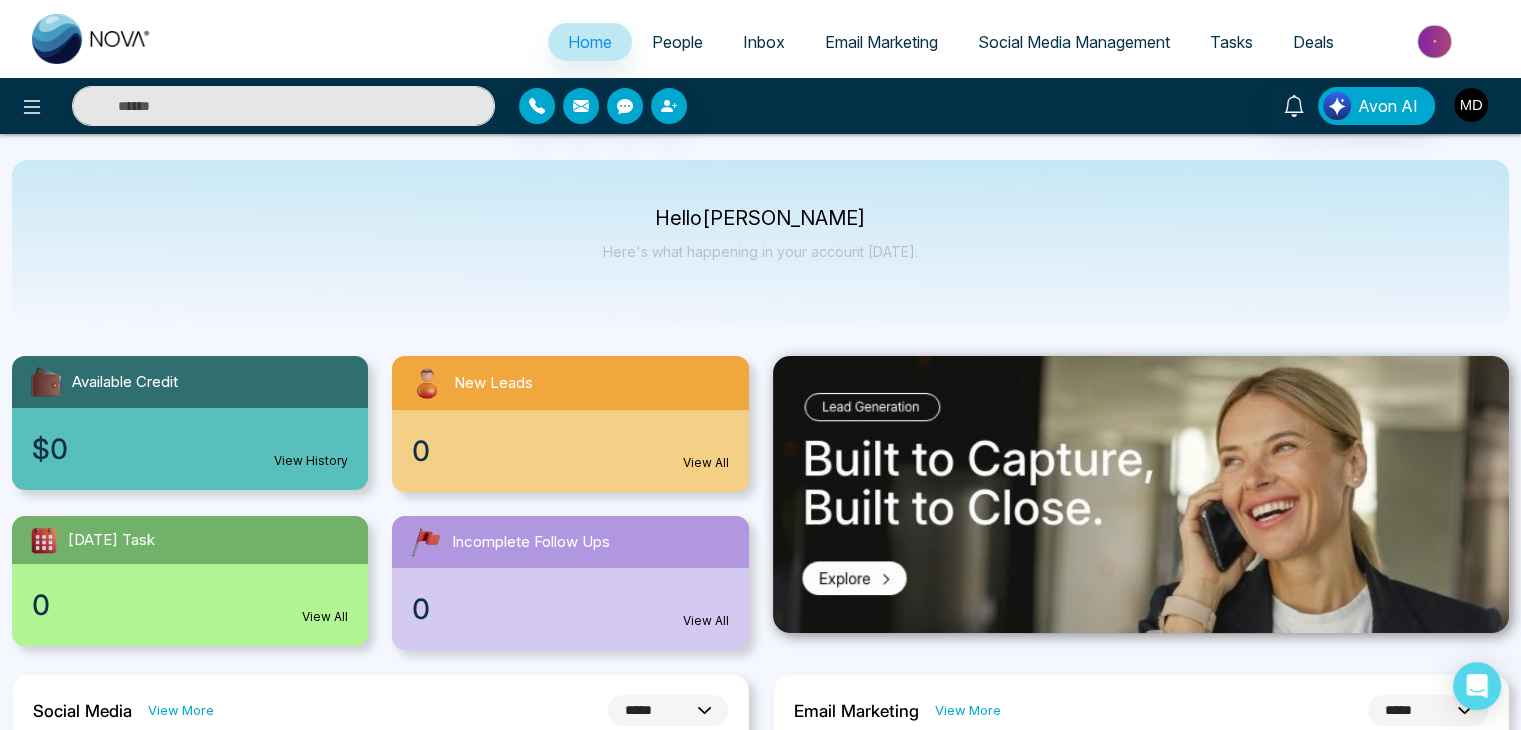 click at bounding box center [1471, 105] 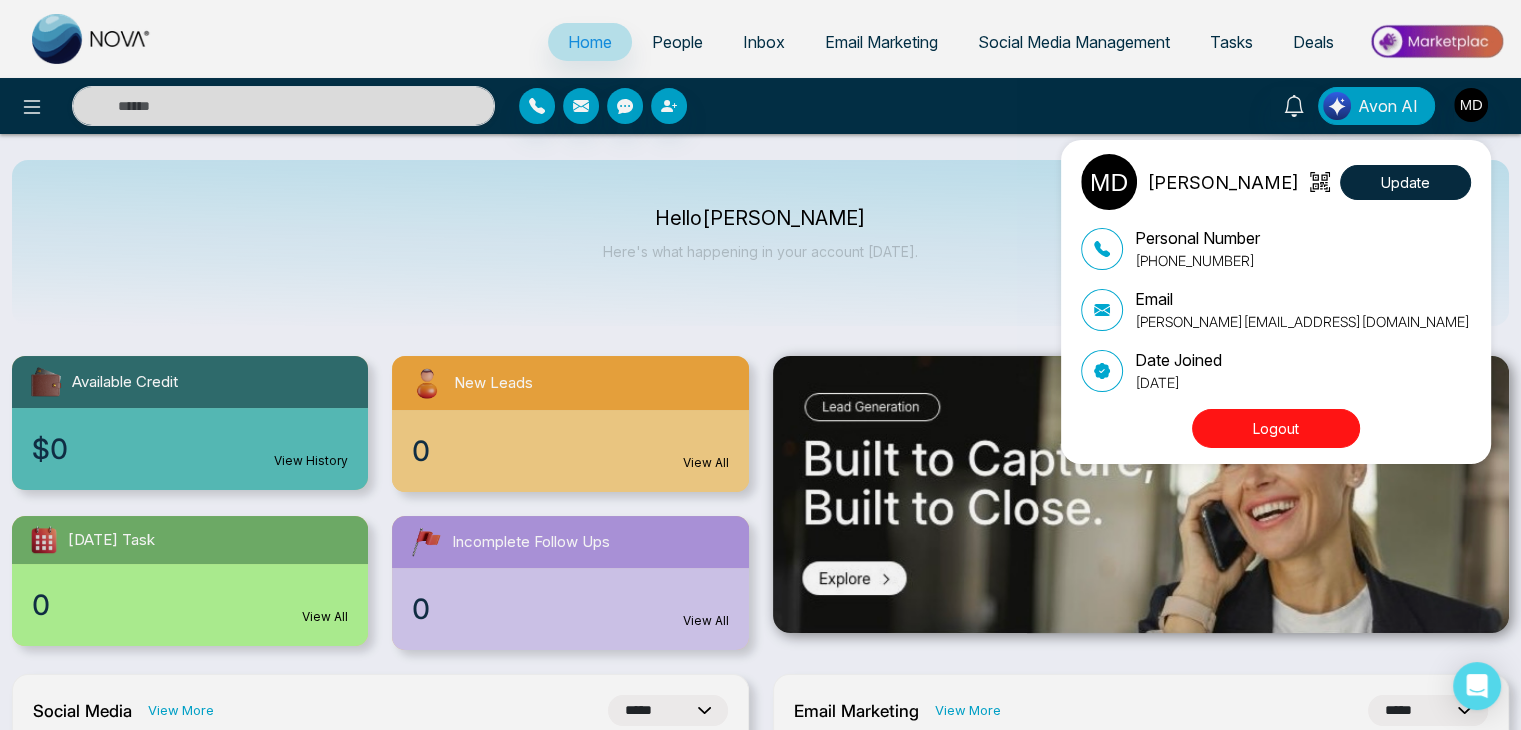 click on "Mriganka Deka Update Personal Number +919101185047 Email mriganka@mmnovatech.com Date Joined June 16, 2025 Logout" at bounding box center (760, 365) 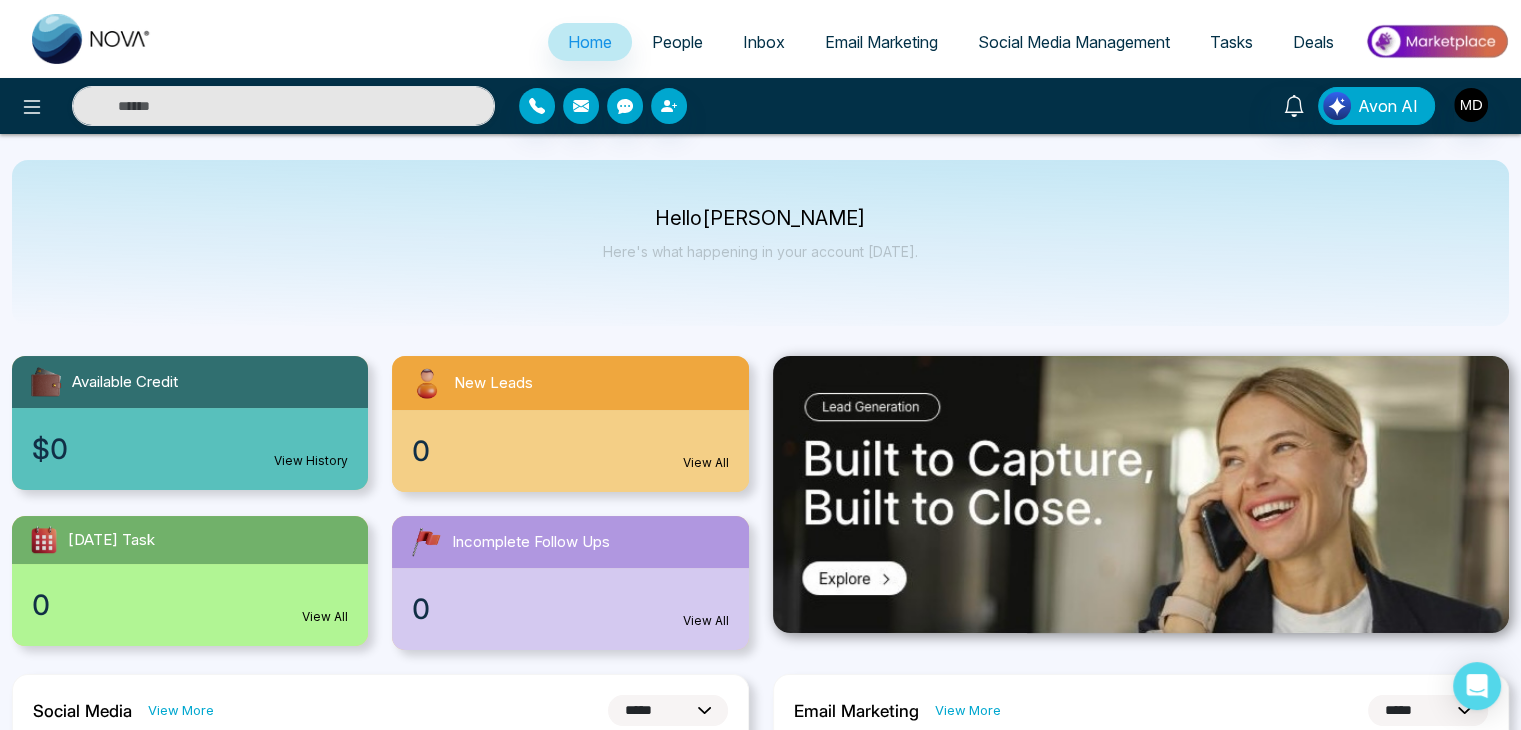 click on "**********" at bounding box center [760, 1046] 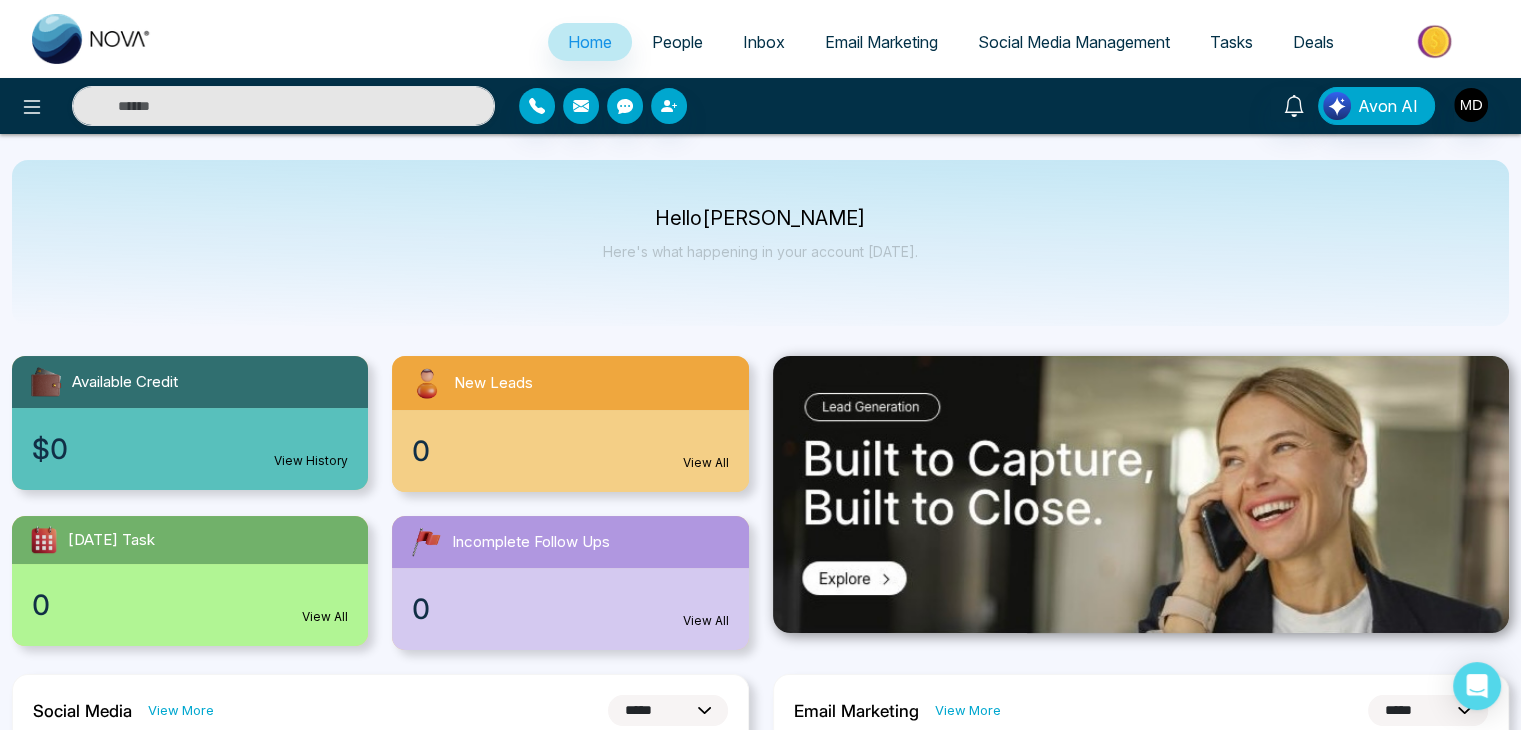 click on "People" at bounding box center [677, 42] 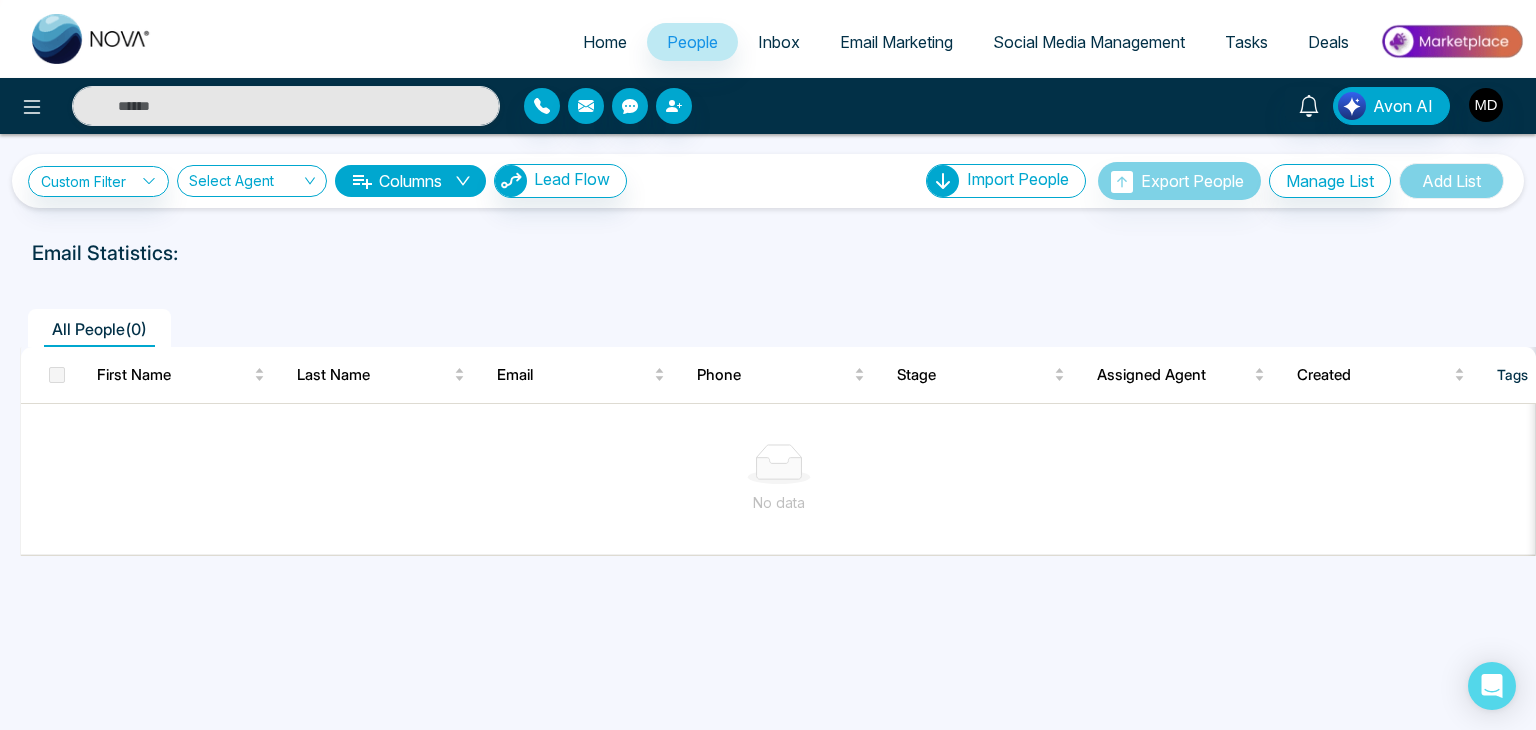 click on "Inbox" at bounding box center (779, 42) 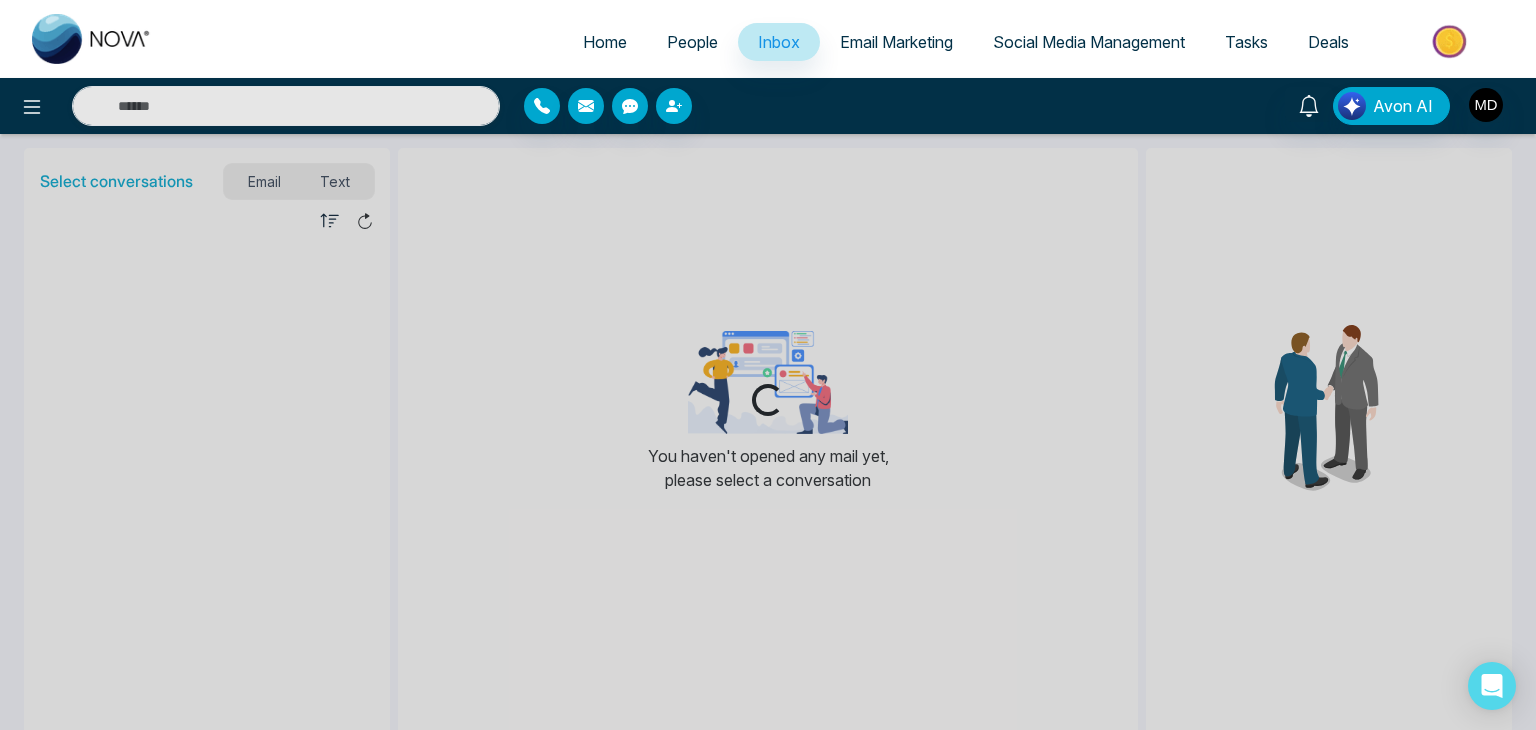 click on "Email Marketing" at bounding box center (896, 42) 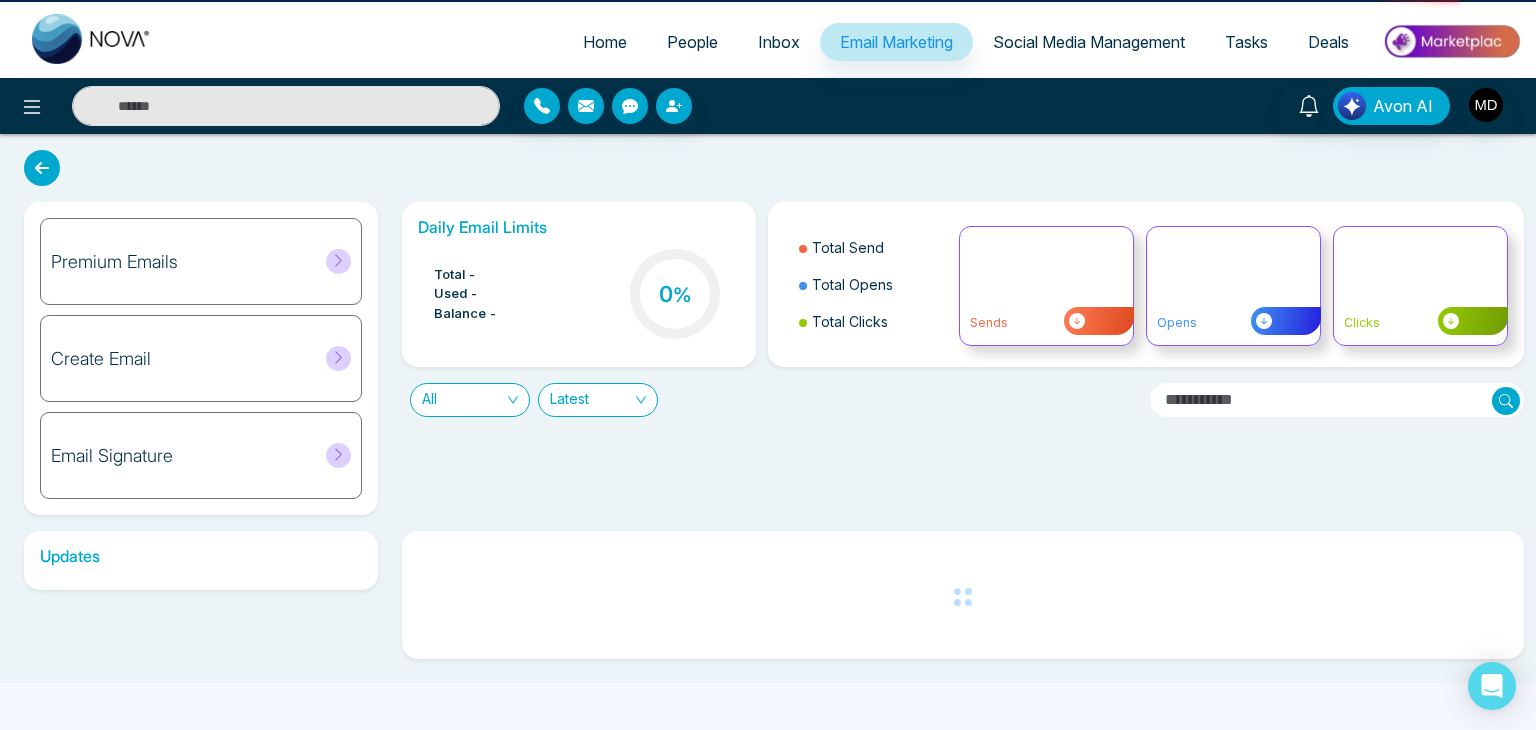 click on "Social Media Management" at bounding box center (1089, 42) 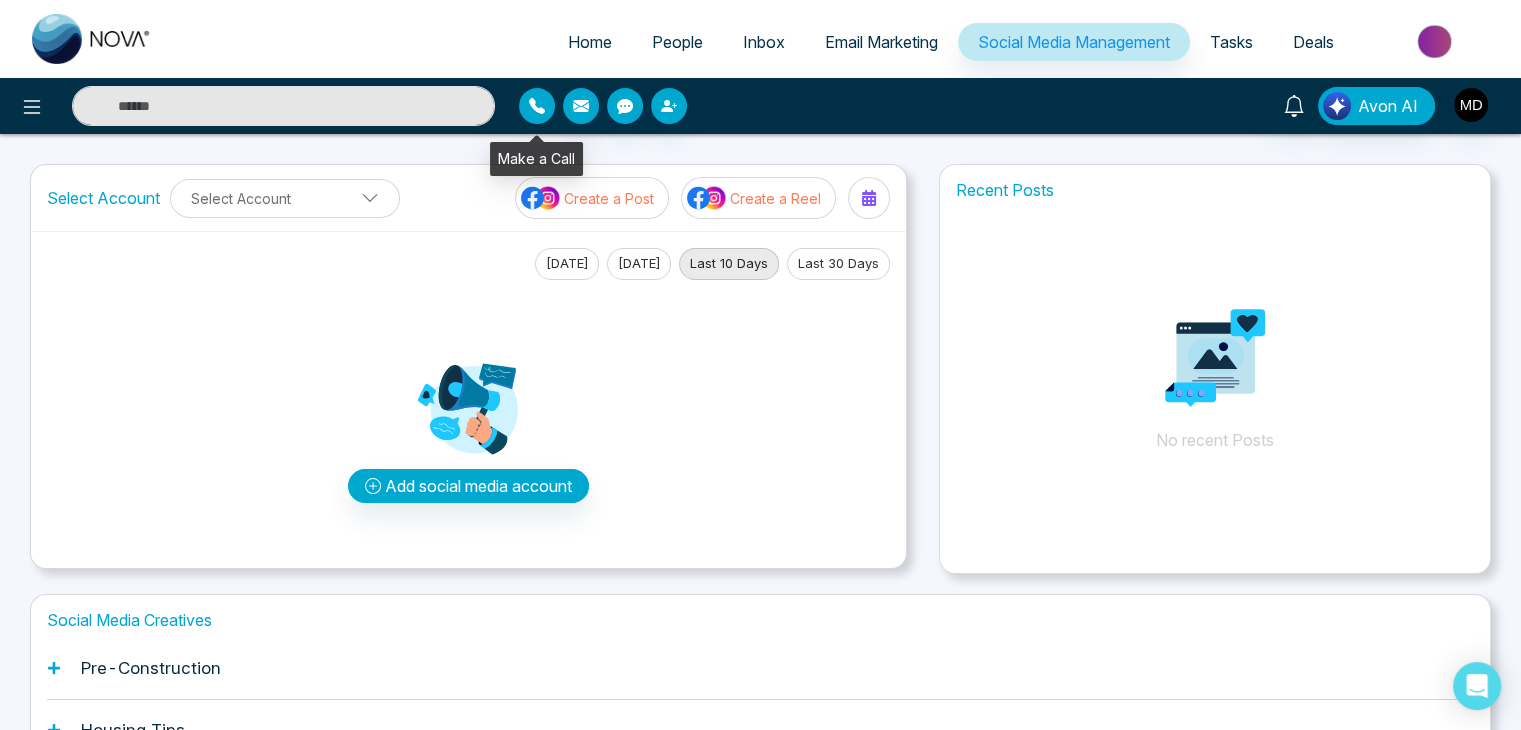 click at bounding box center (537, 106) 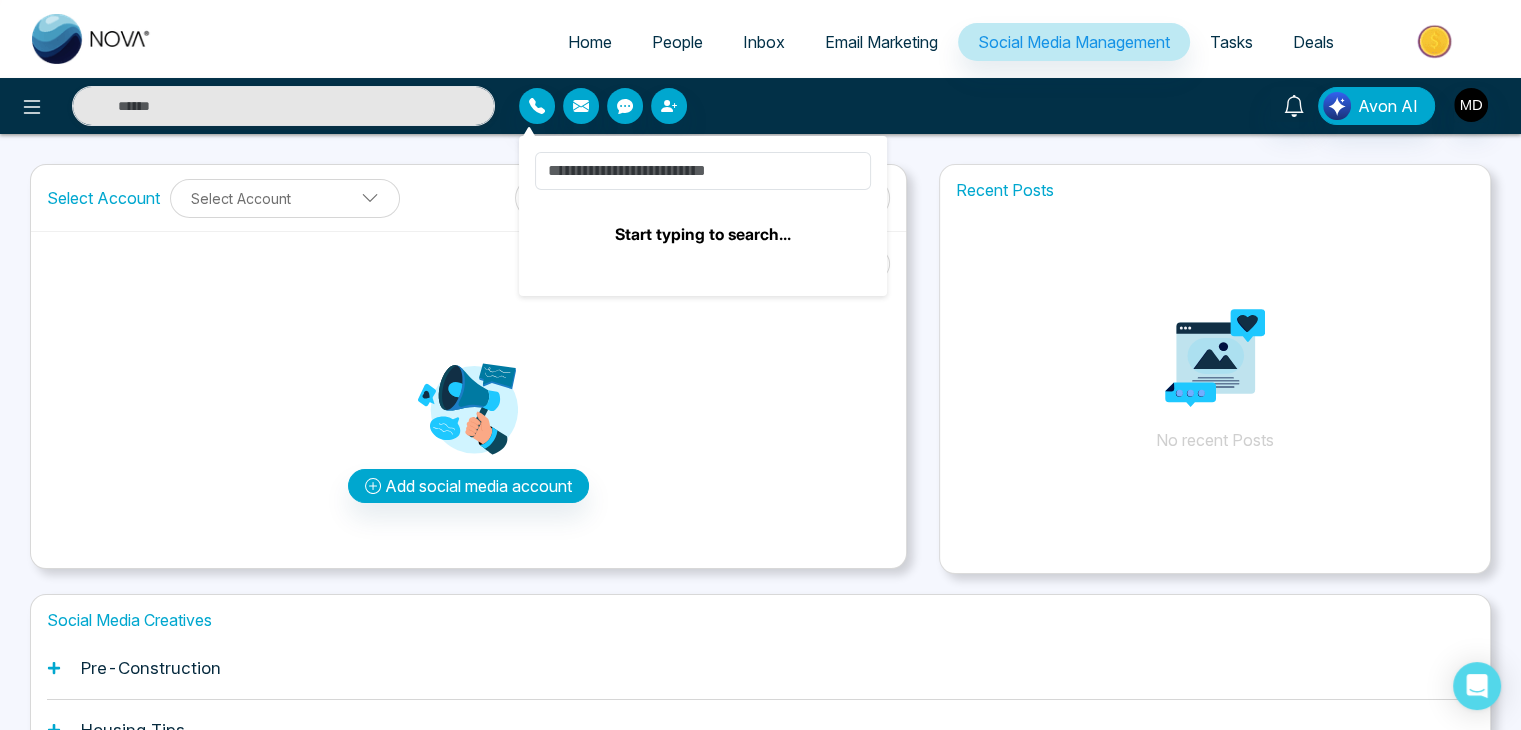 click at bounding box center (697, 106) 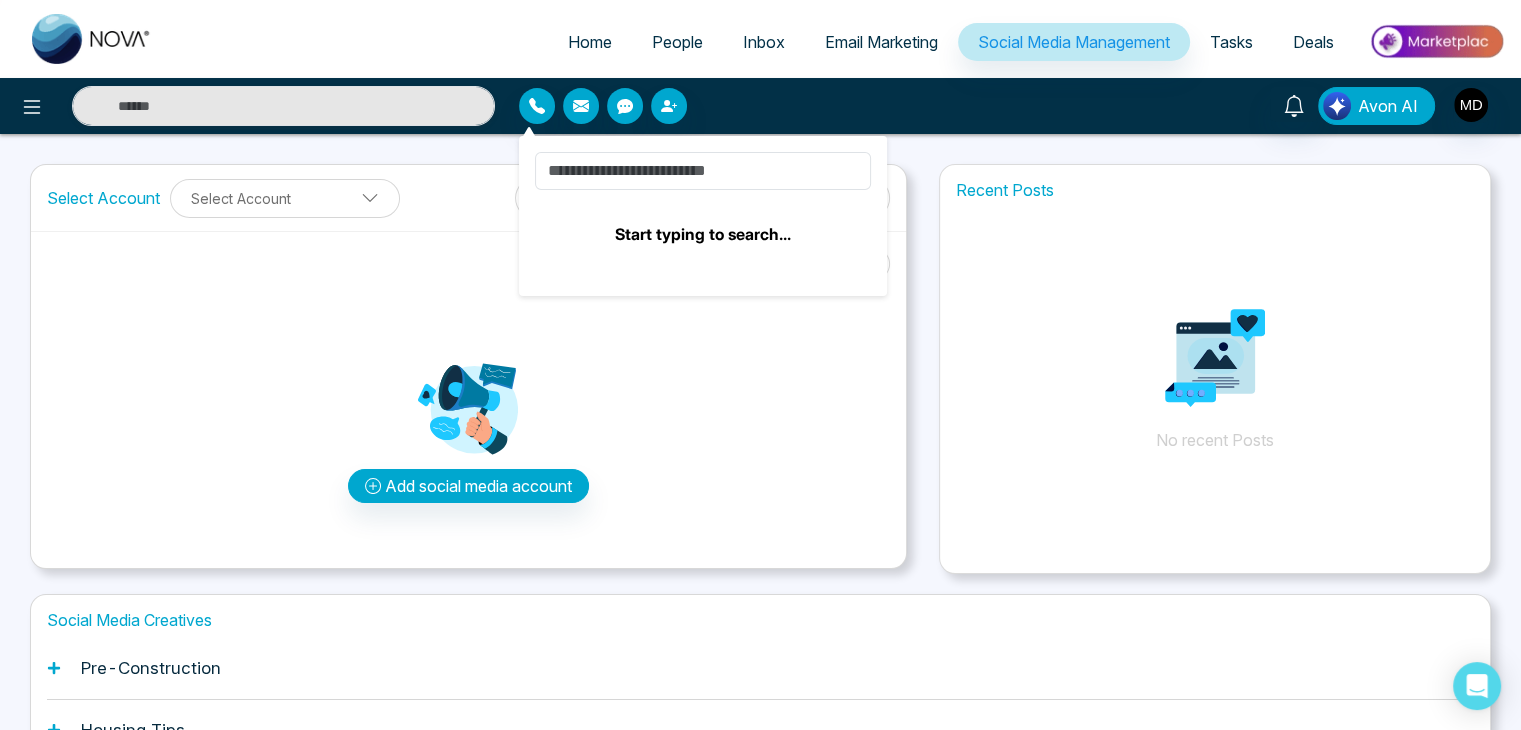 click on "Avon AI" at bounding box center (1388, 106) 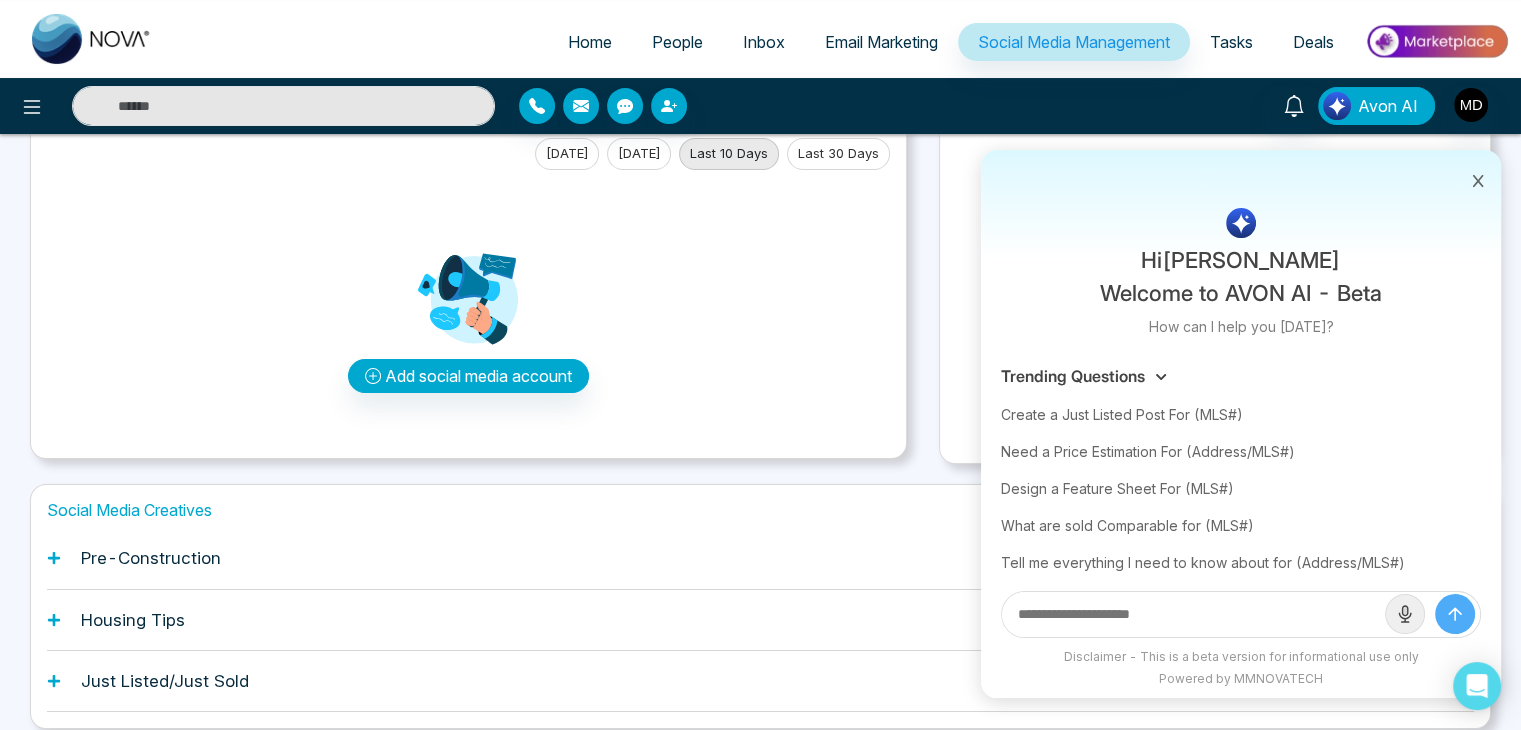 scroll, scrollTop: 188, scrollLeft: 0, axis: vertical 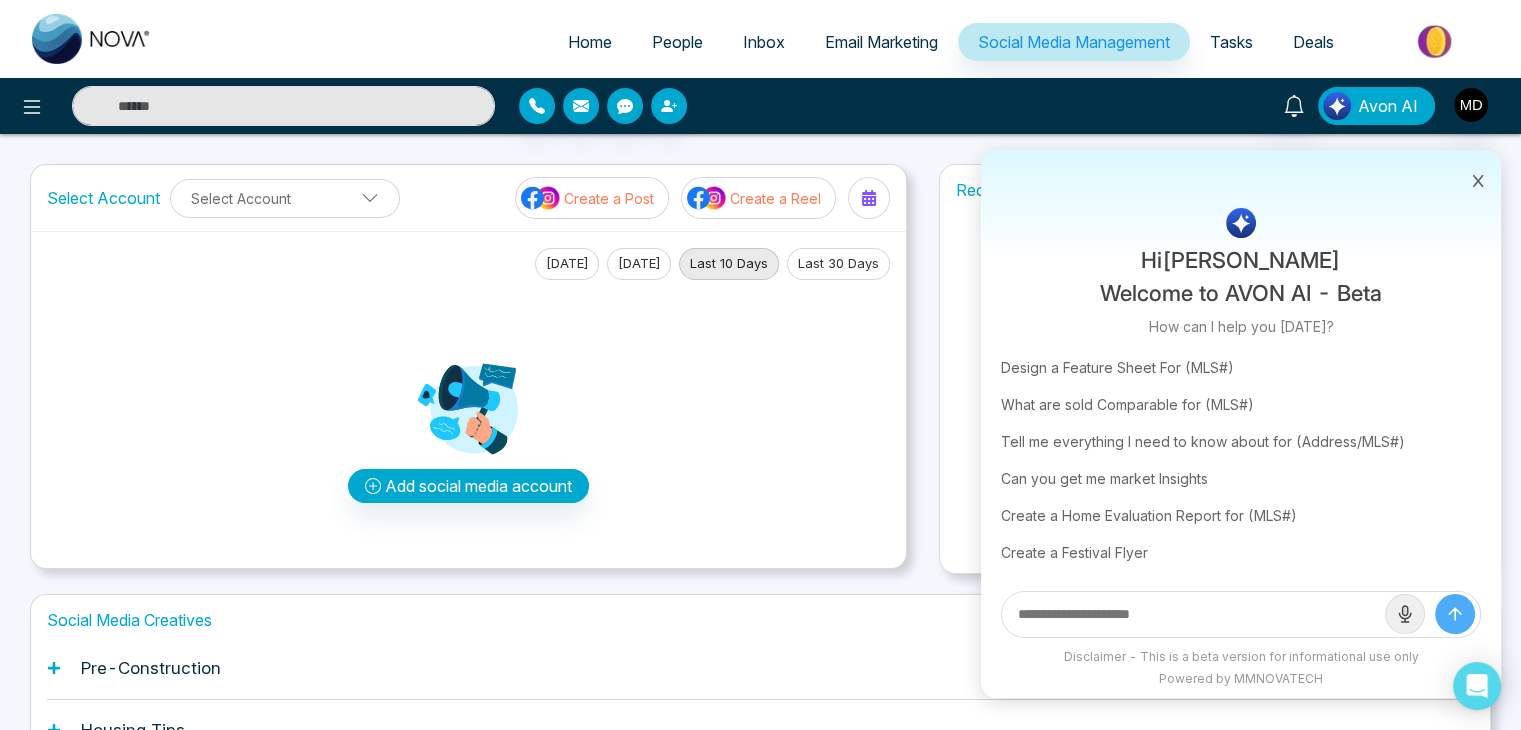 click on "Avon AI" at bounding box center (1388, 106) 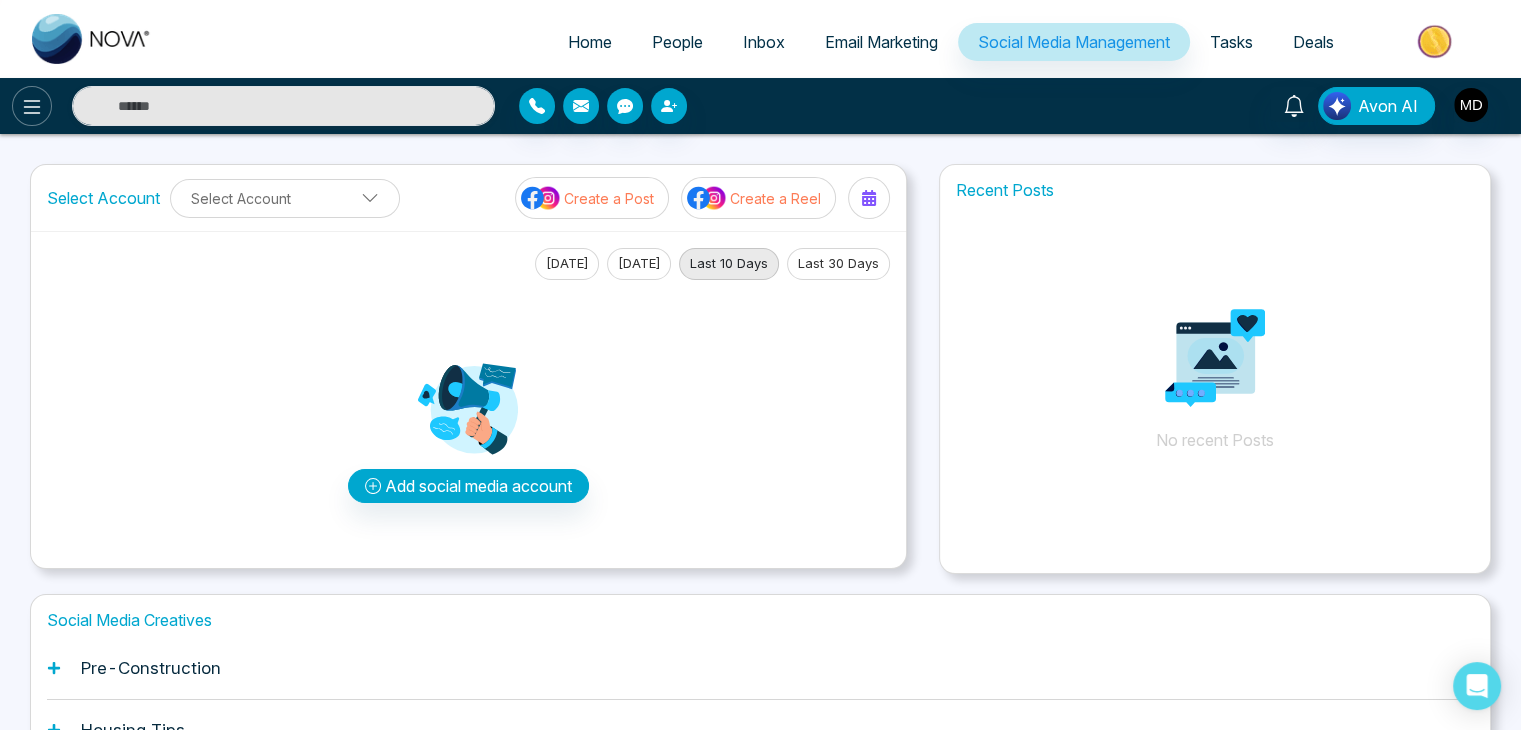 click 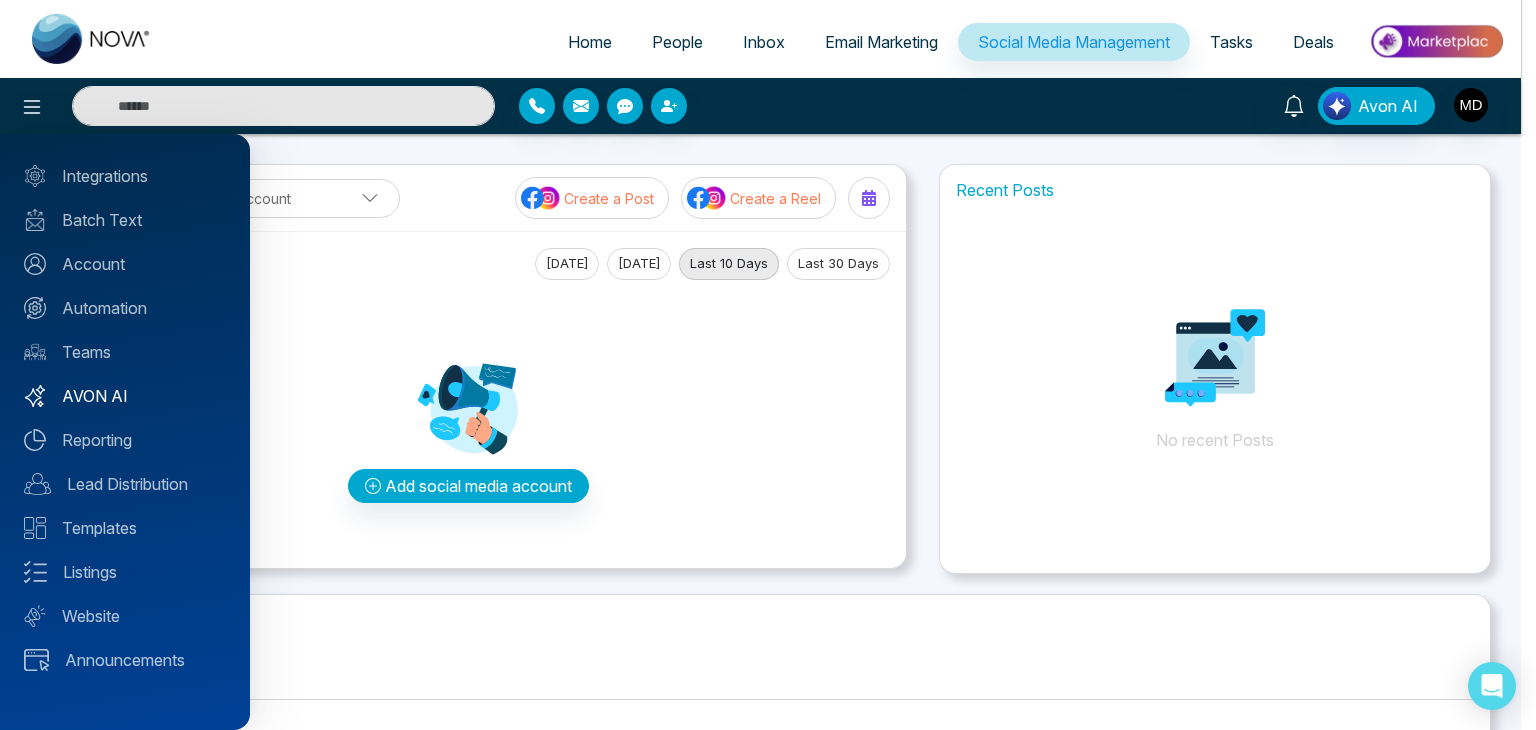 click on "AVON AI" at bounding box center [125, 396] 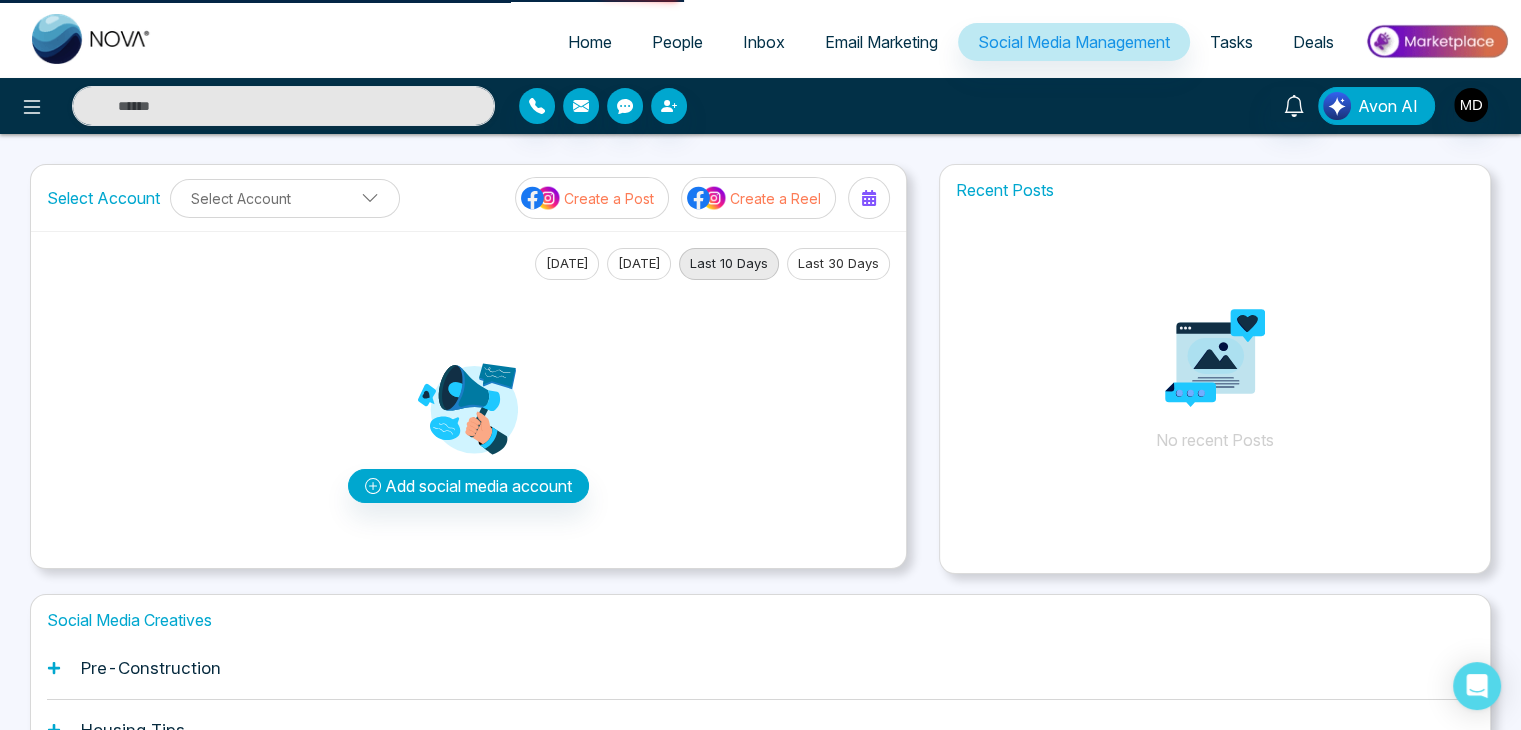click on "Avon AI" at bounding box center [1388, 106] 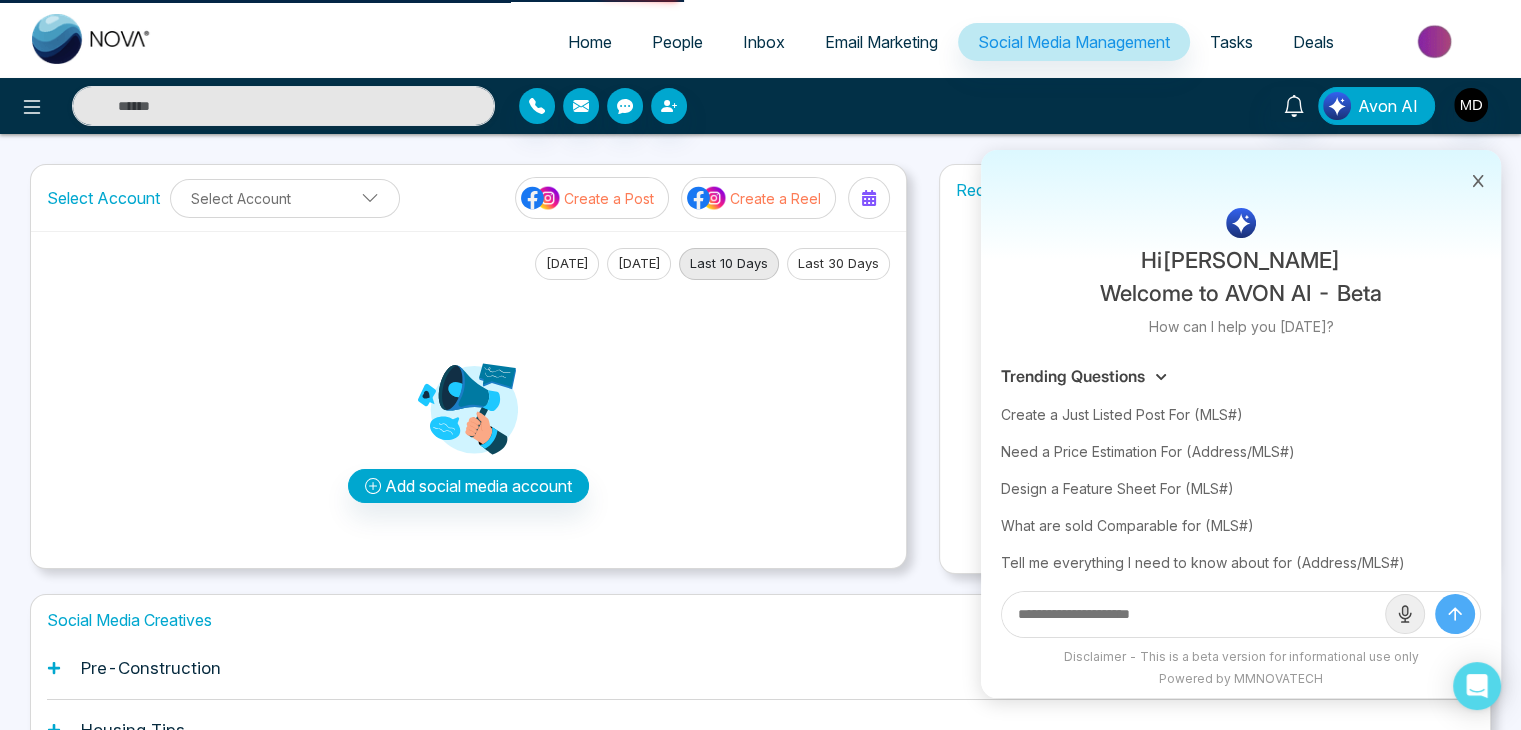 click on "Avon AI" at bounding box center [1388, 106] 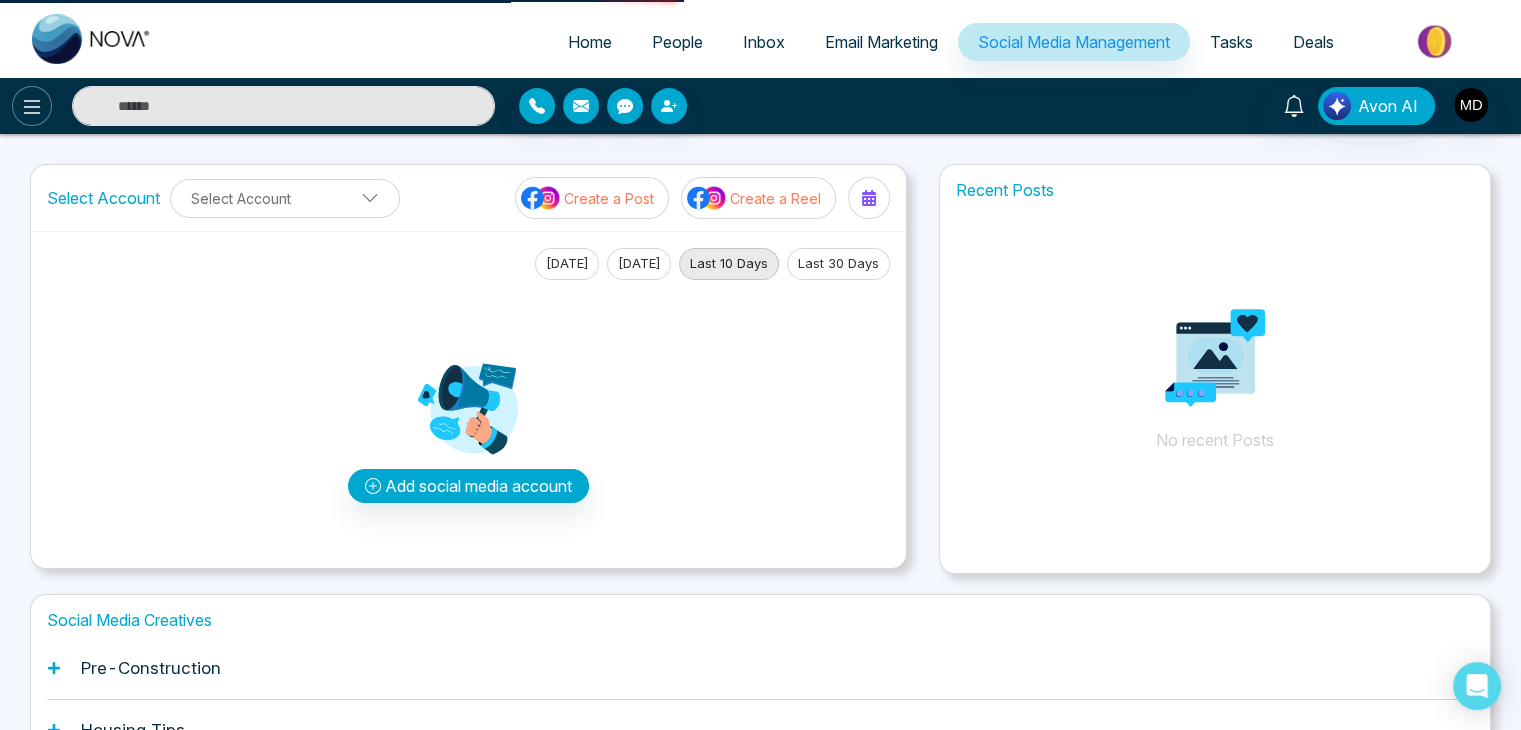 click 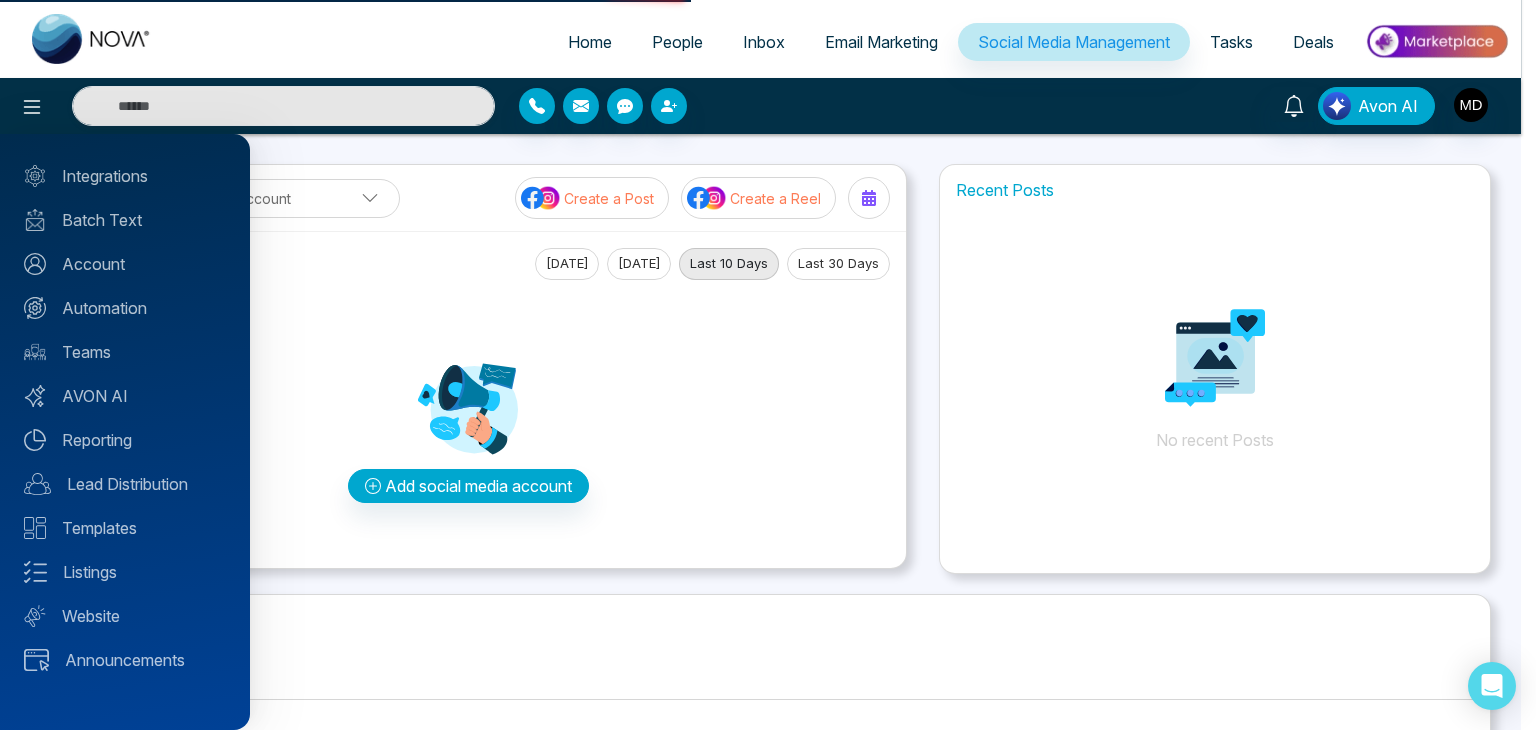 click at bounding box center (768, 365) 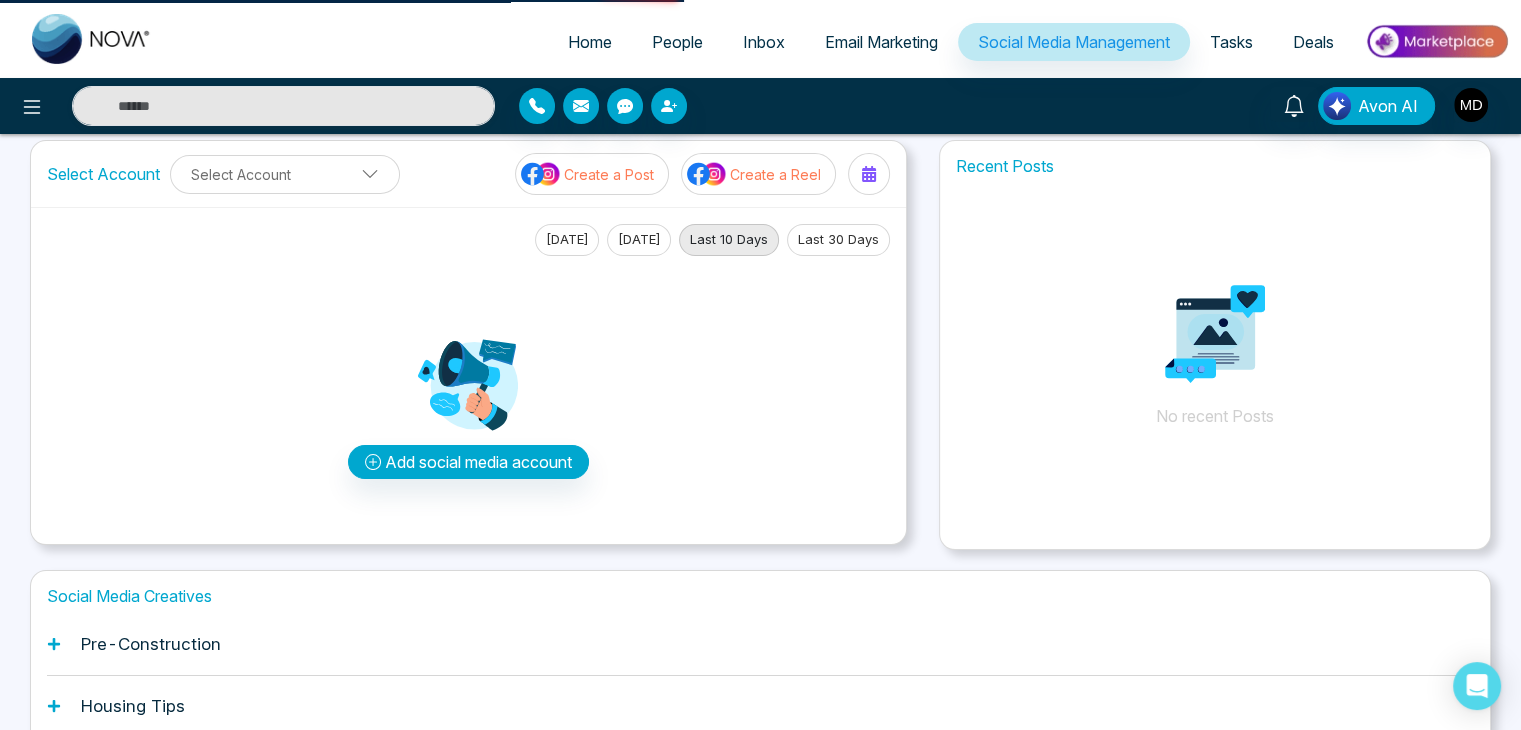 scroll, scrollTop: 0, scrollLeft: 0, axis: both 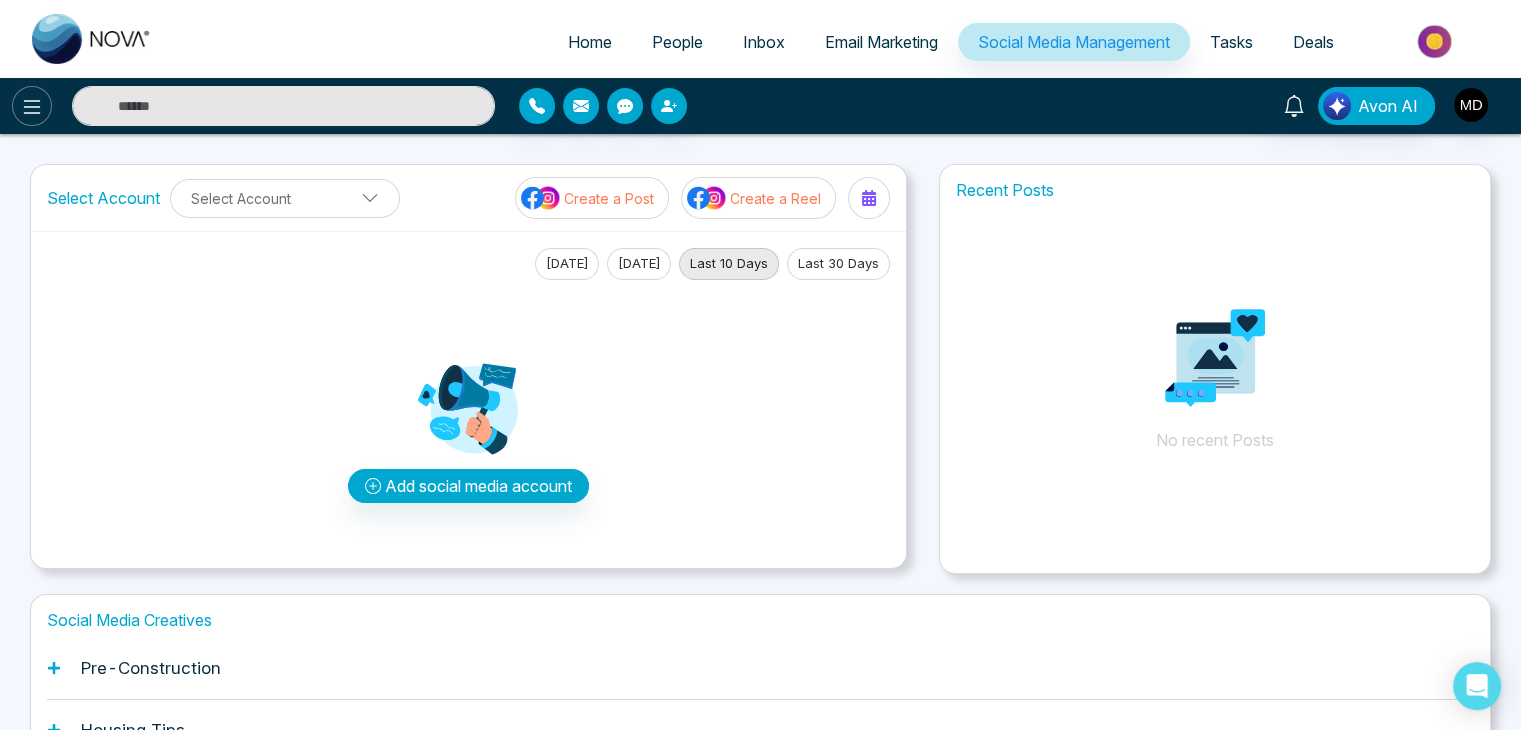 click 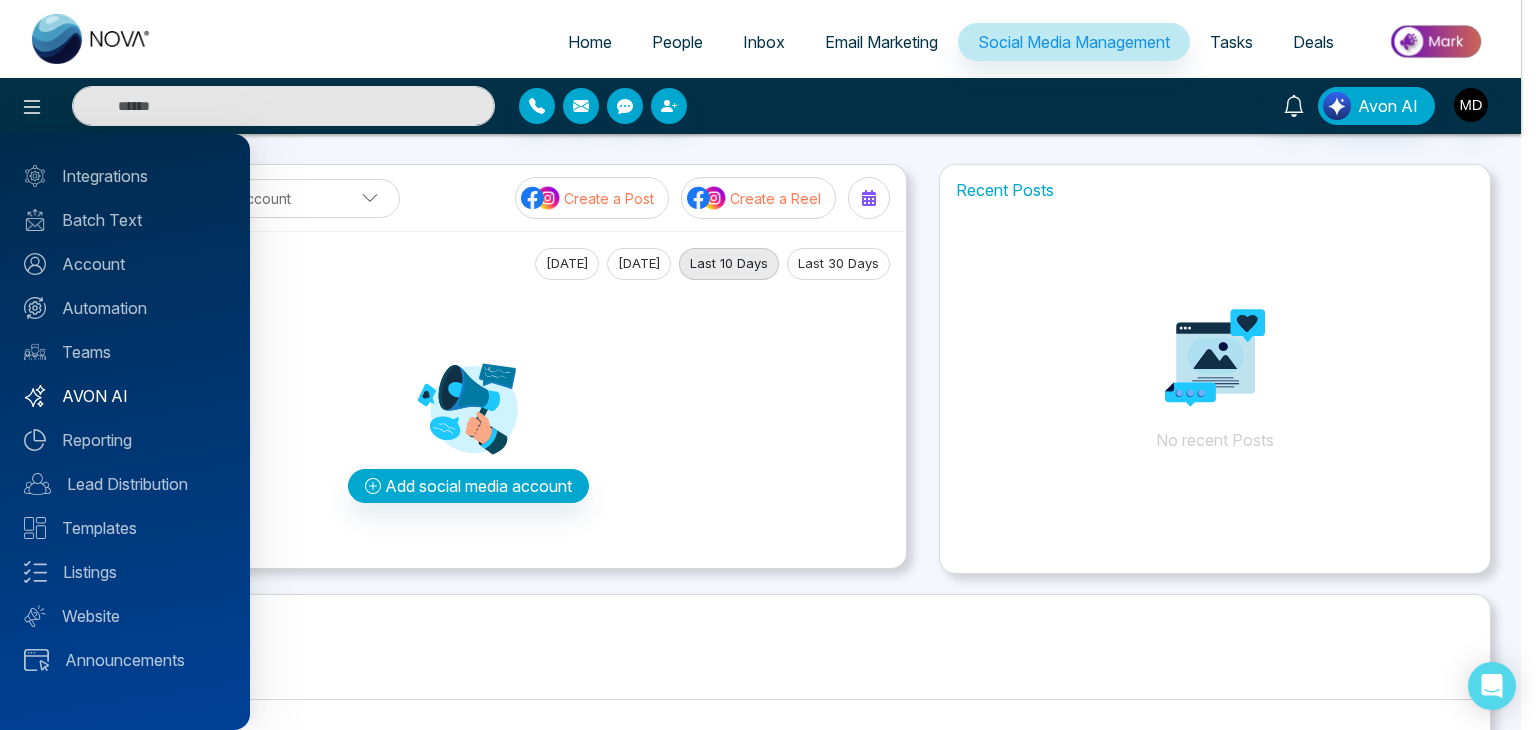 click on "AVON AI" at bounding box center (125, 396) 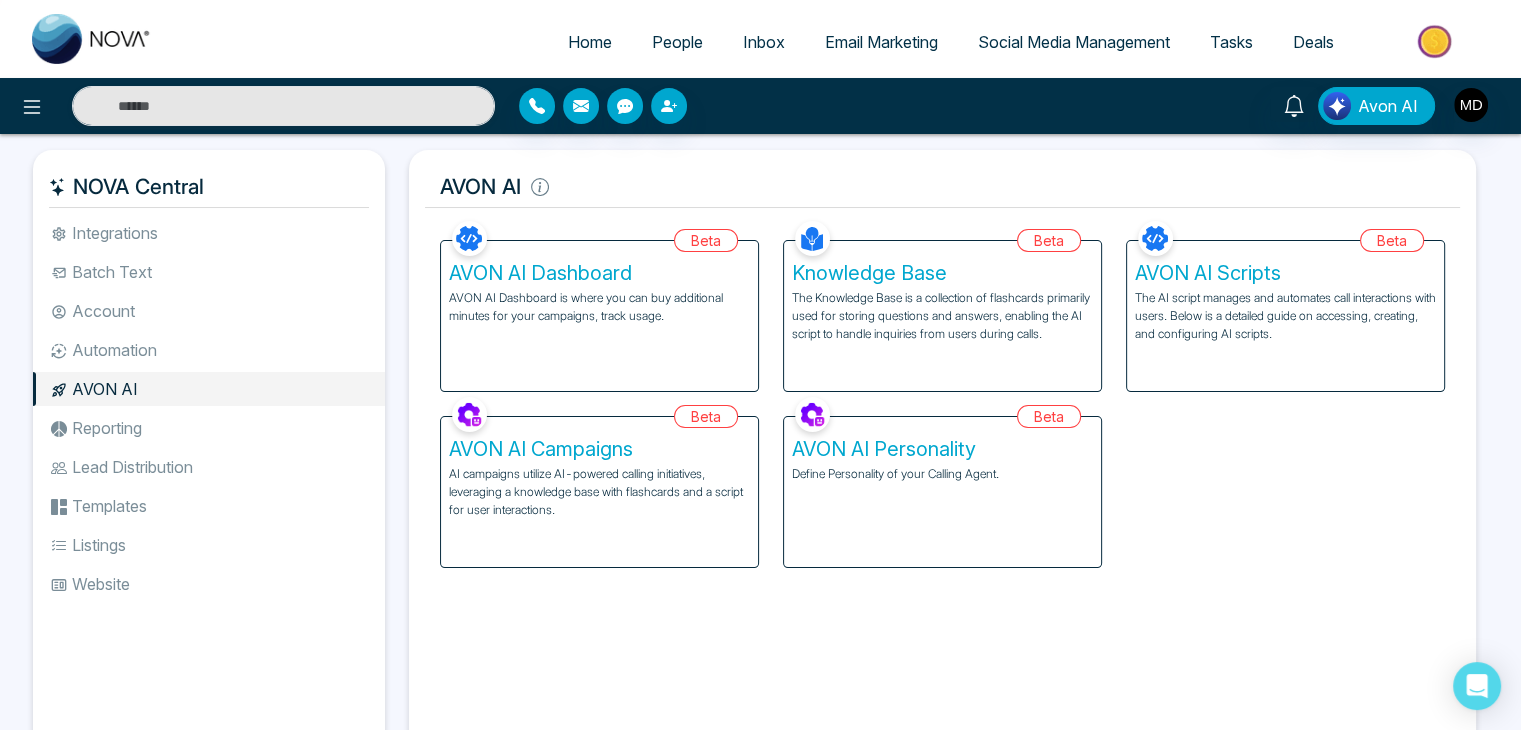click on "AI campaigns utilize AI-powered calling initiatives, leveraging a knowledge base with flashcards and a script for user interactions." at bounding box center [599, 492] 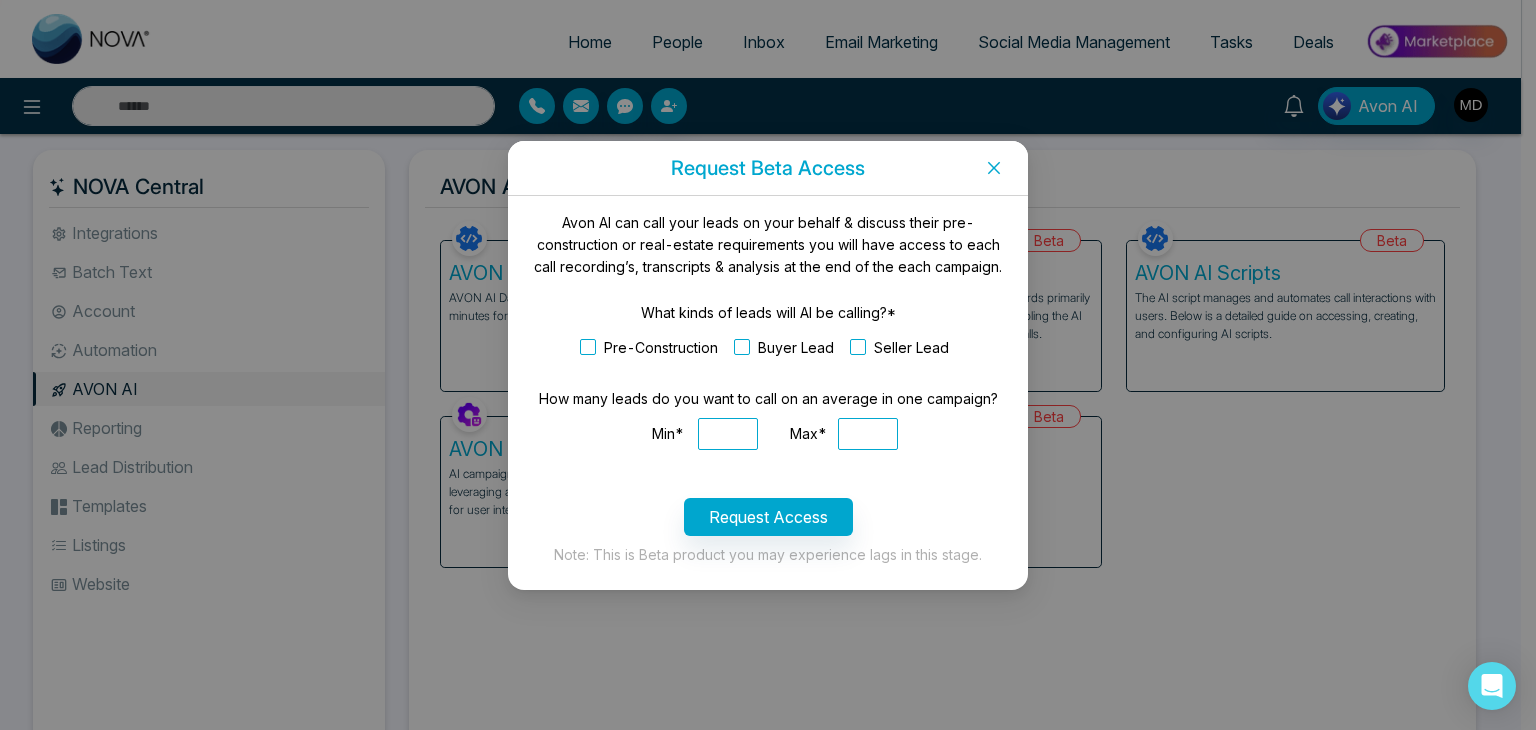 click 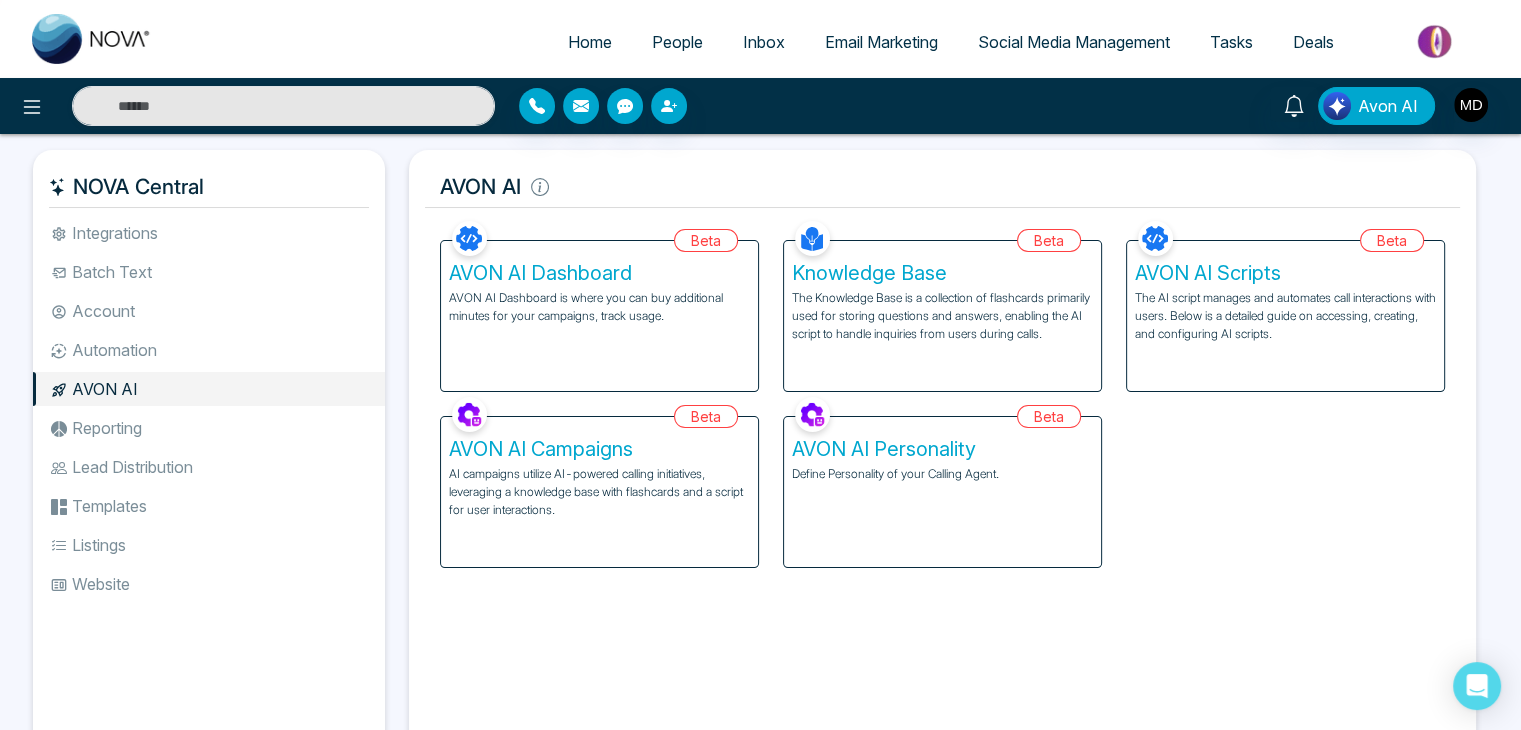 click on "AVON AI Dashboard AVON AI Dashboard is where you can buy additional minutes for your campaigns, track usage." at bounding box center (599, 316) 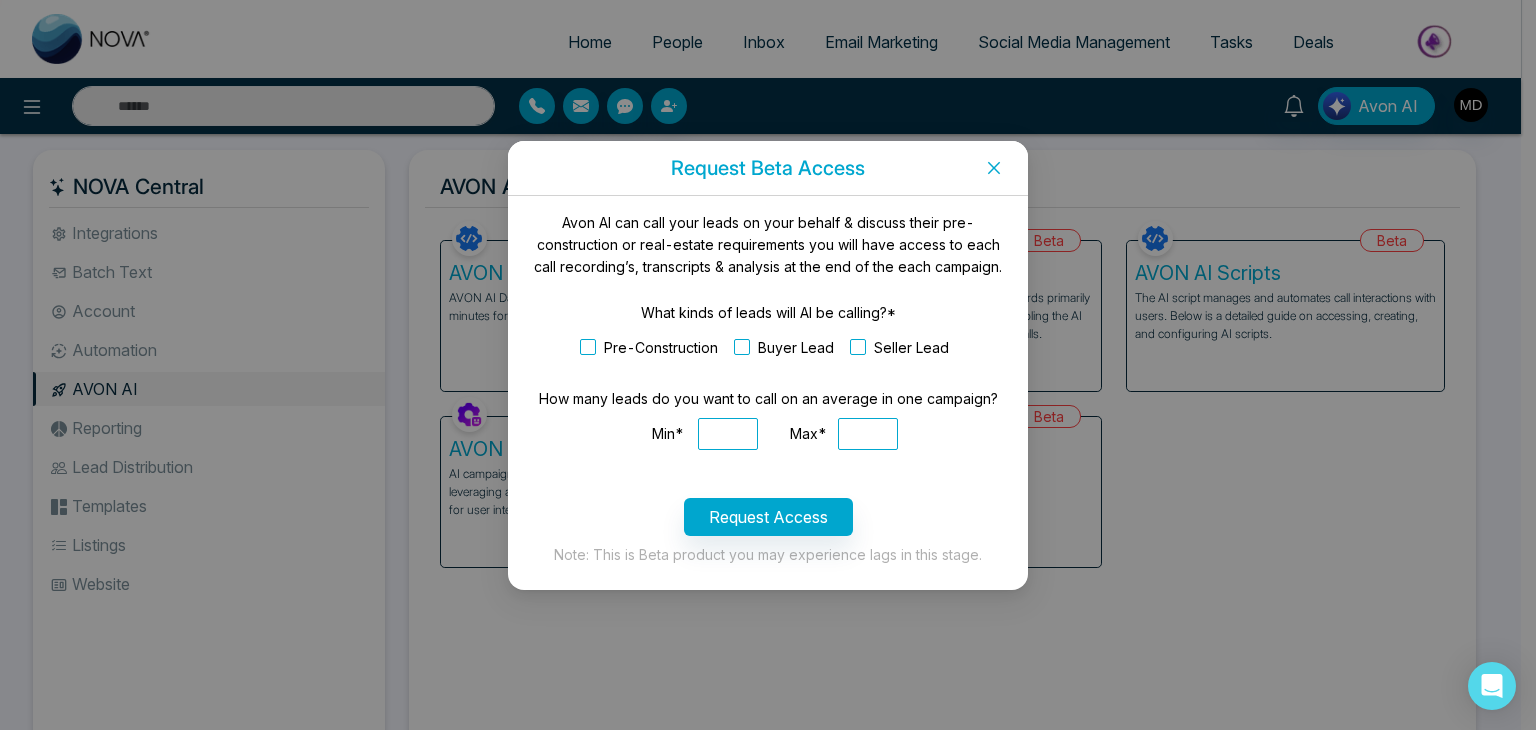 click 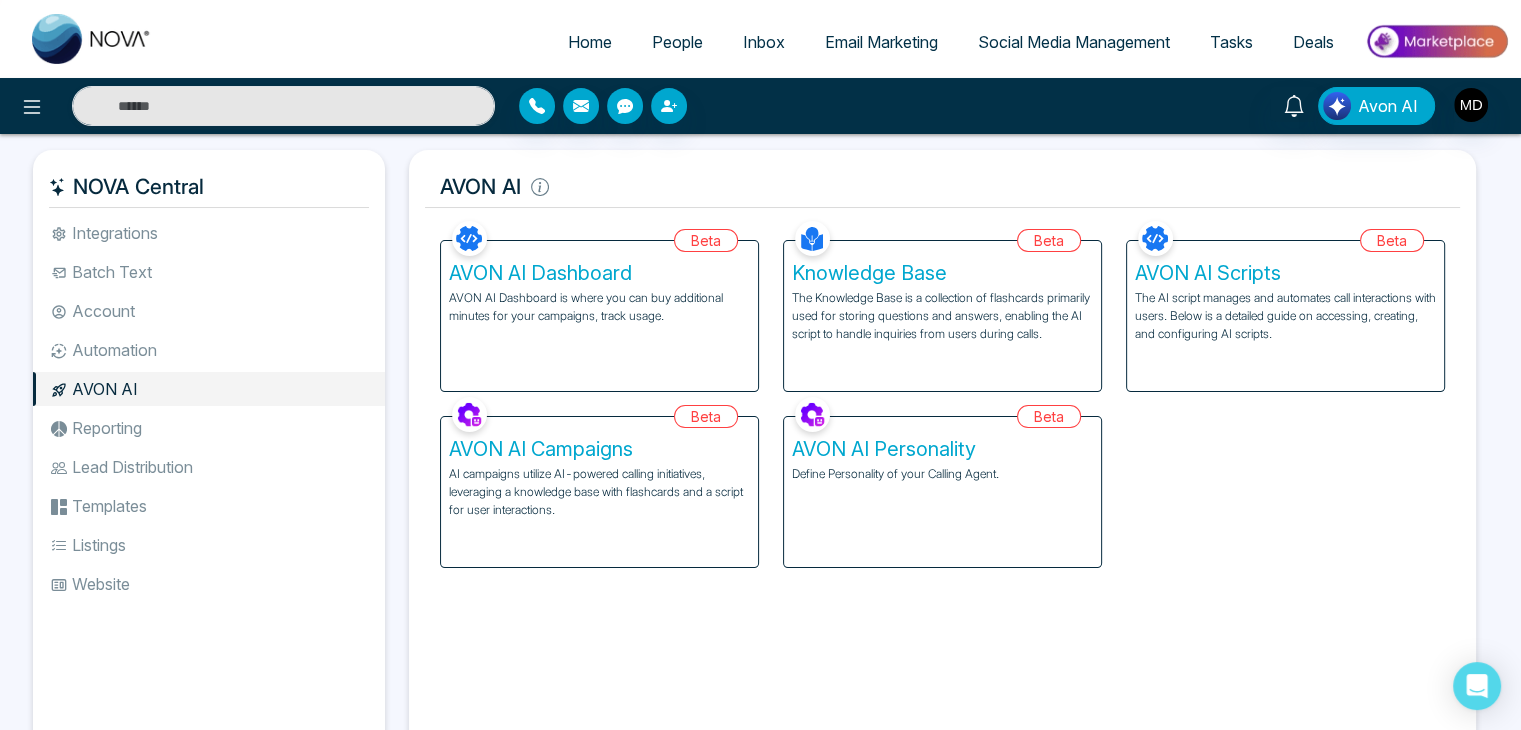 click on "Automation" at bounding box center (209, 350) 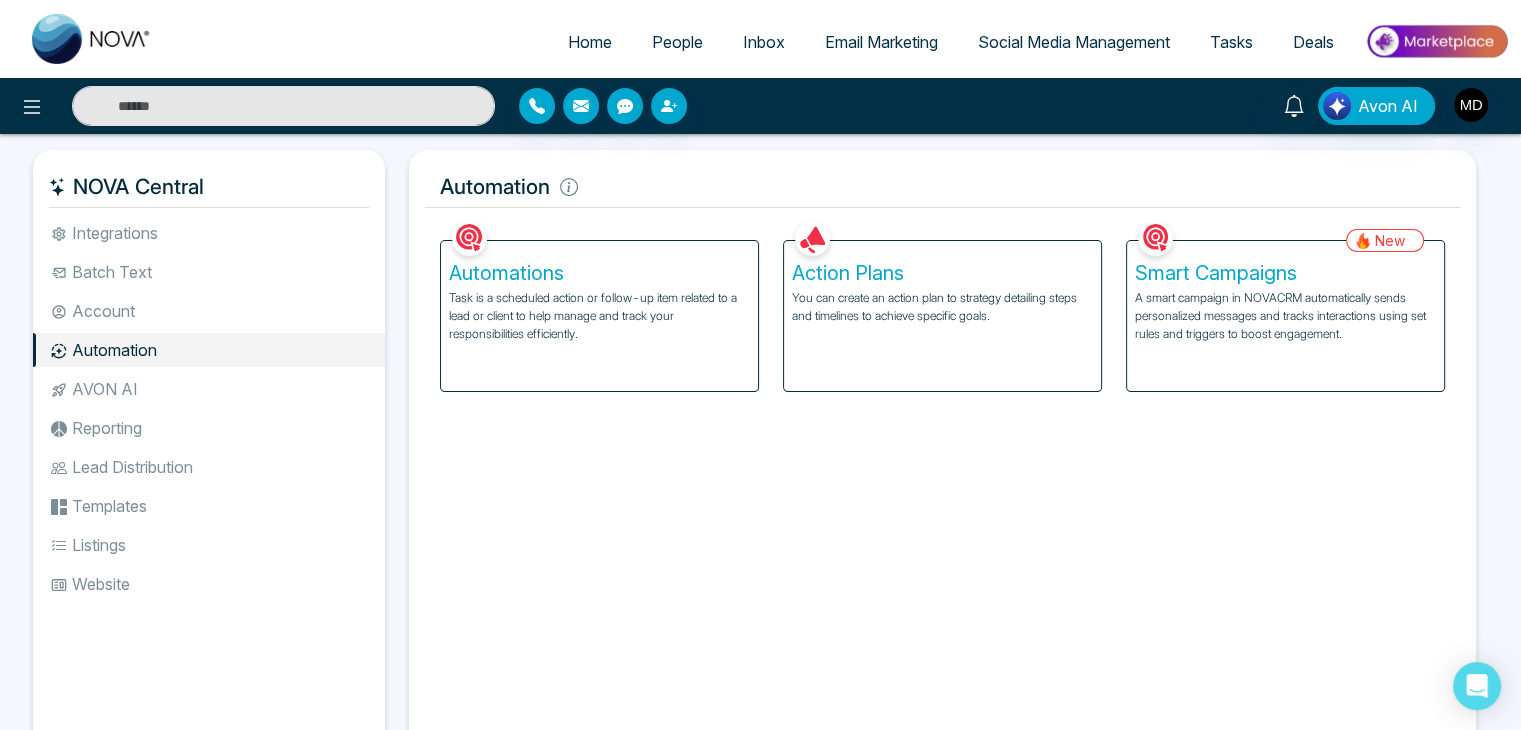 click on "You can create an action plan to strategy detailing steps and timelines to achieve specific goals." at bounding box center (942, 307) 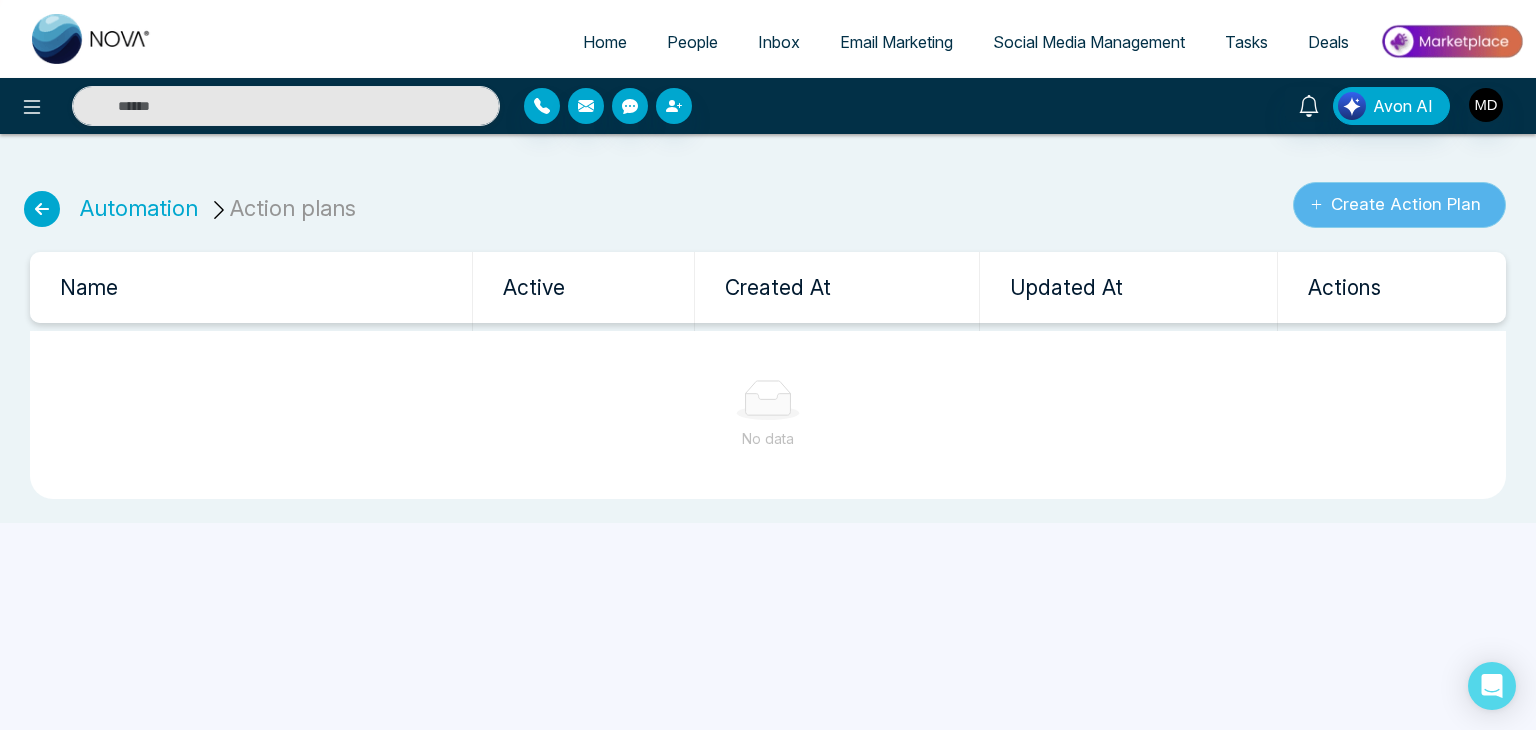 click 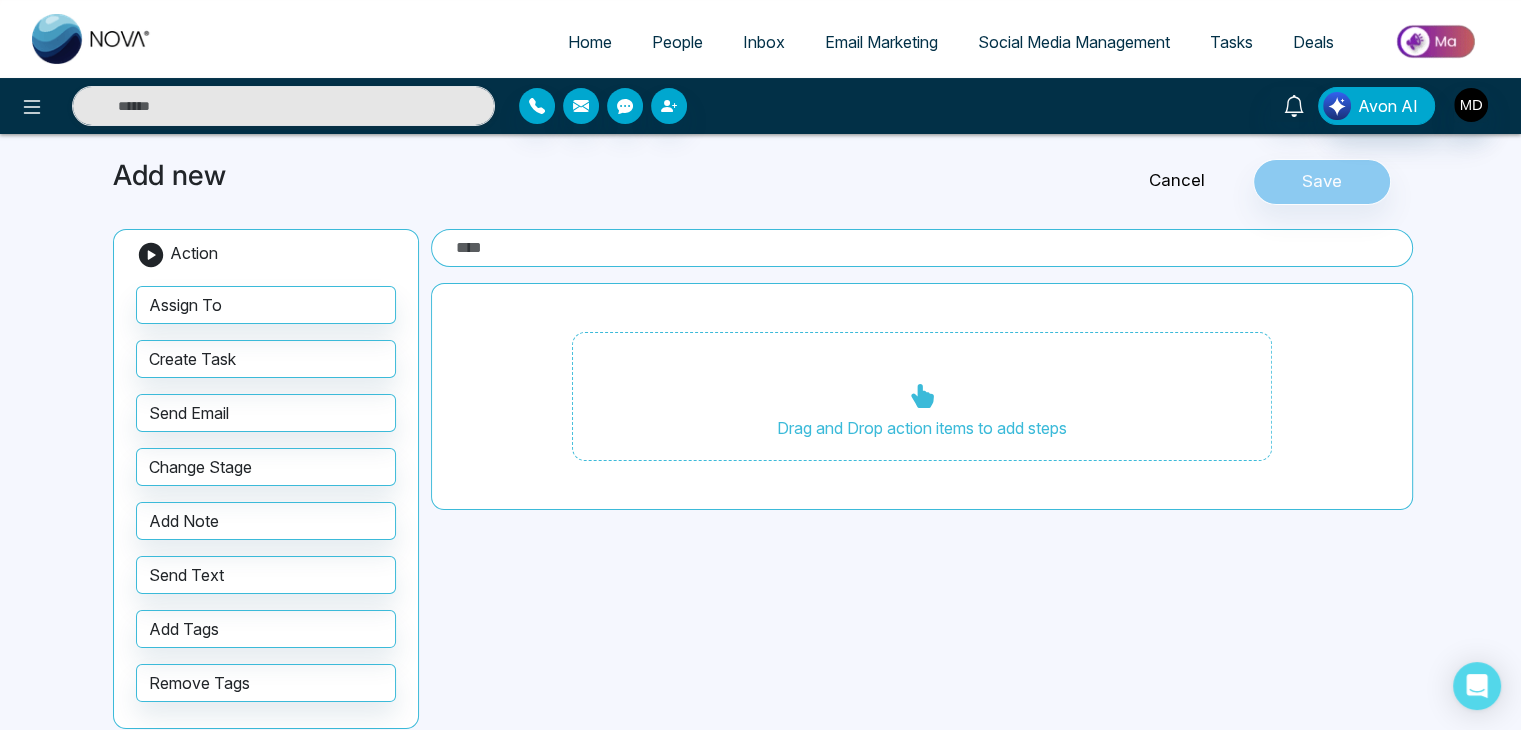 scroll, scrollTop: 88, scrollLeft: 0, axis: vertical 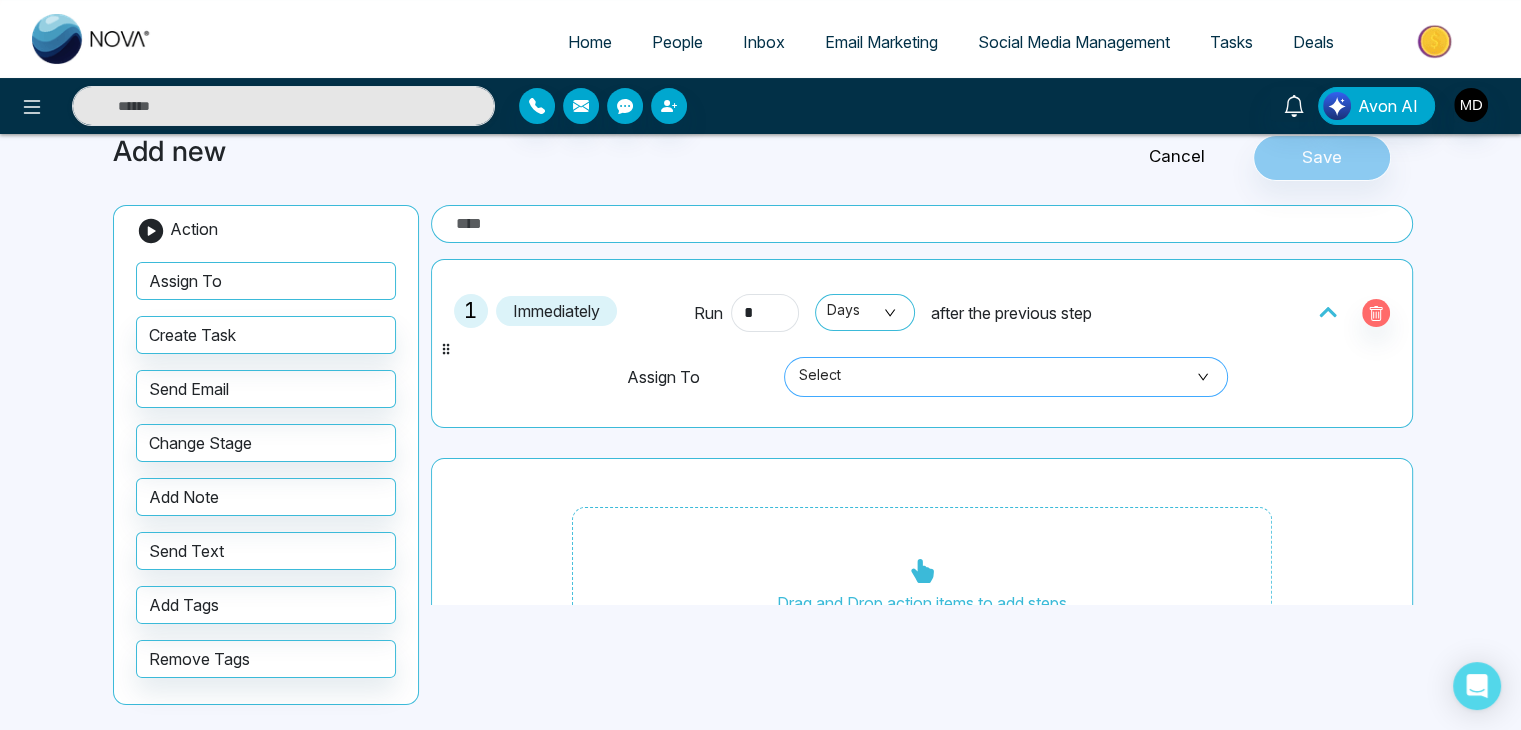 click on "Select" at bounding box center [1006, 377] 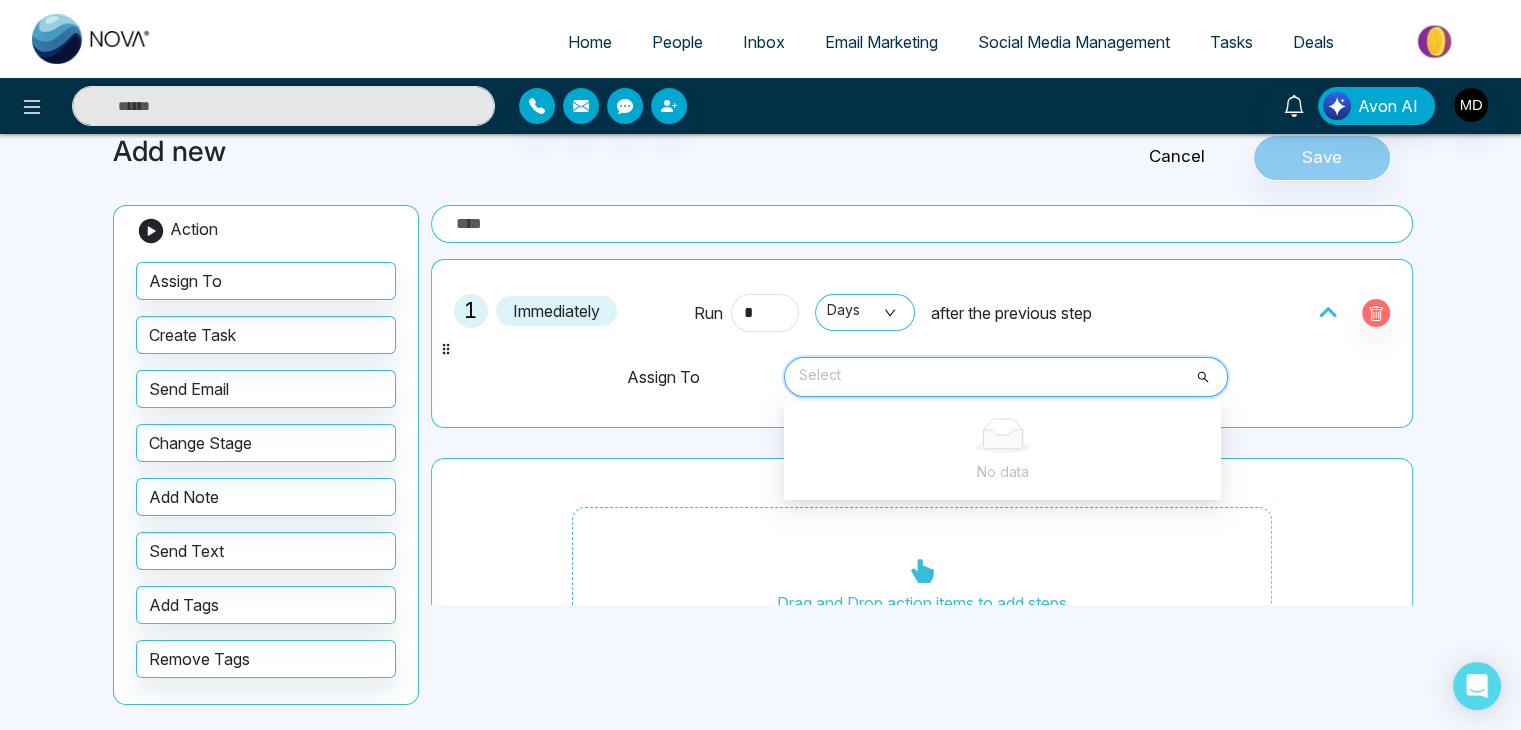 click on "Select" at bounding box center [1006, 377] 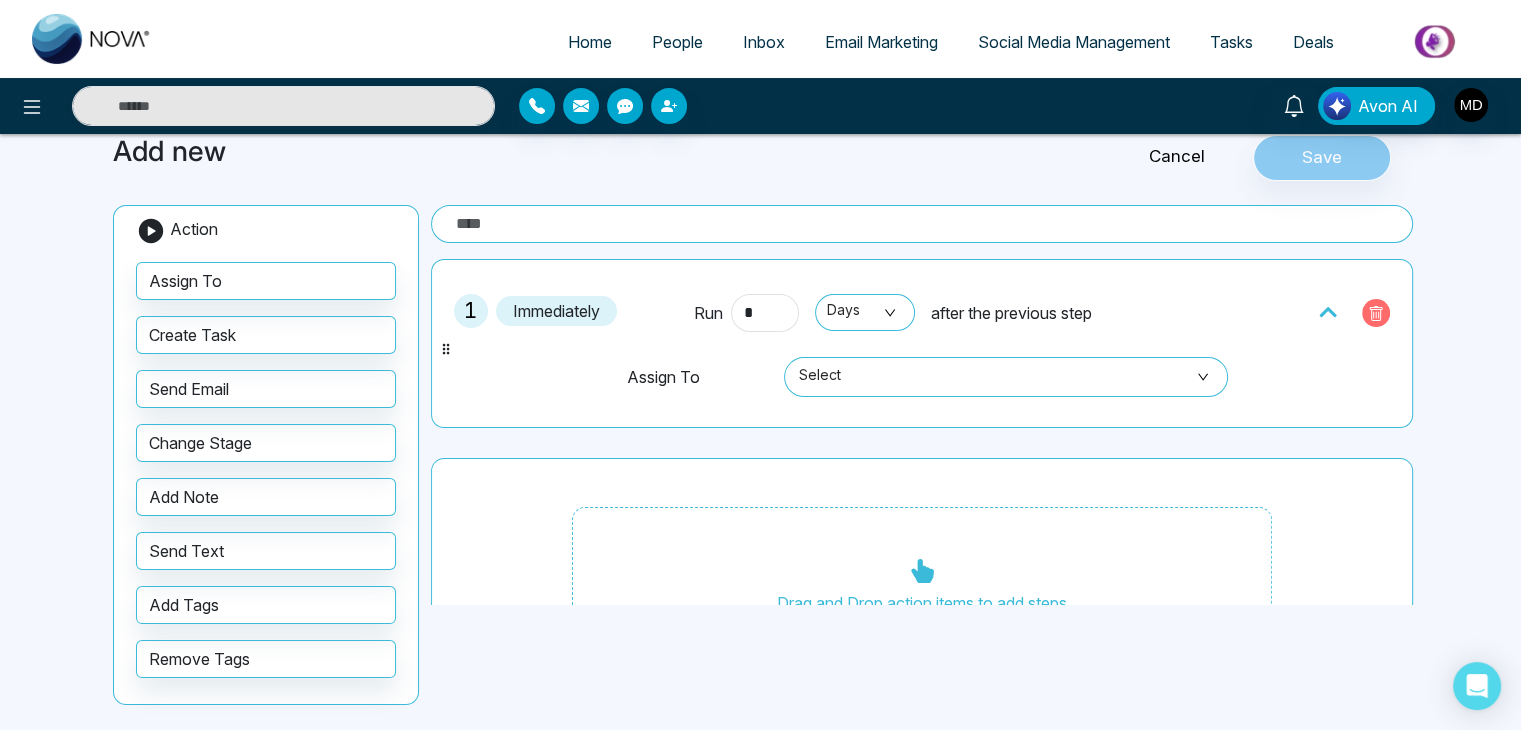 click at bounding box center [1376, 313] 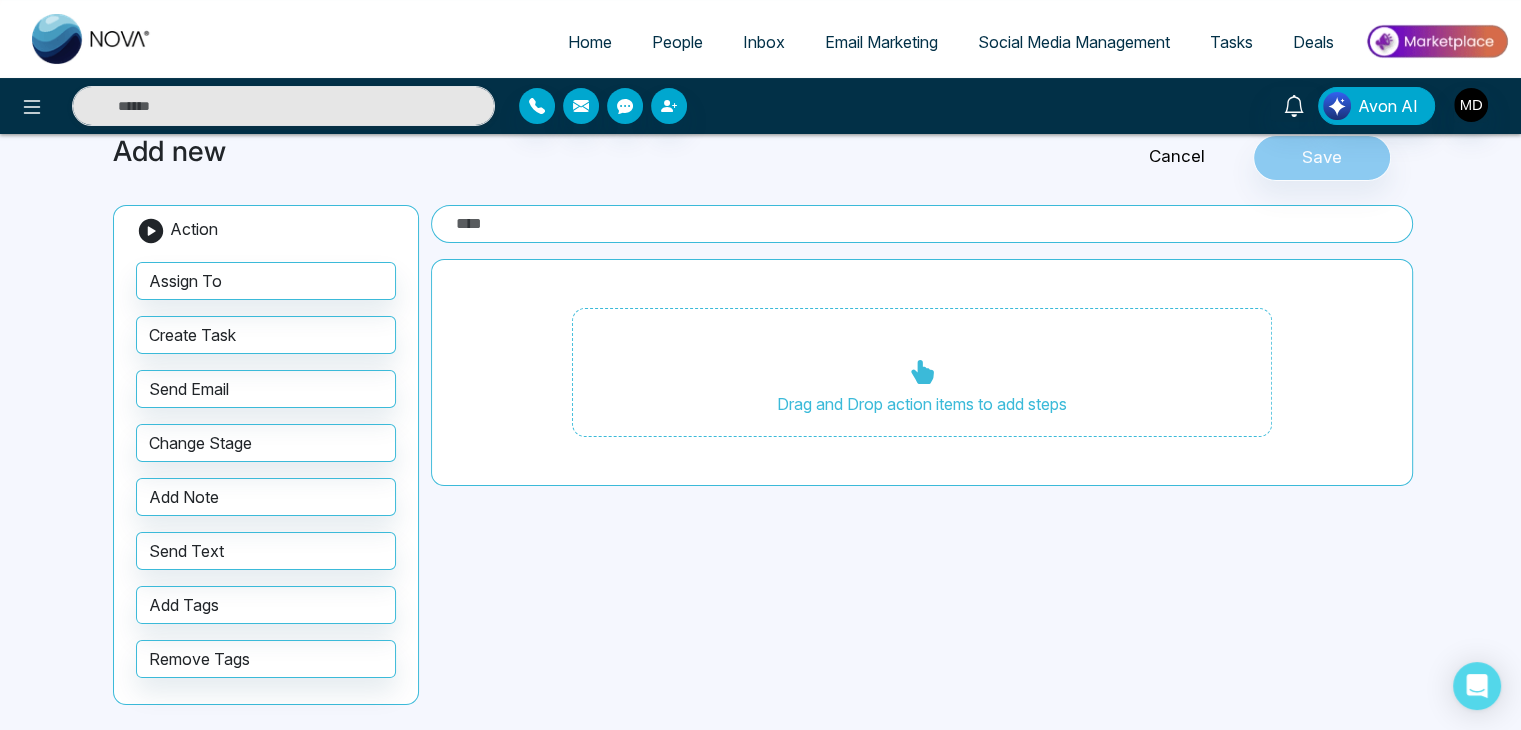 click on "Cancel" at bounding box center [1177, 157] 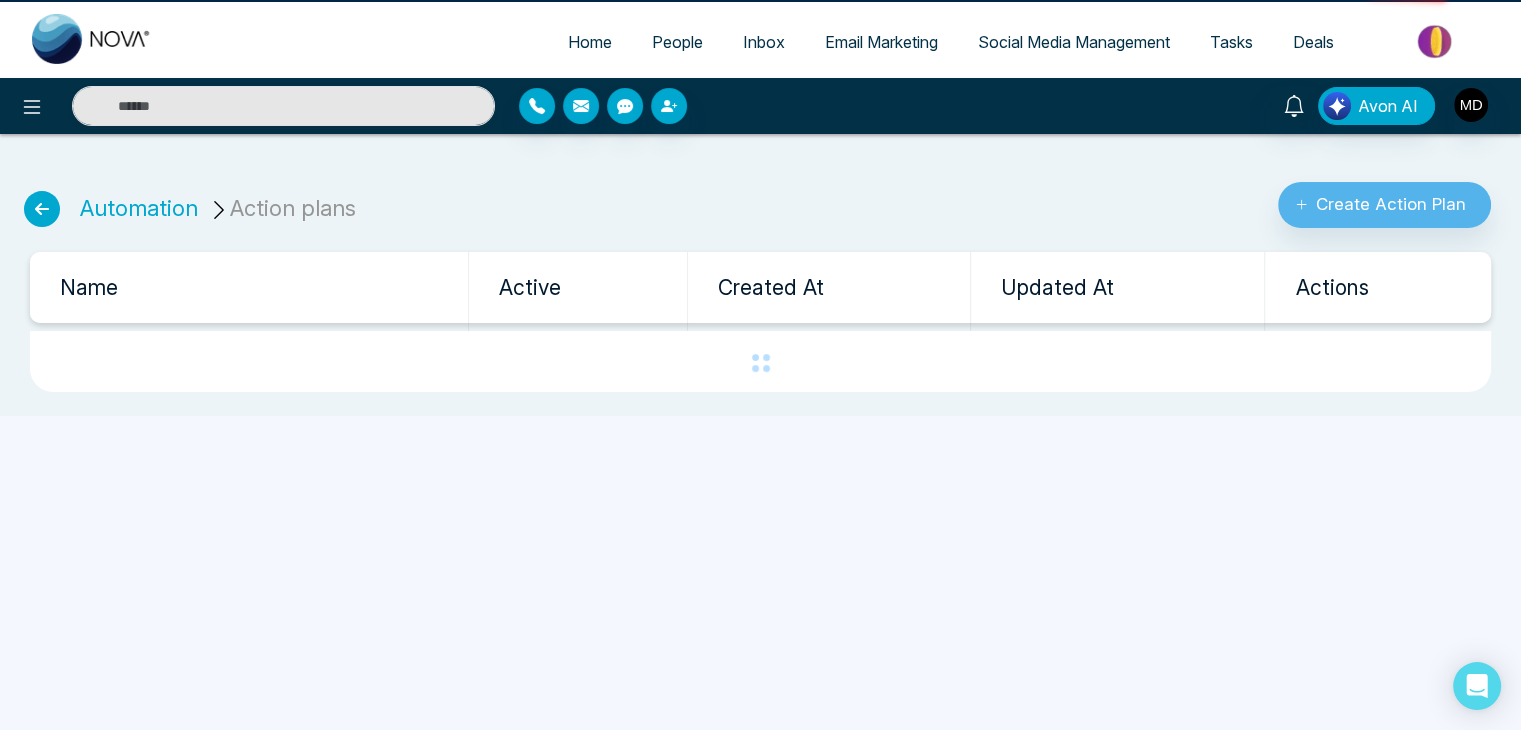 scroll, scrollTop: 0, scrollLeft: 0, axis: both 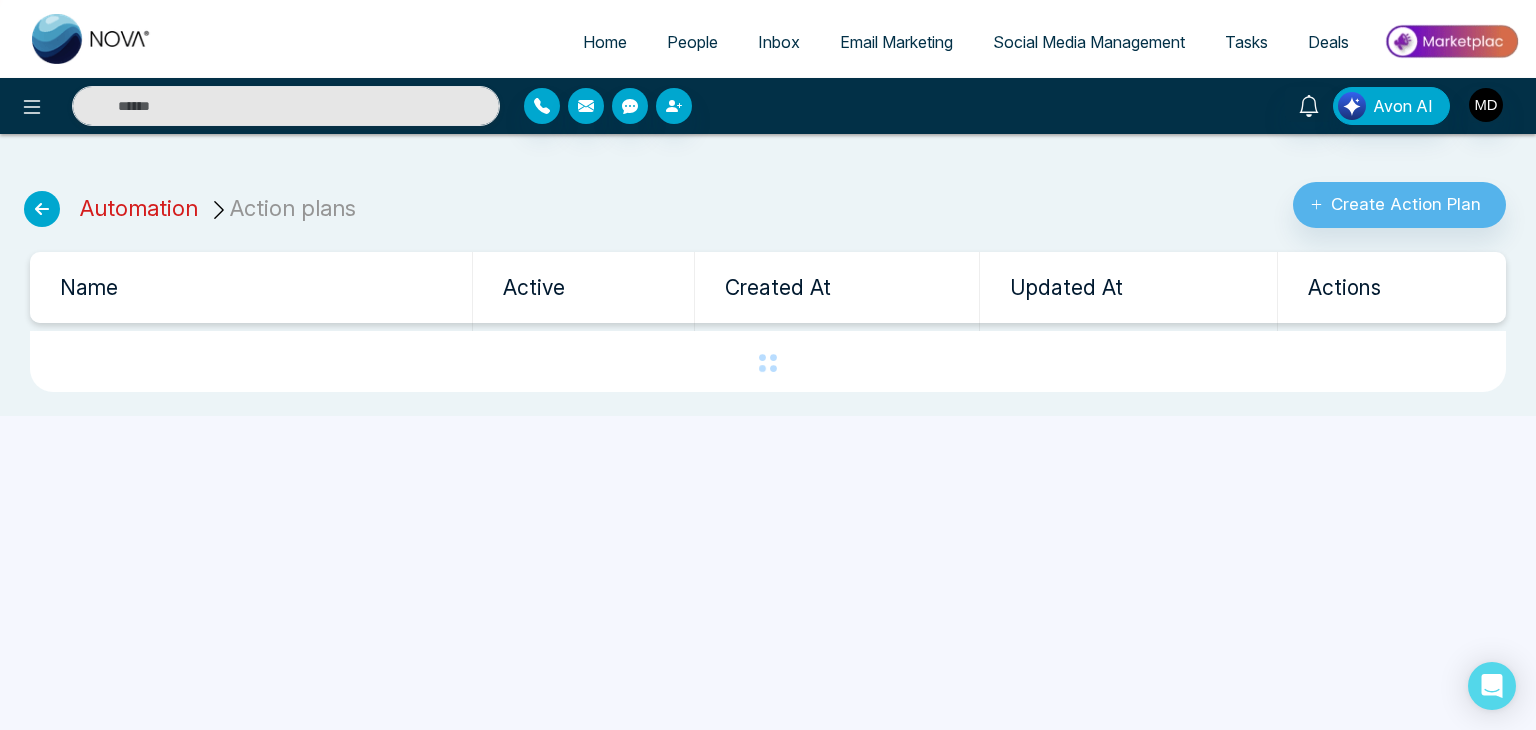 click on "Automation" at bounding box center (139, 208) 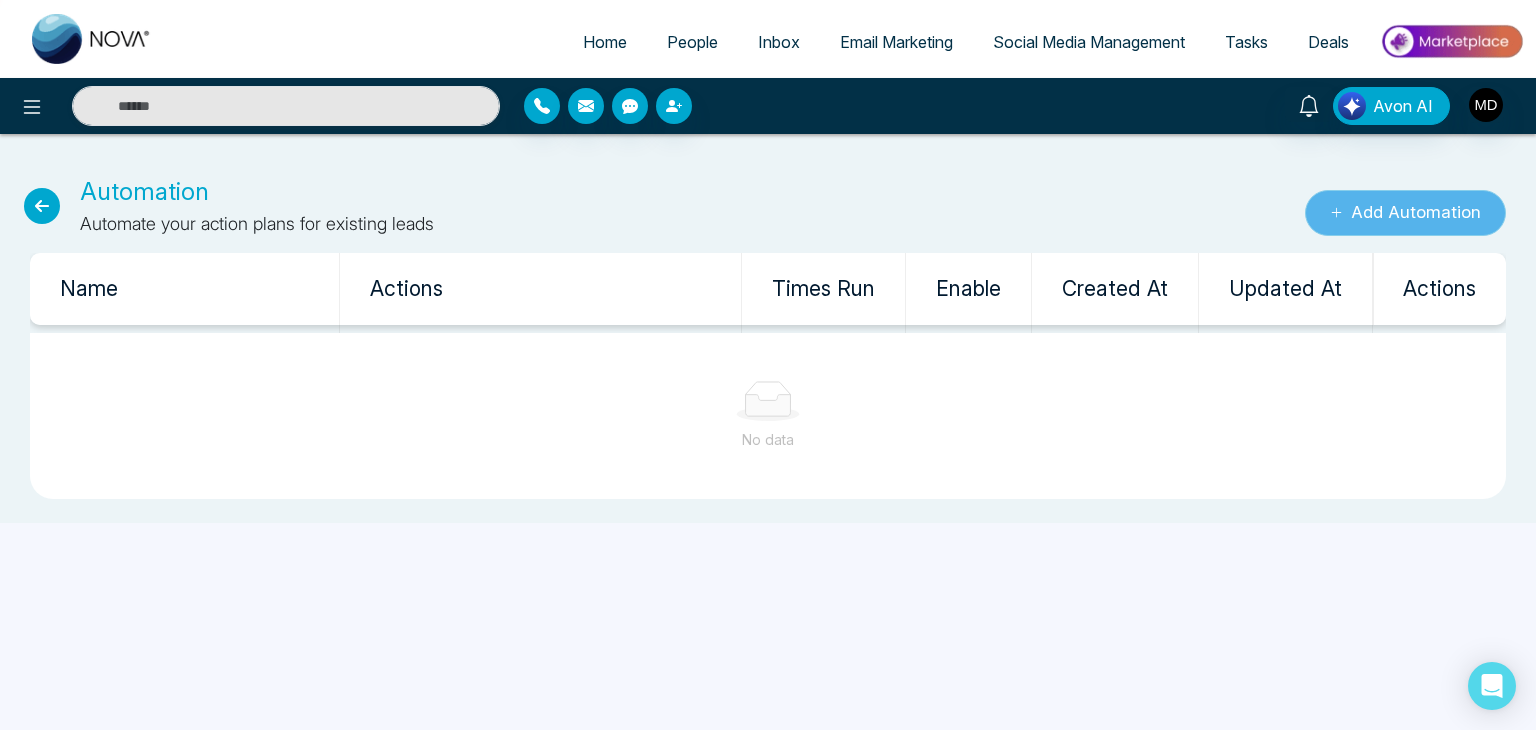click on "Add Automation" at bounding box center (1405, 213) 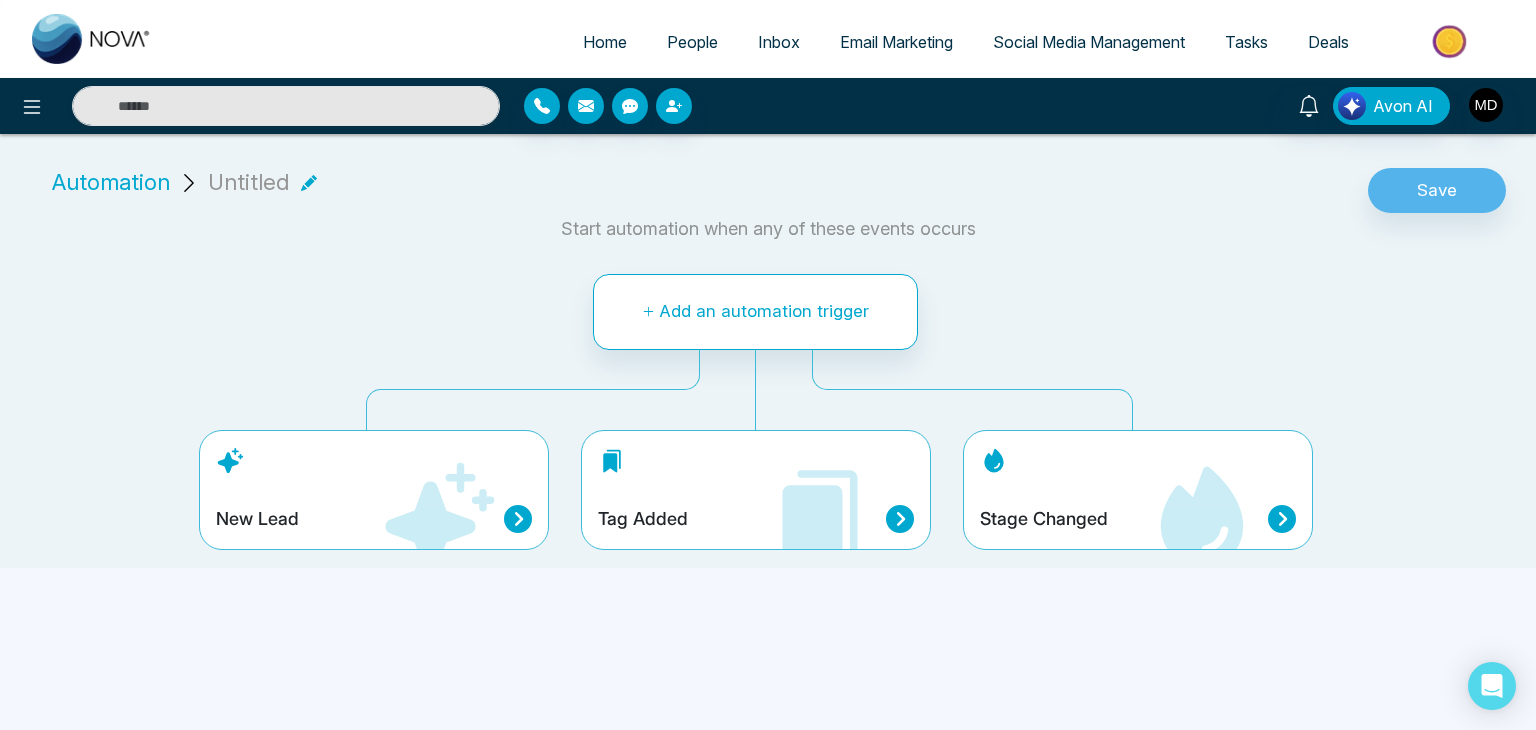 click 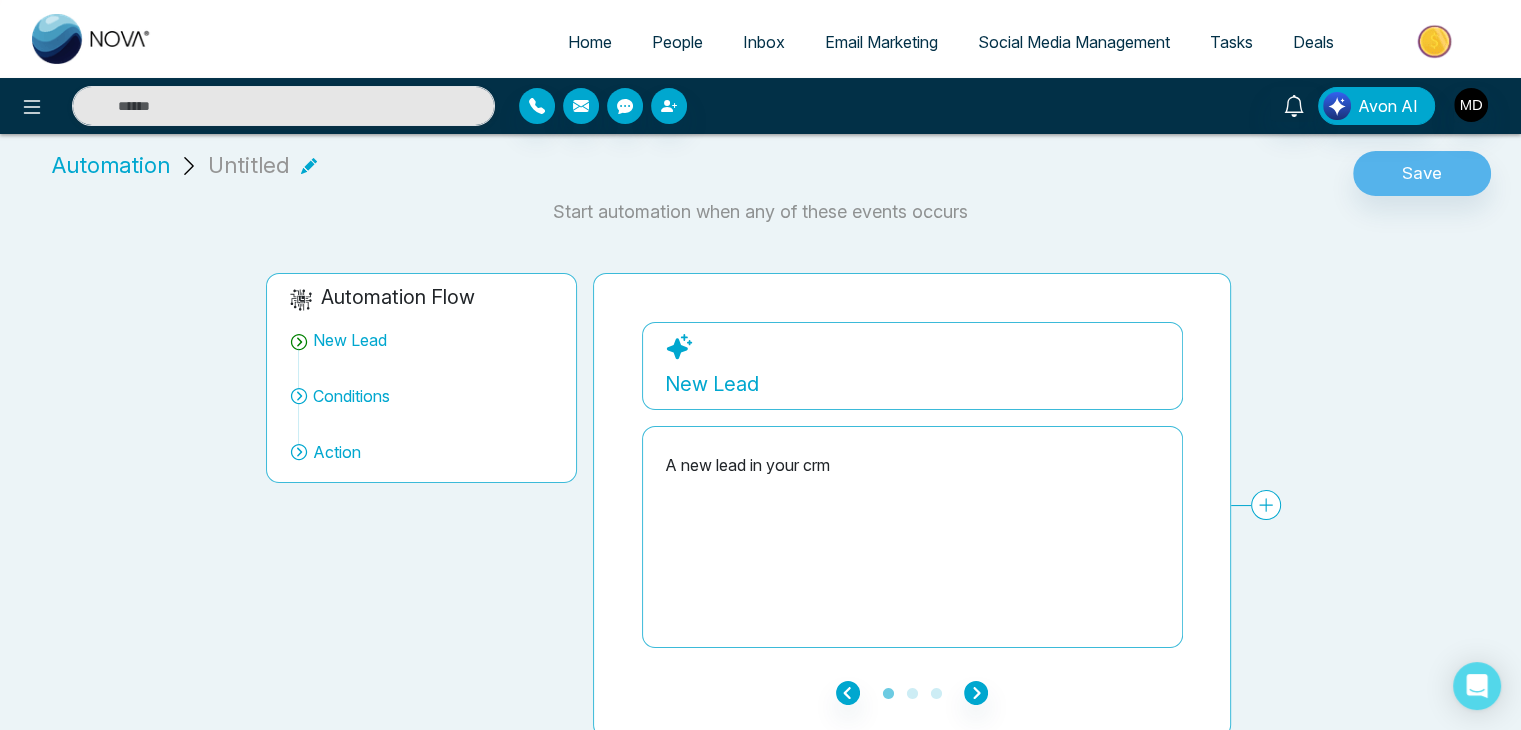scroll, scrollTop: 23, scrollLeft: 0, axis: vertical 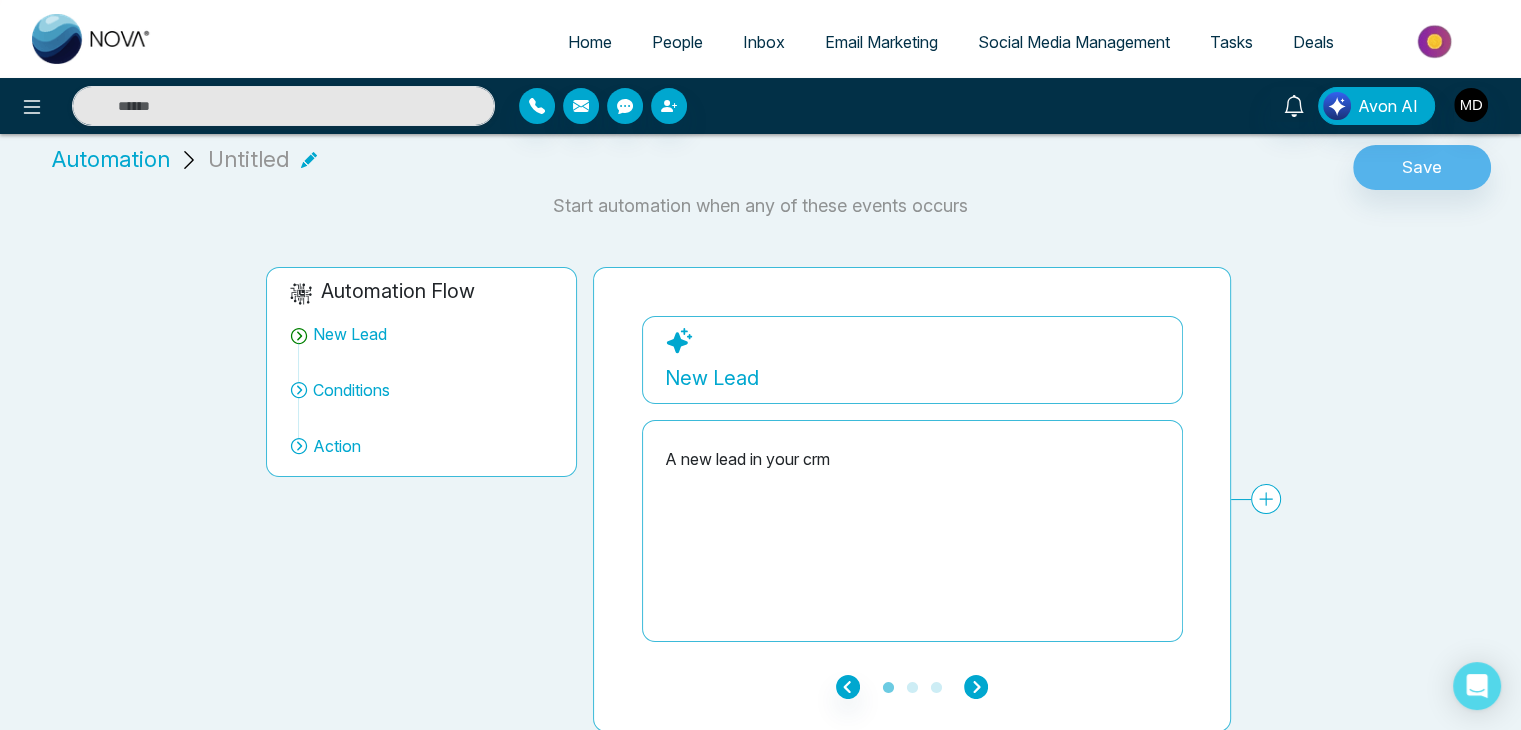 click 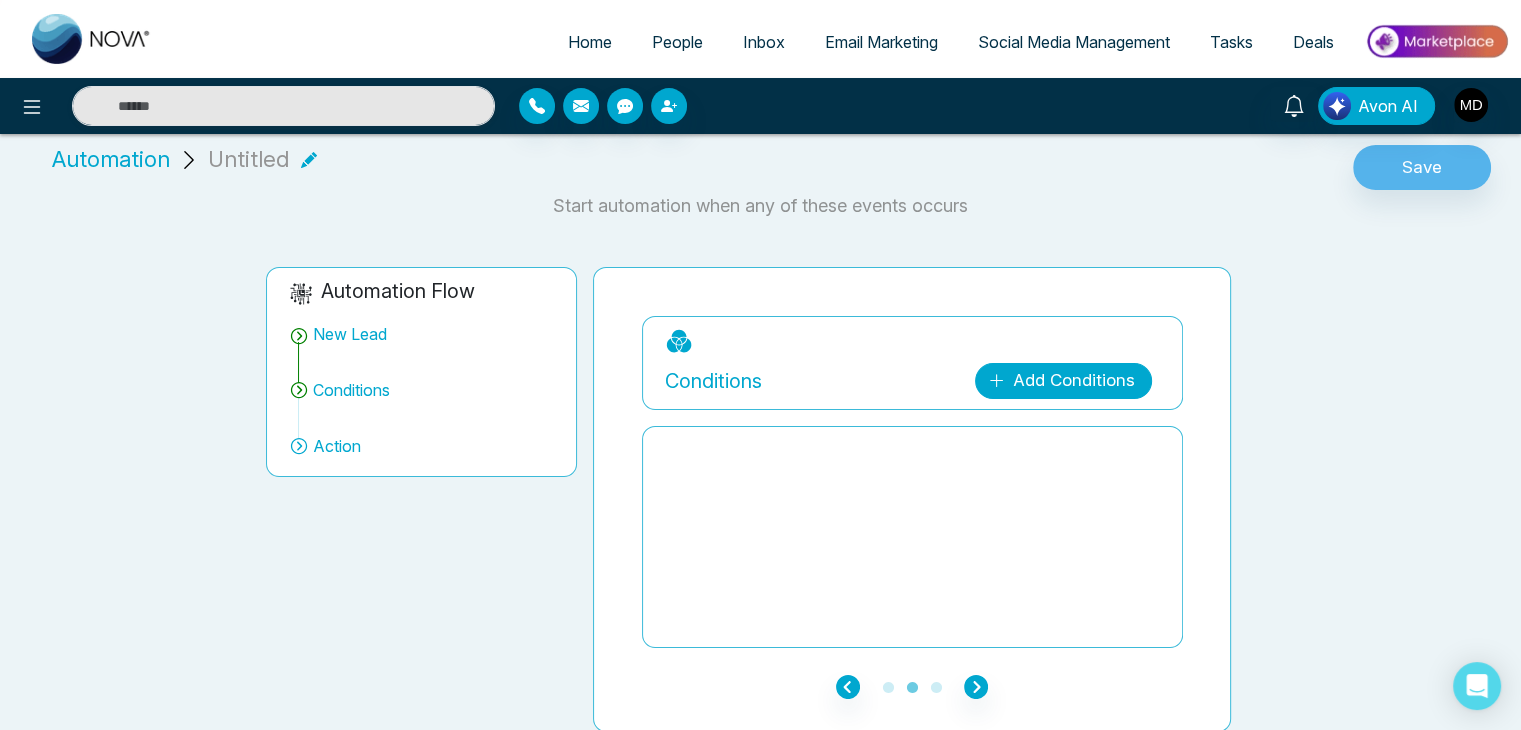 click on "Add Conditions" at bounding box center (1063, 381) 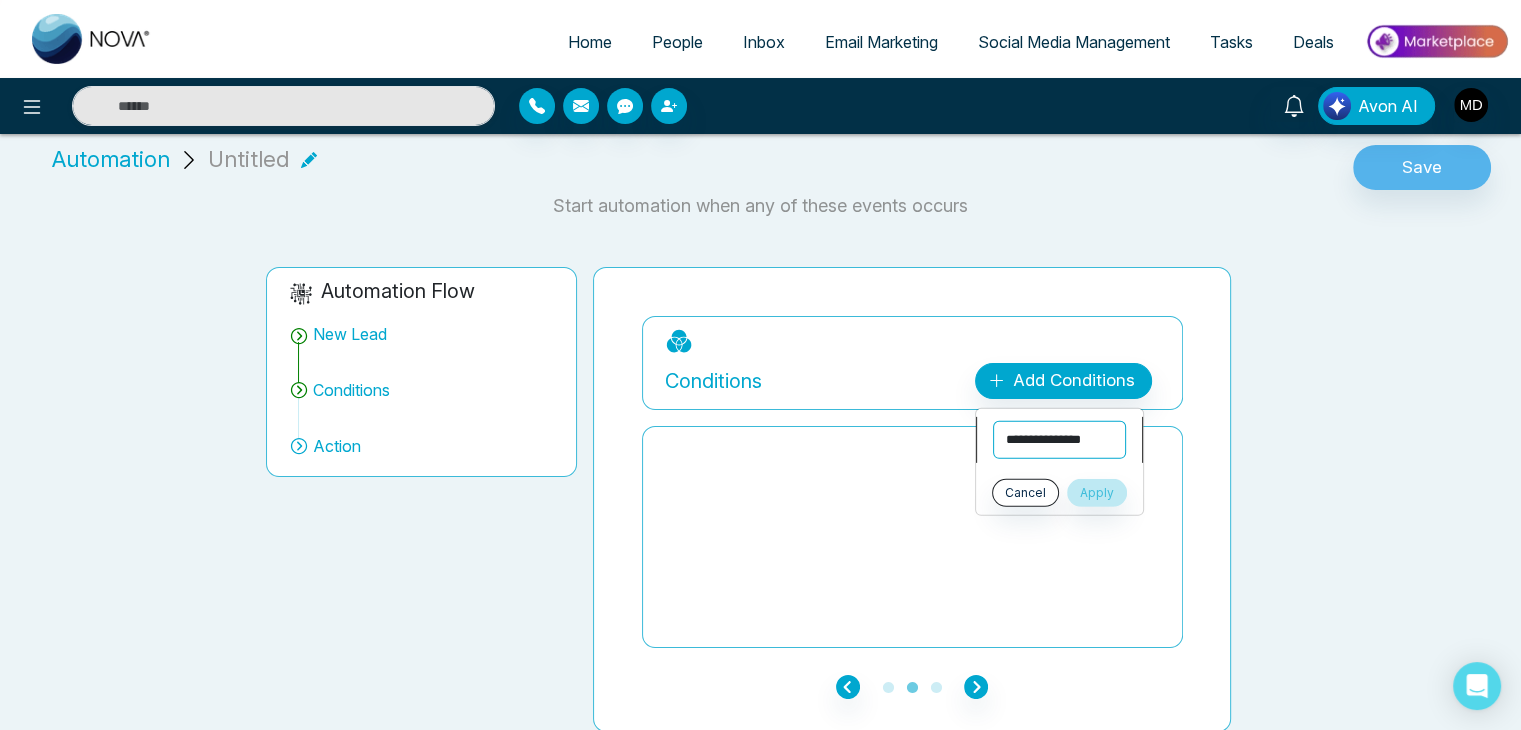 click on "**********" at bounding box center [1059, 440] 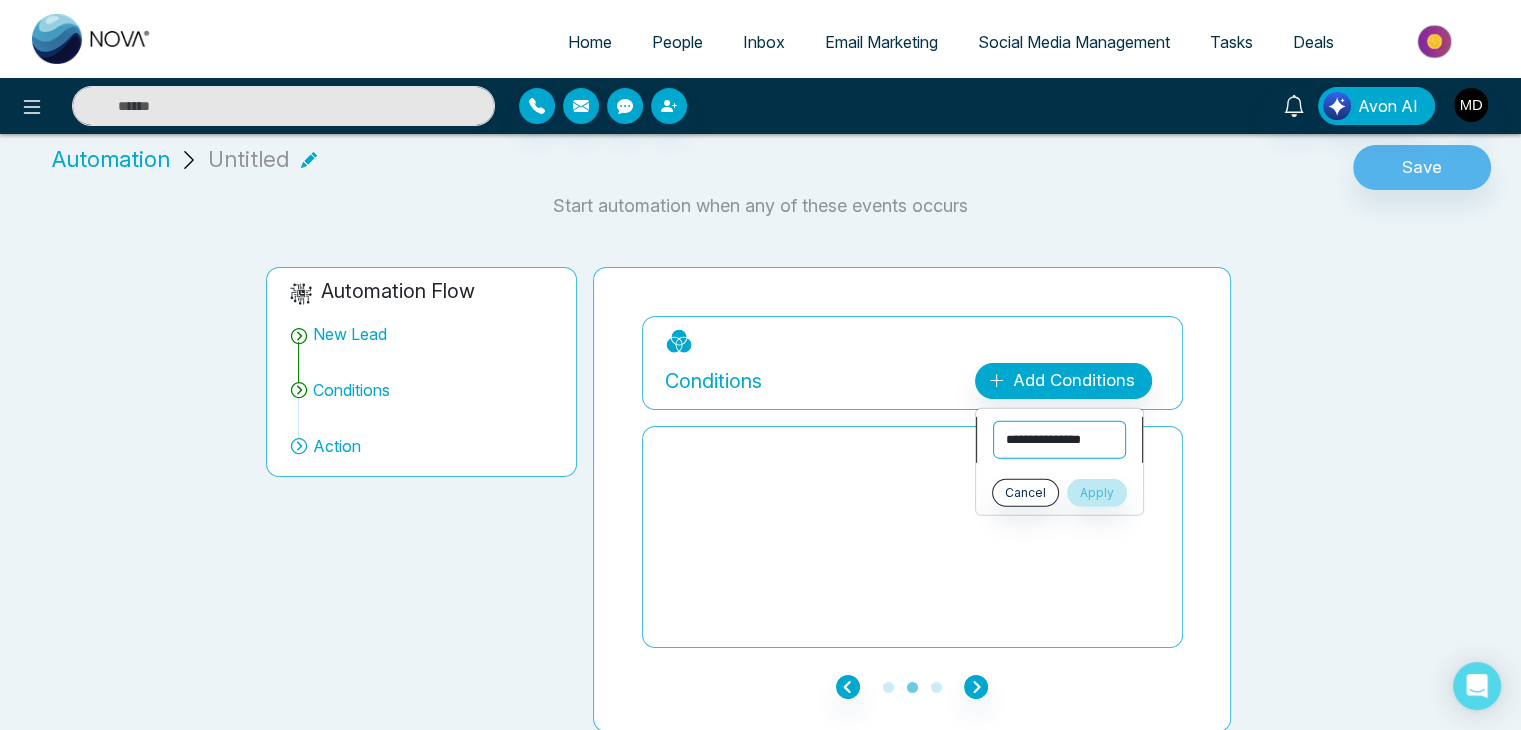 select on "**********" 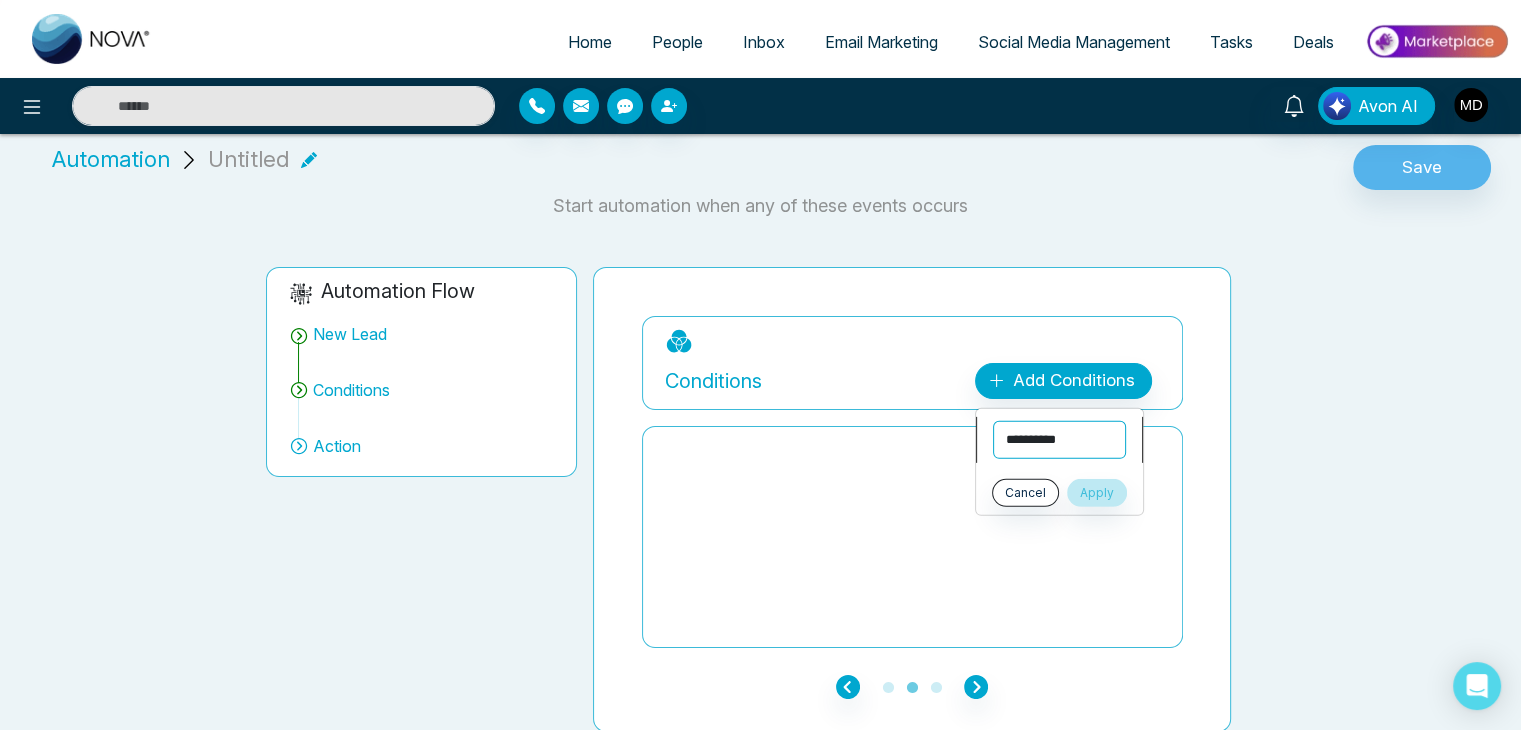 click on "**********" at bounding box center (1059, 440) 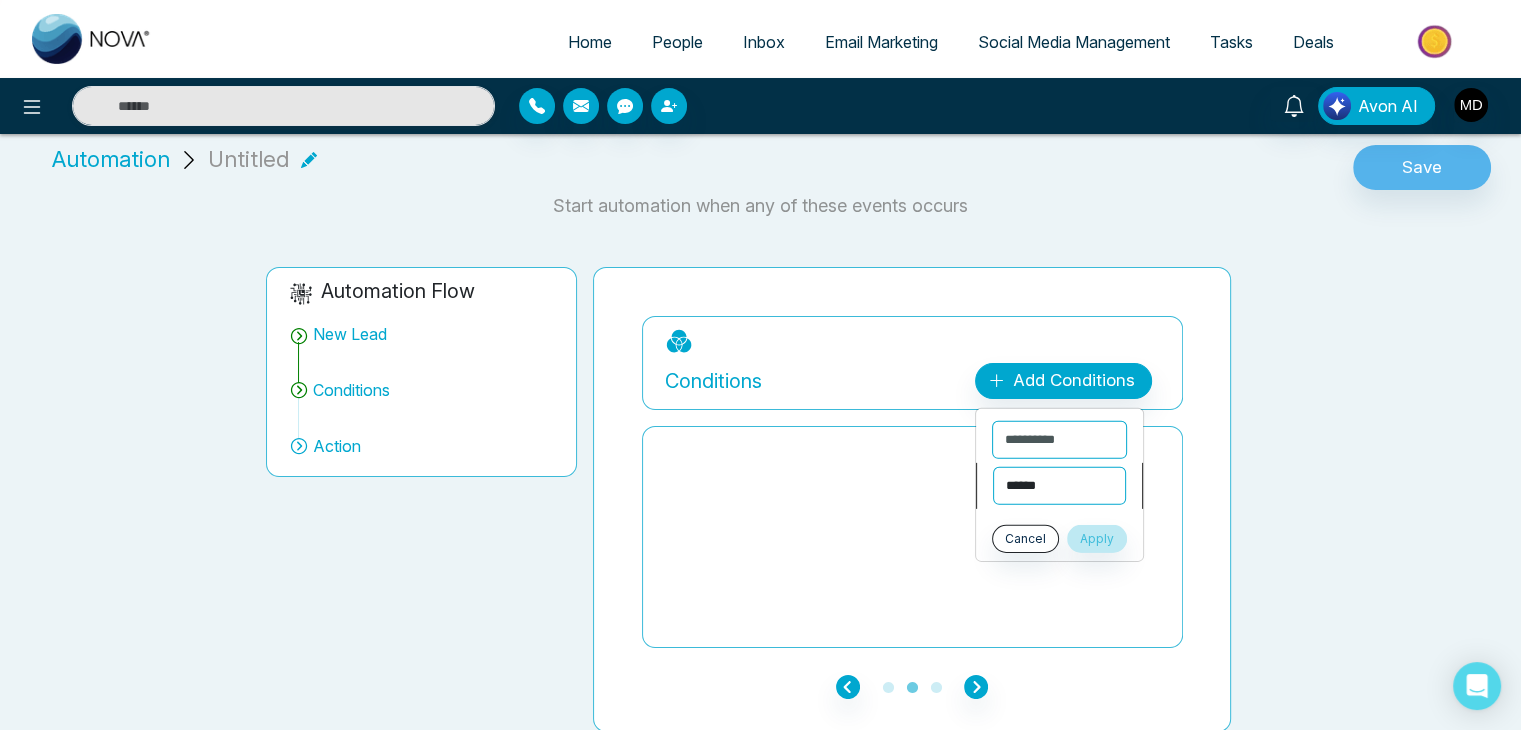 click on "**********" at bounding box center (1059, 486) 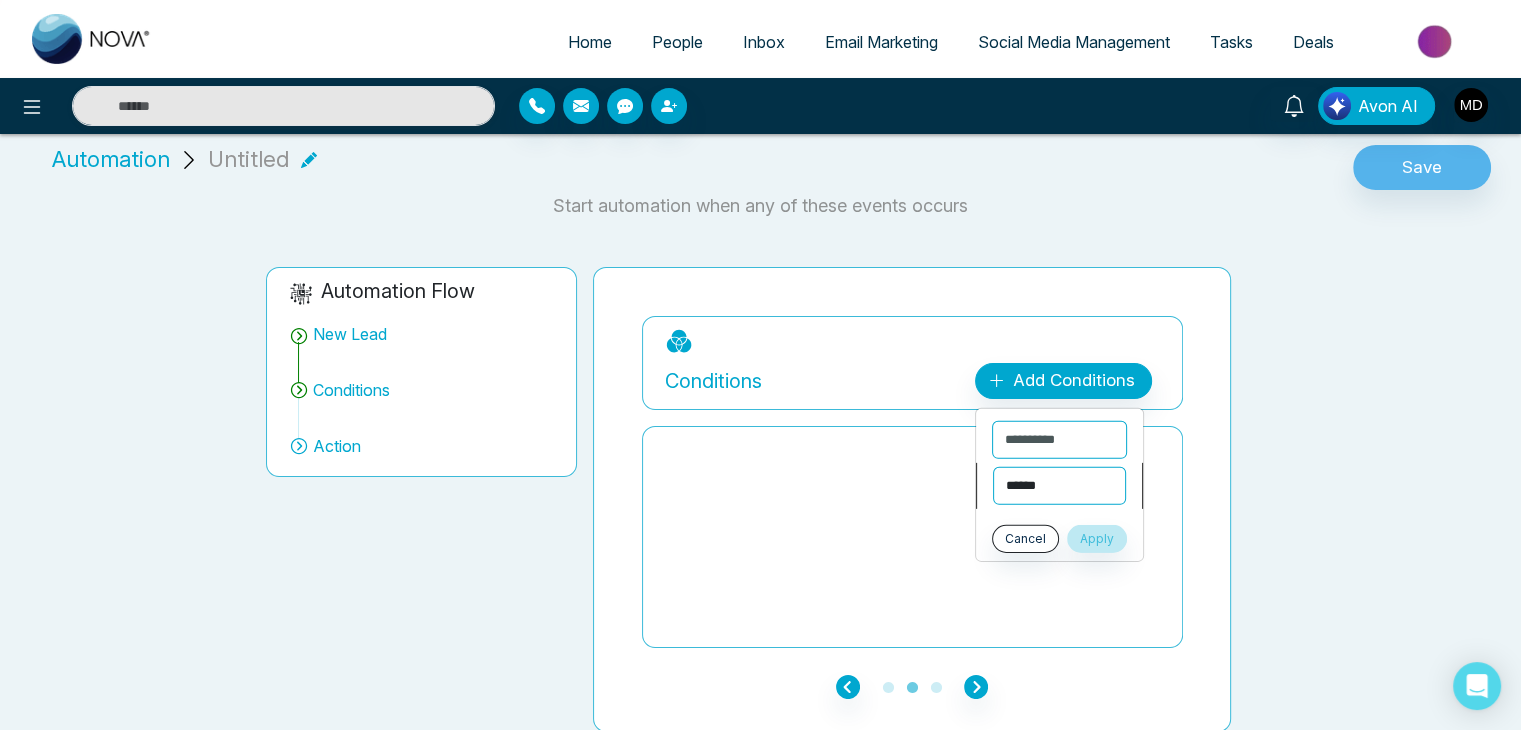 click on "**********" at bounding box center (1059, 486) 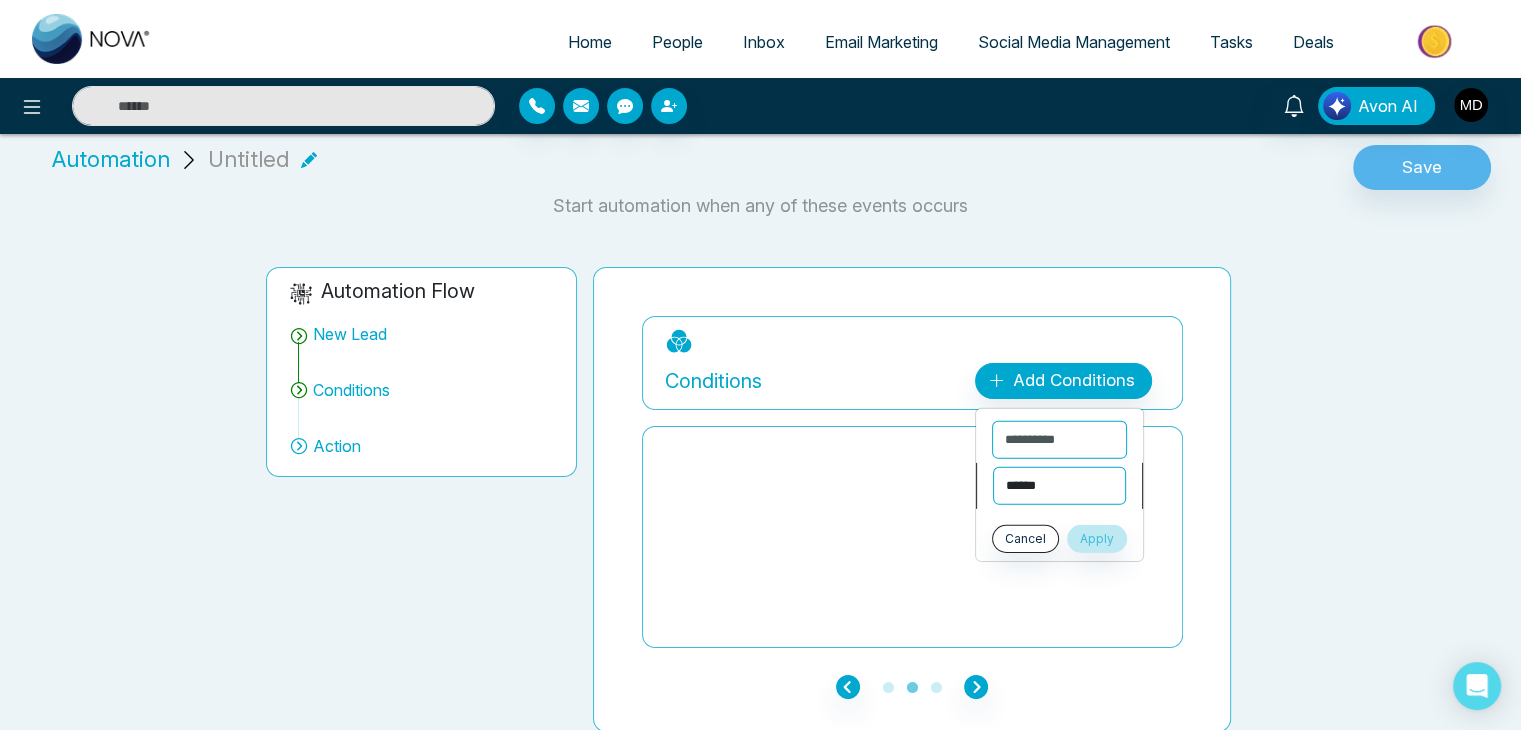 click on "**********" at bounding box center [1059, 486] 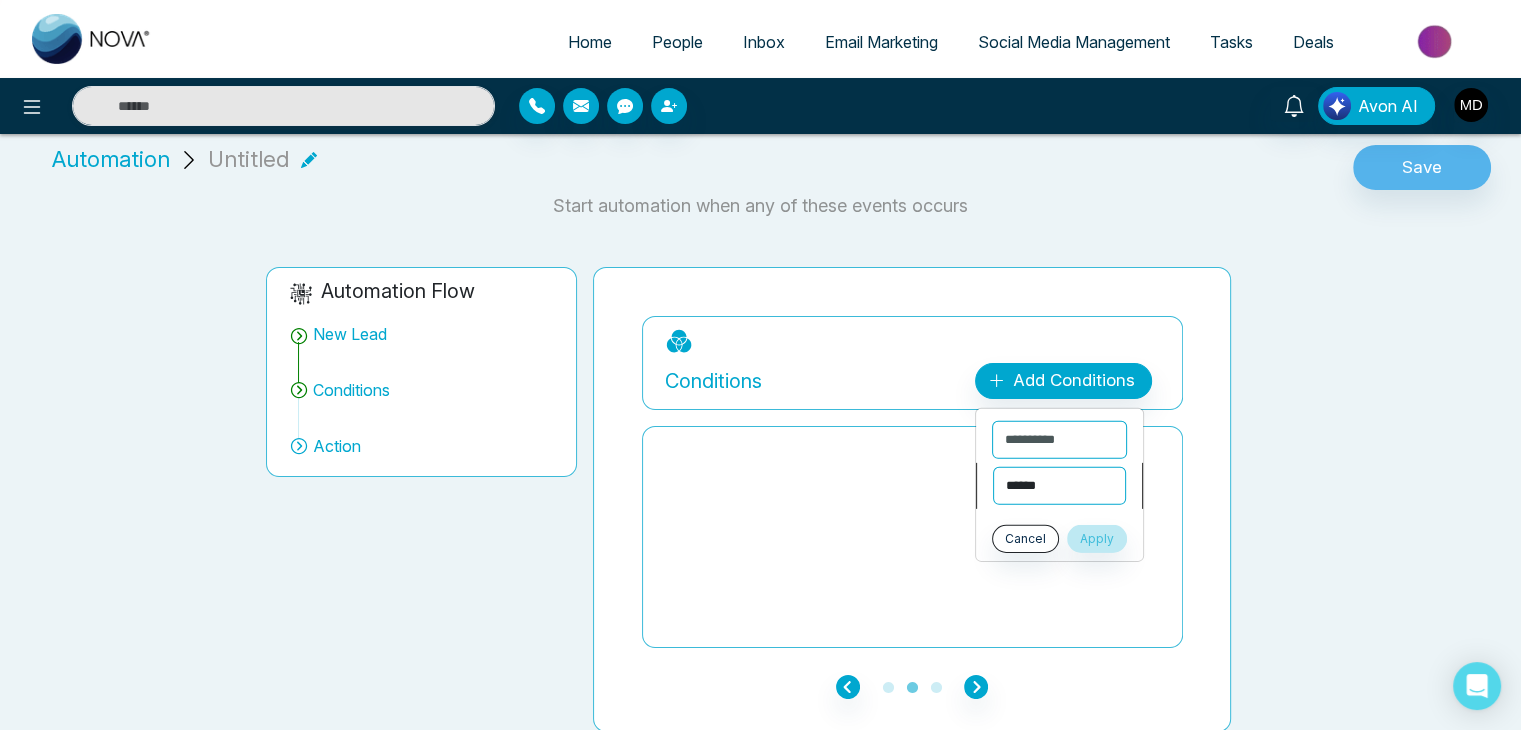 select on "**********" 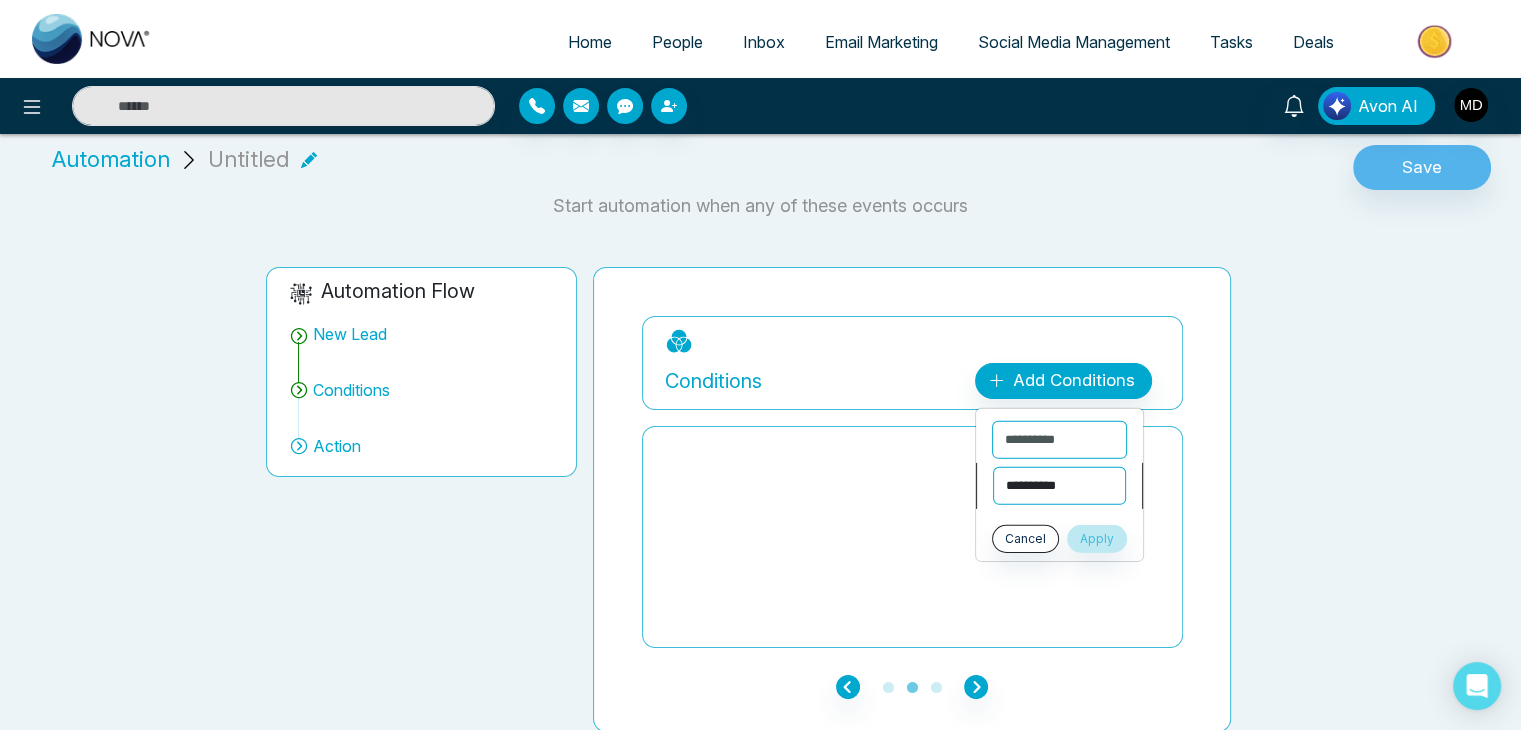 click on "**********" at bounding box center [1059, 486] 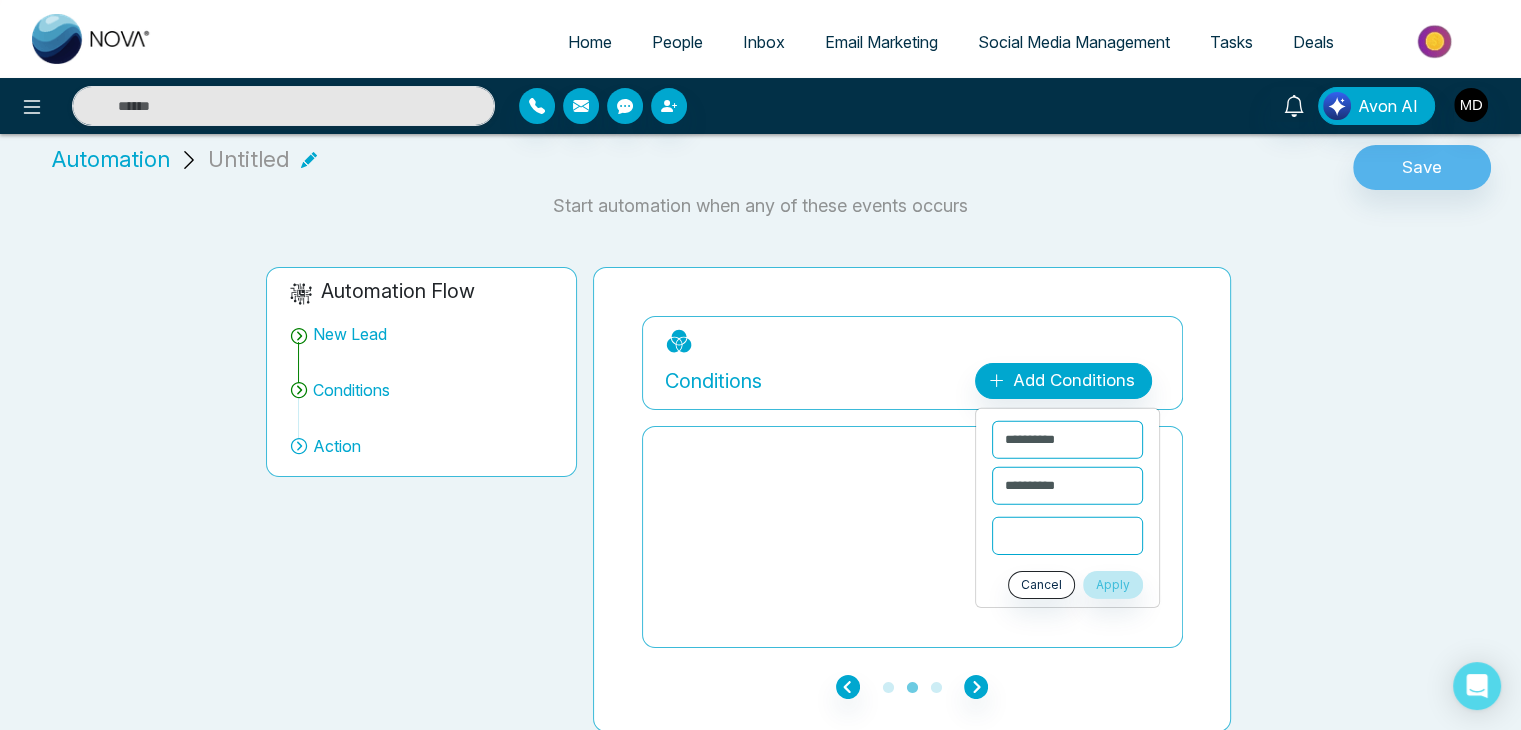 click at bounding box center [1067, 536] 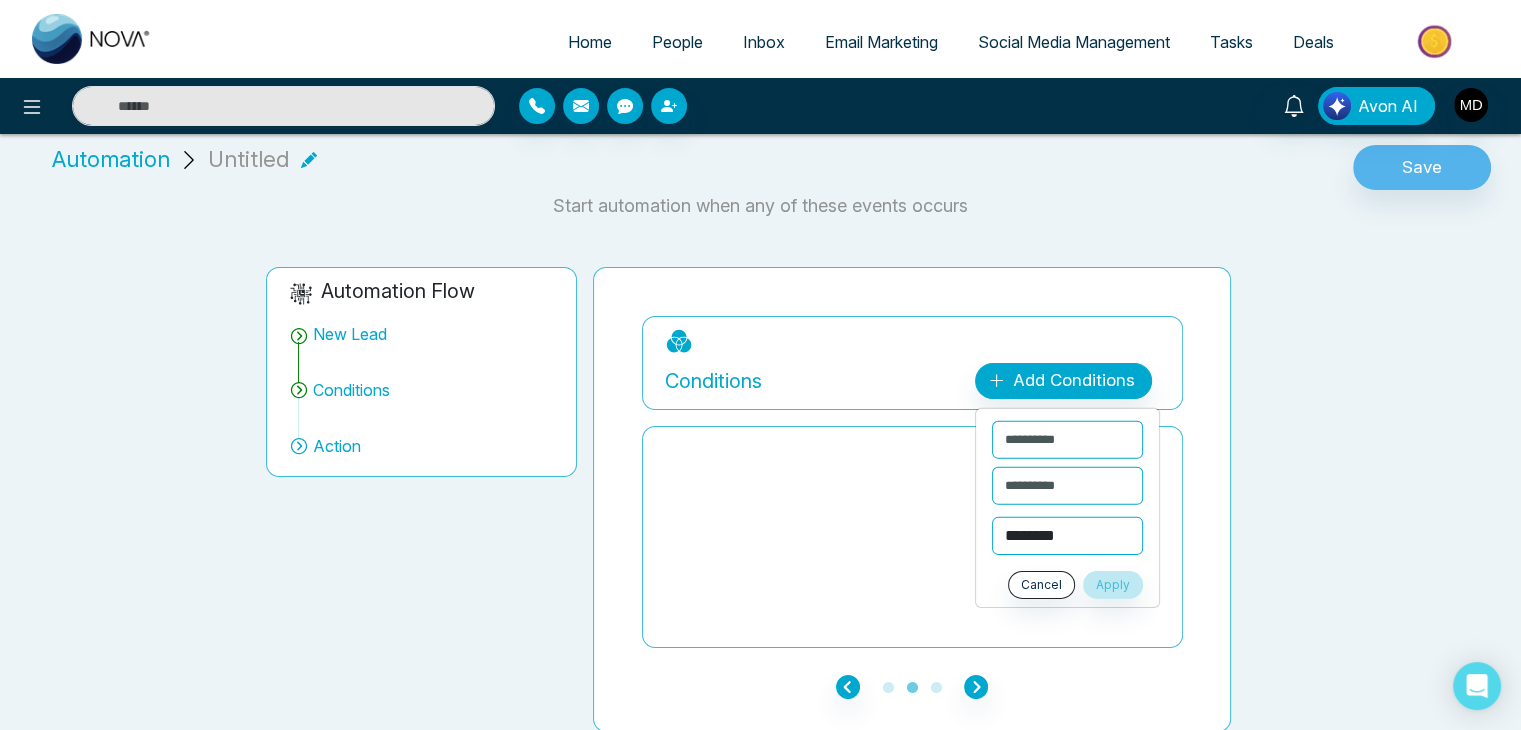 type on "********" 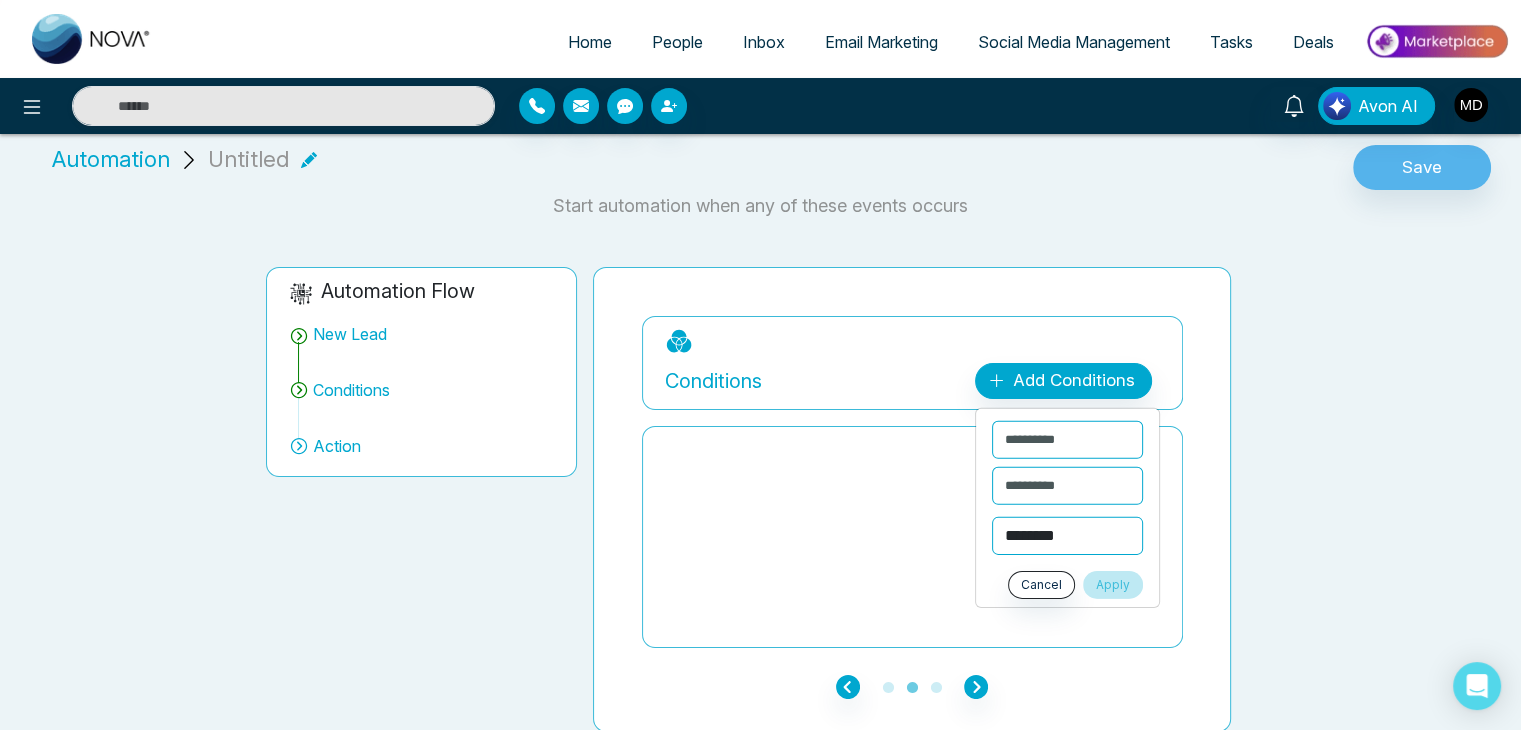 click on "Apply" at bounding box center (1113, 585) 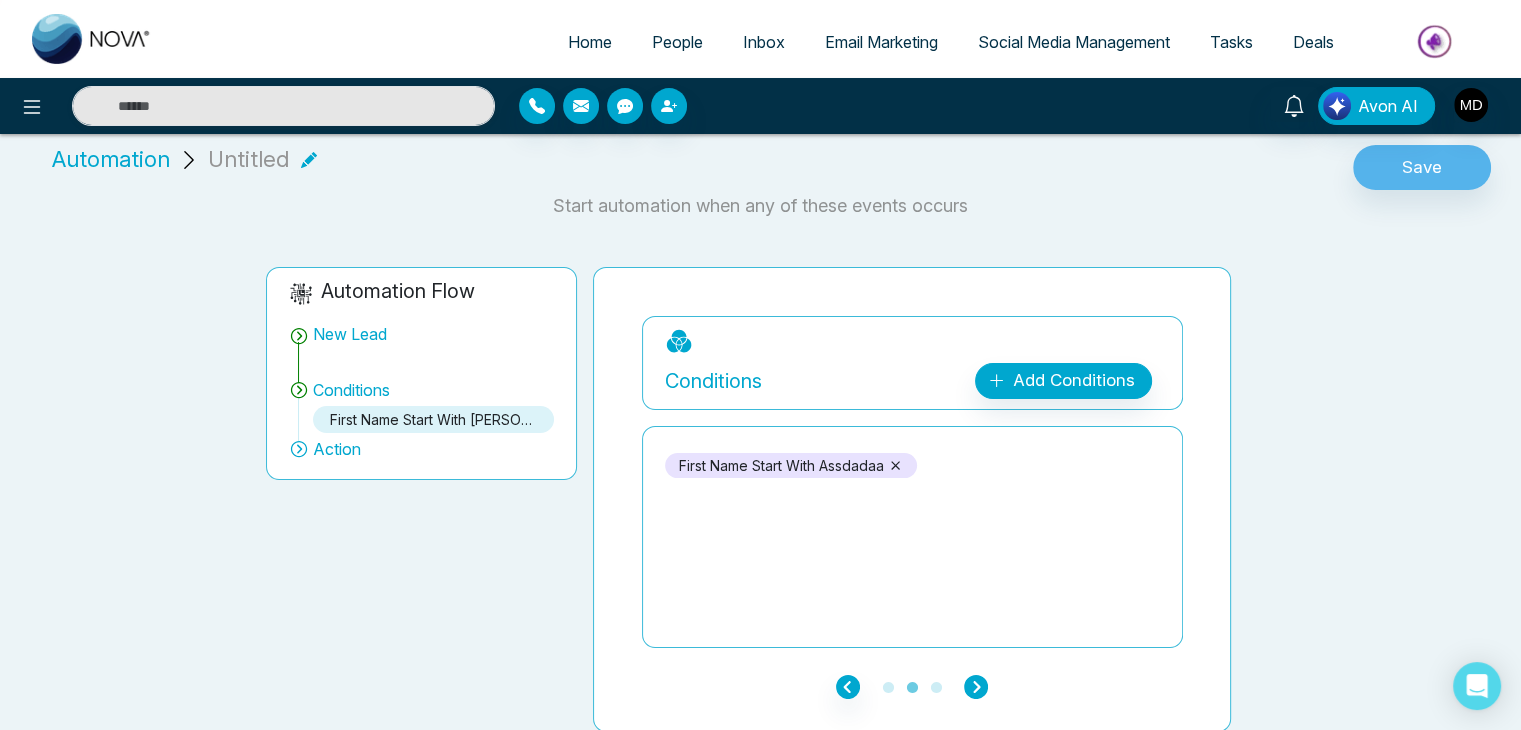click 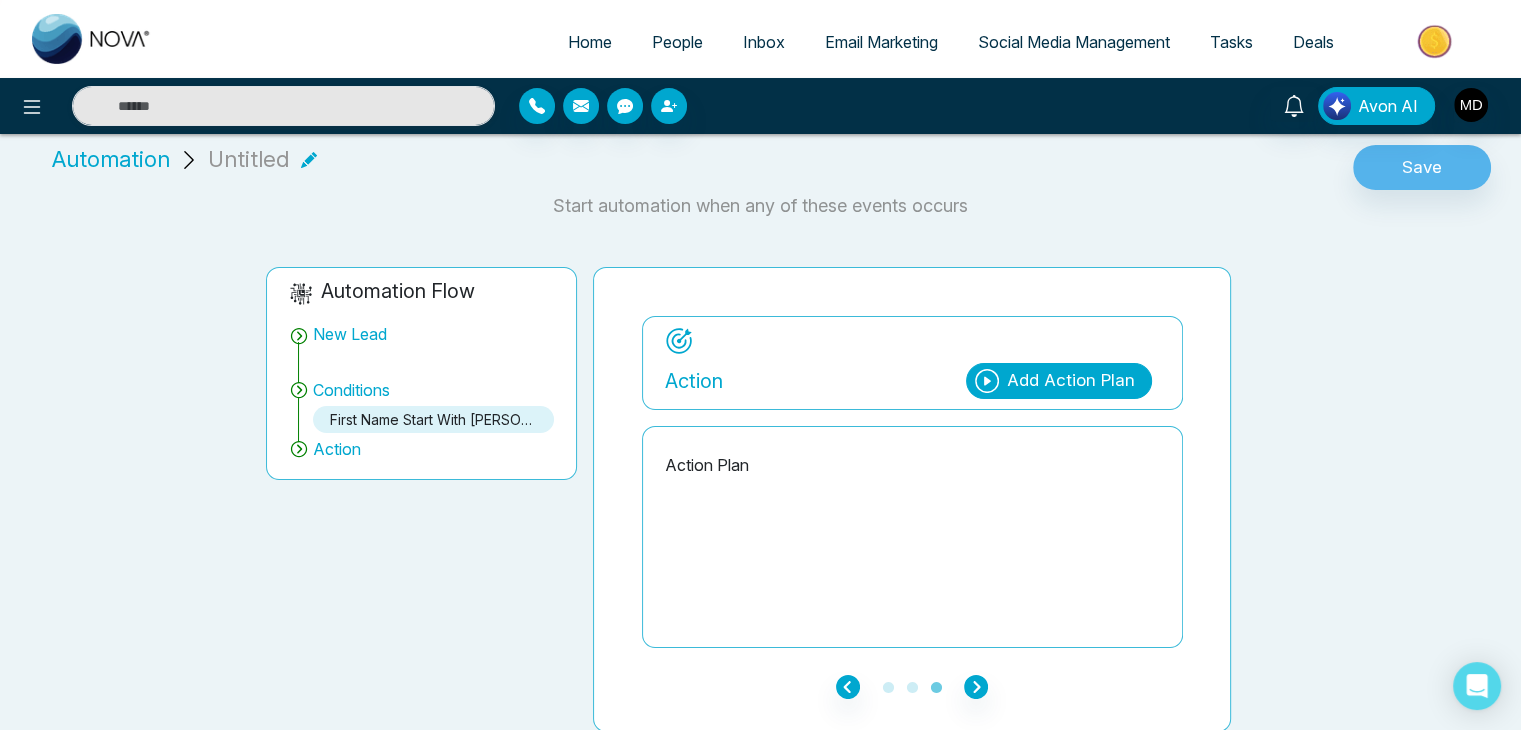 click on "Add Action Plan" at bounding box center (1071, 381) 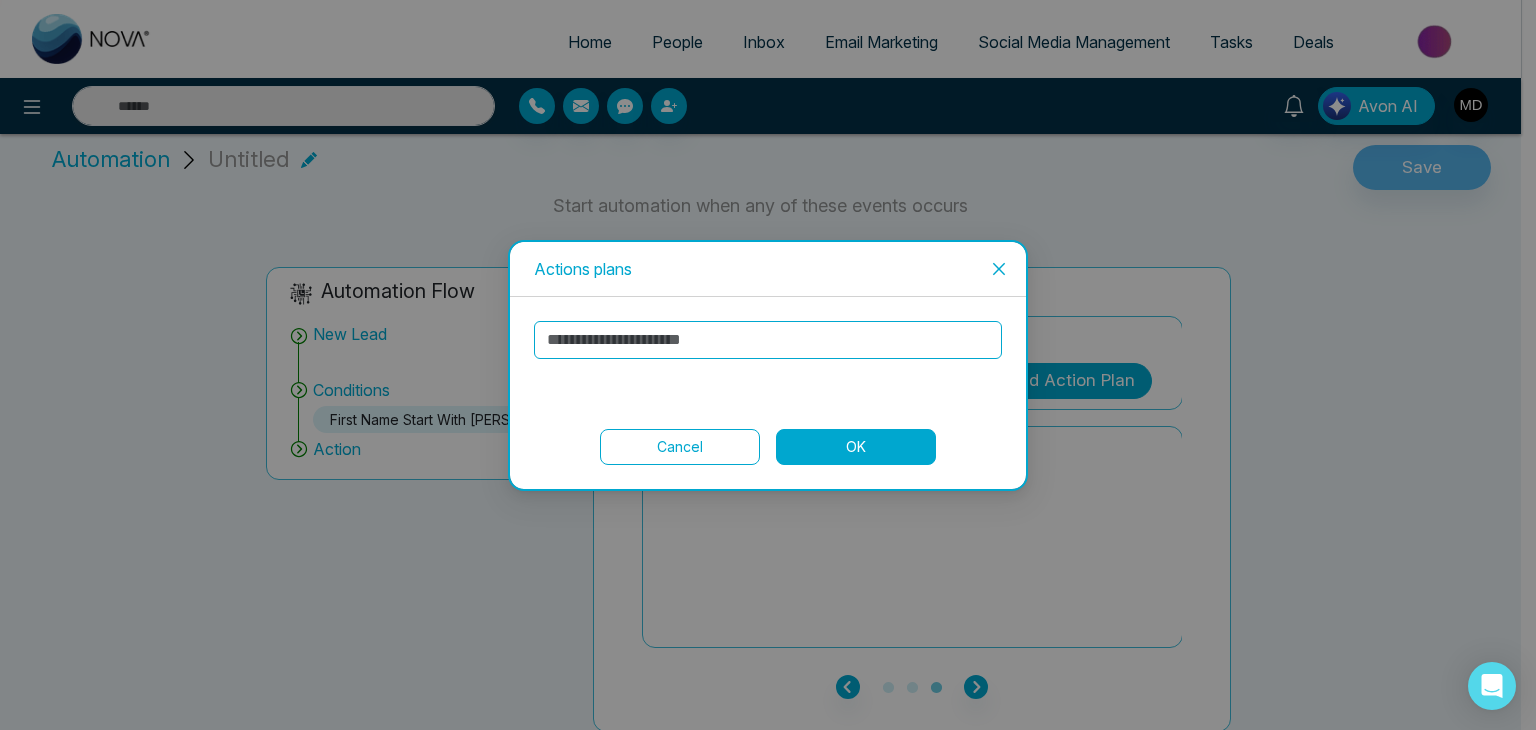 click at bounding box center [768, 340] 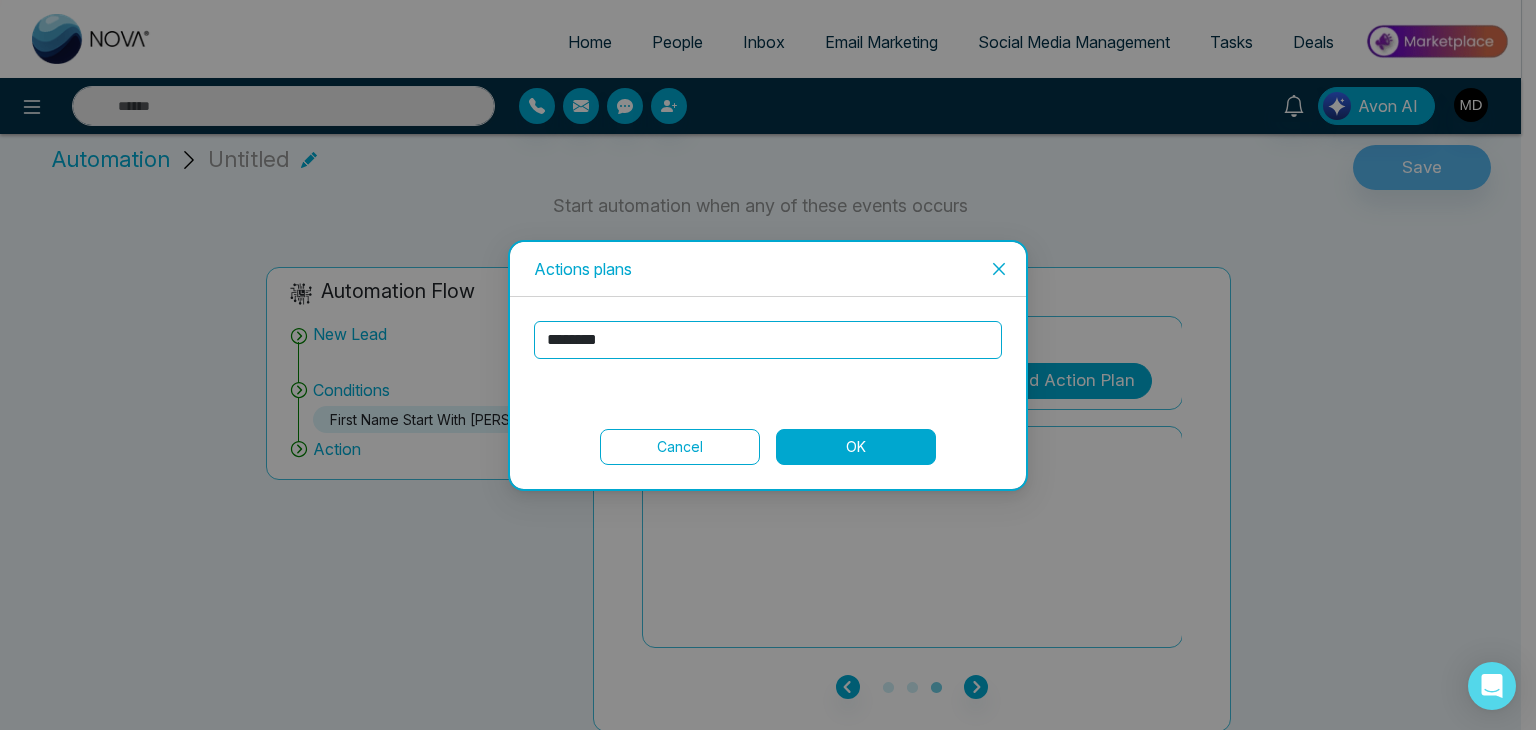 type on "********" 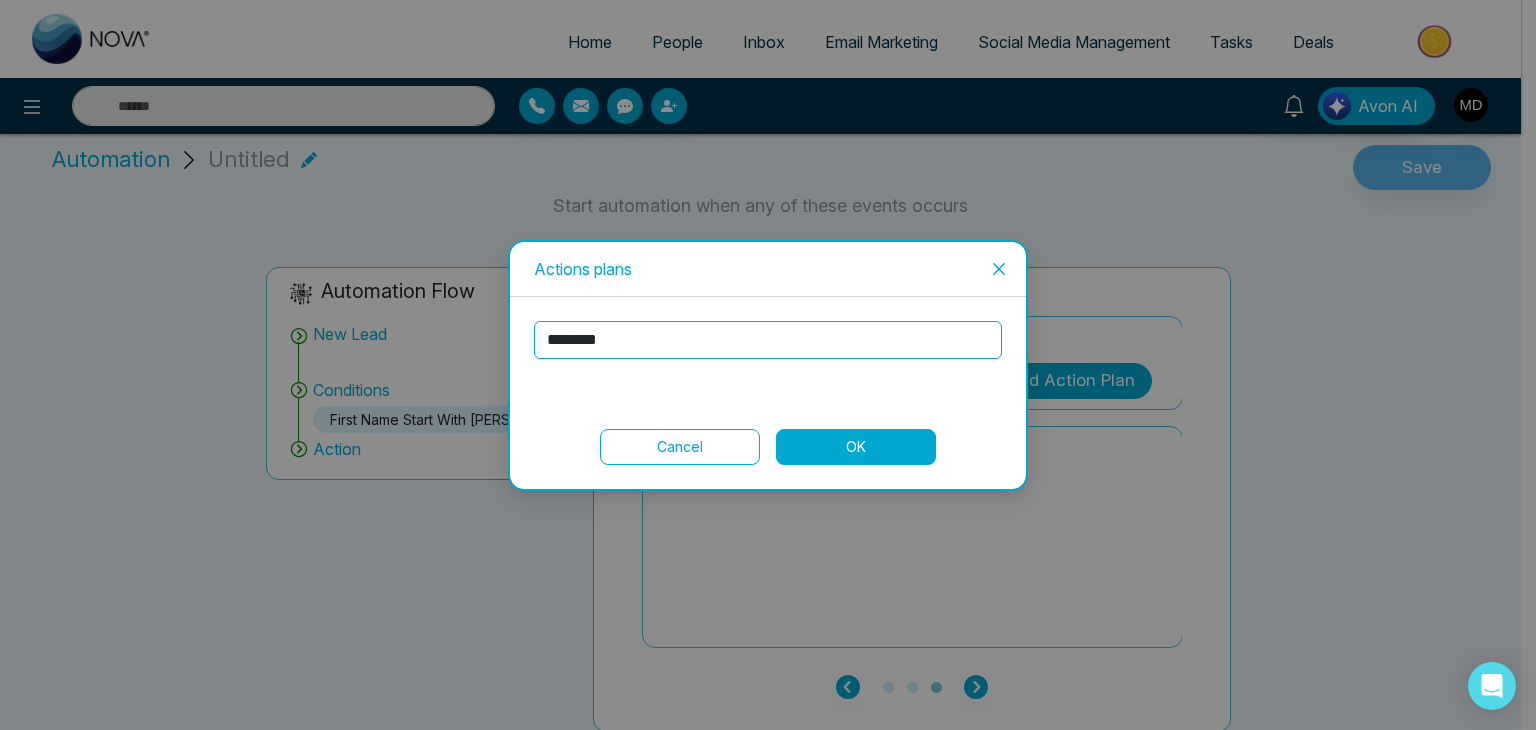 click on "OK" at bounding box center [856, 447] 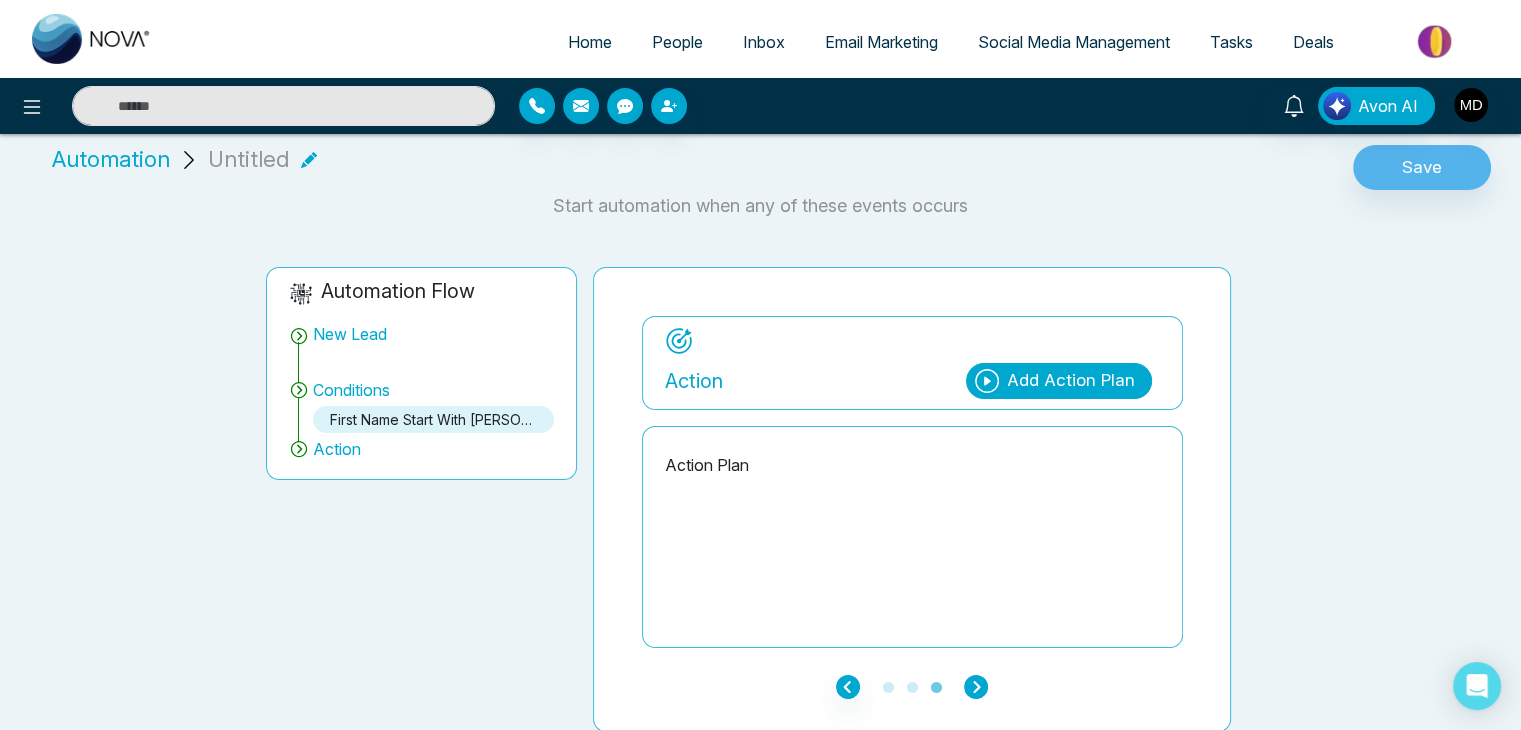 click 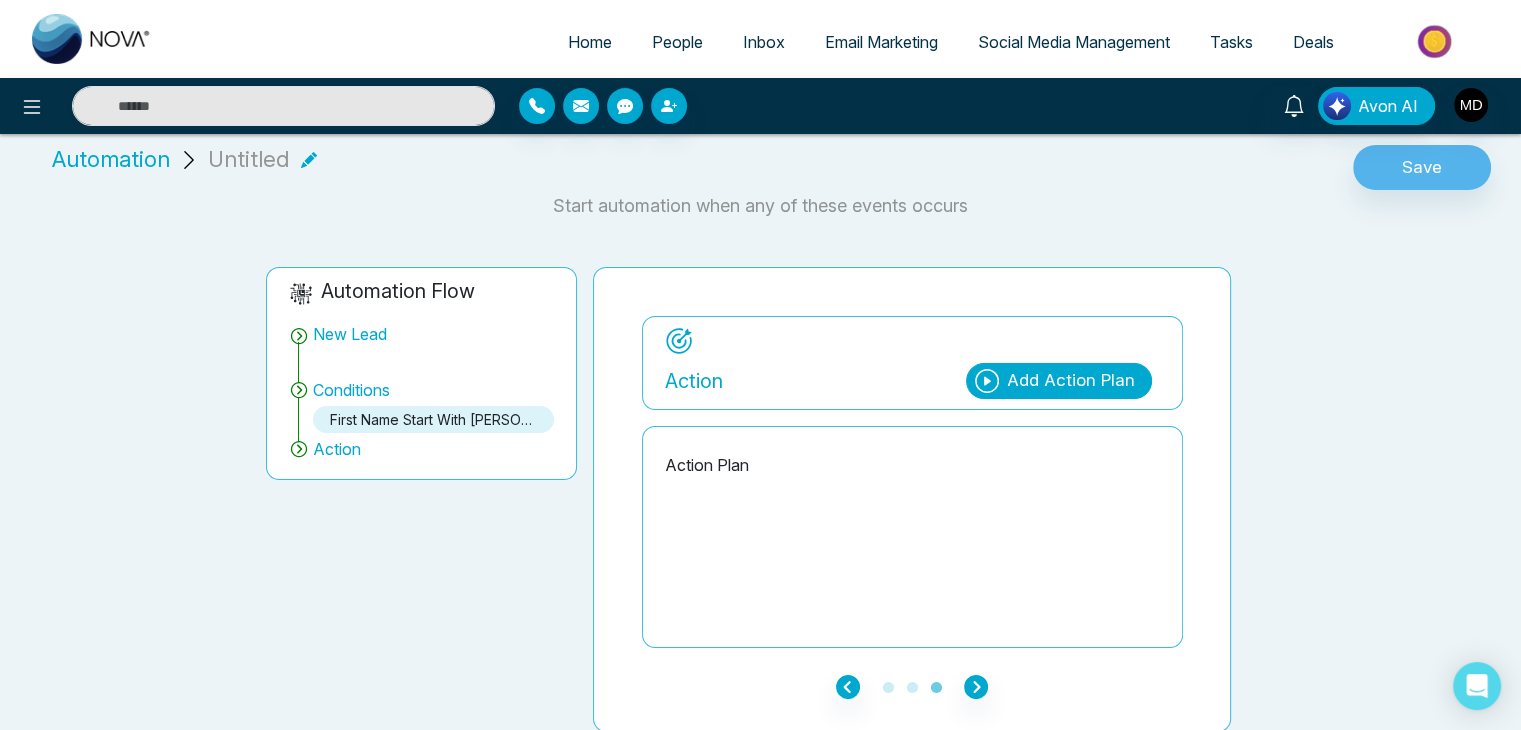 click on "Automation" at bounding box center (111, 159) 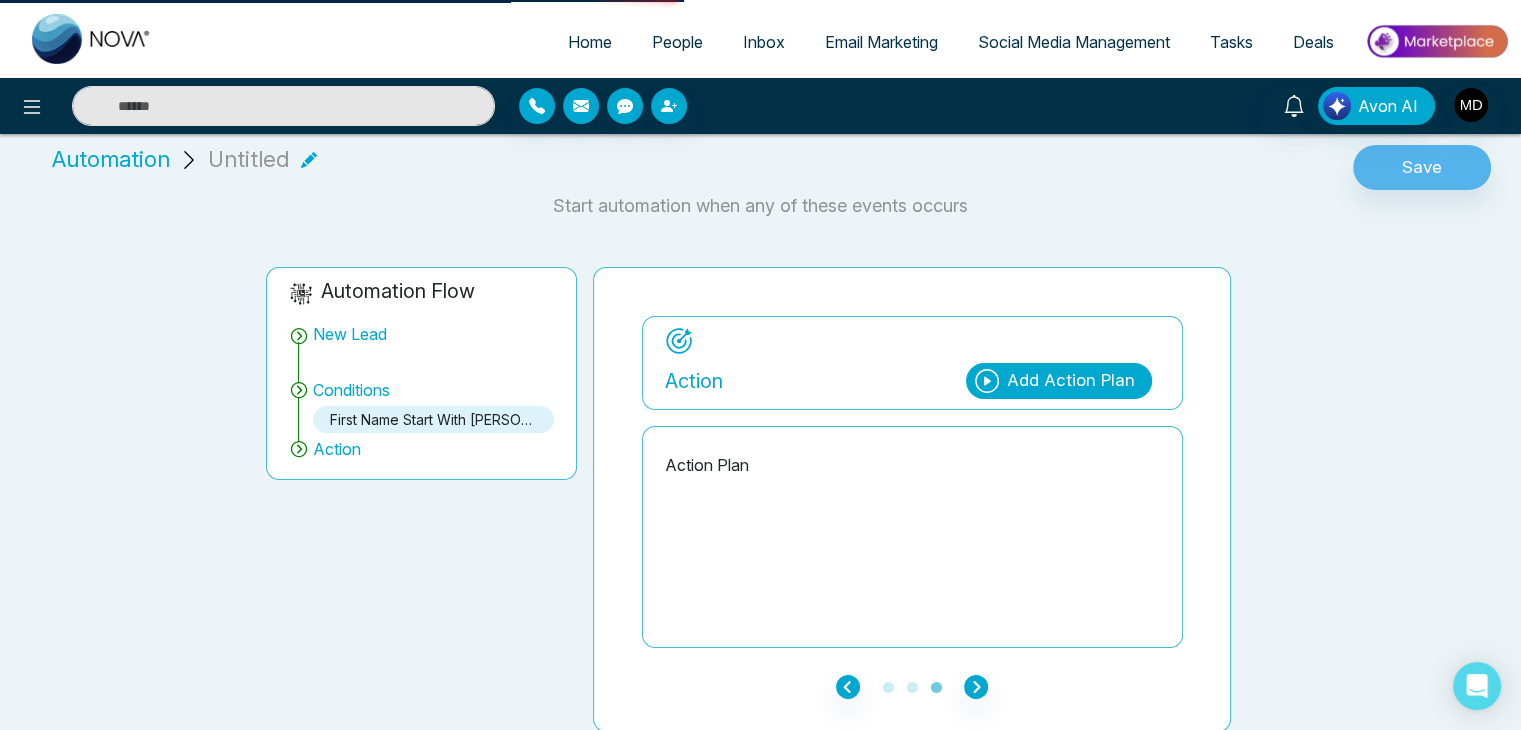 scroll, scrollTop: 0, scrollLeft: 0, axis: both 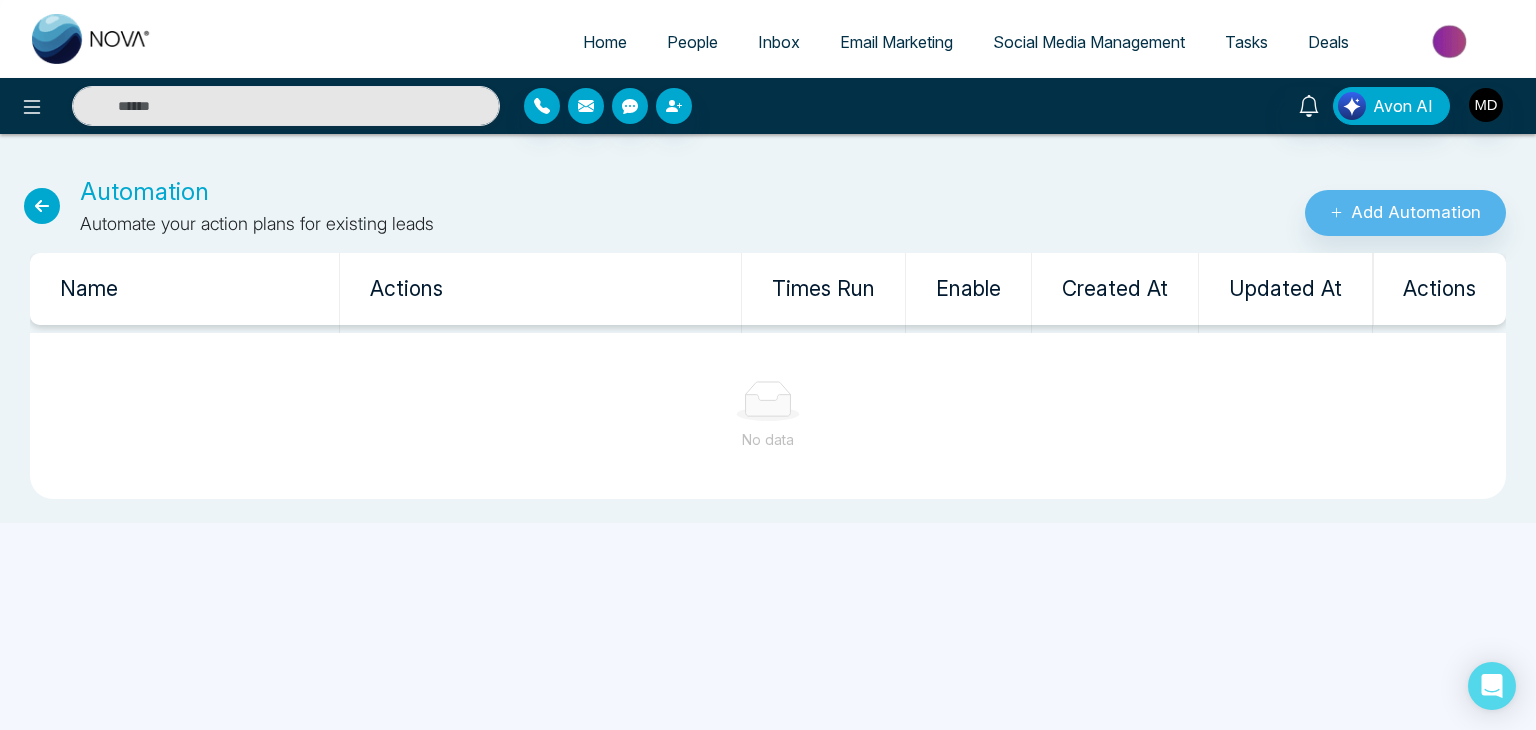 click at bounding box center (42, 206) 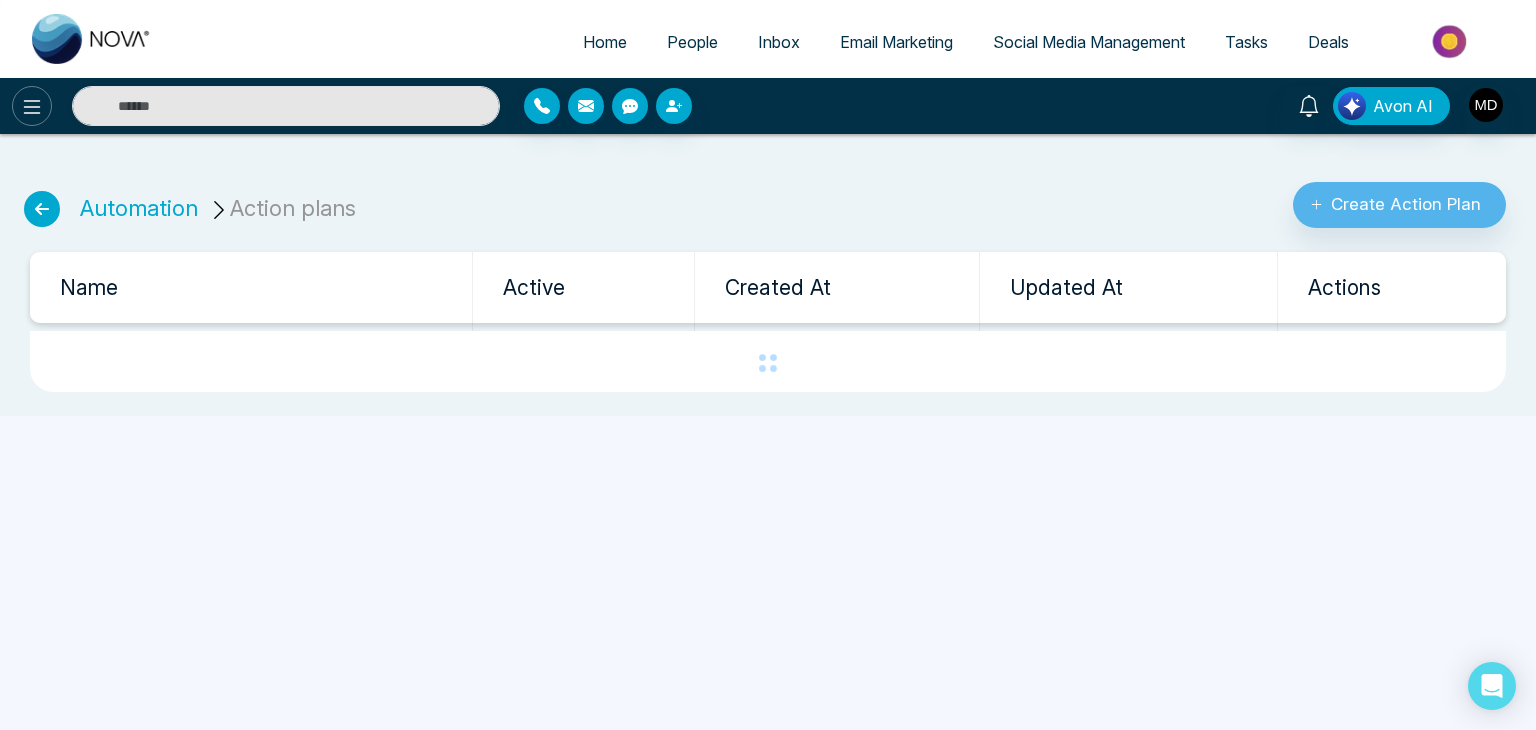 click 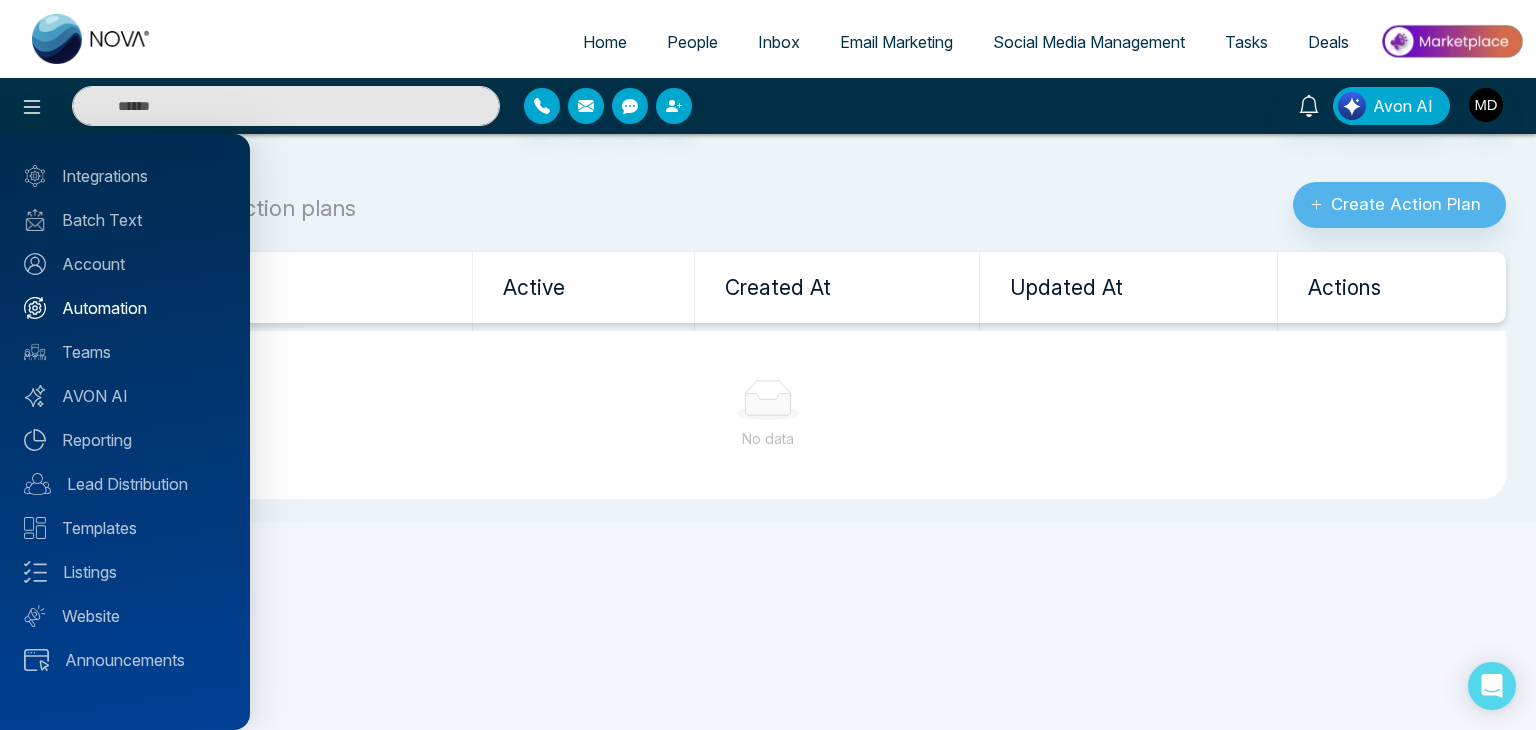 click on "Automation" at bounding box center [125, 308] 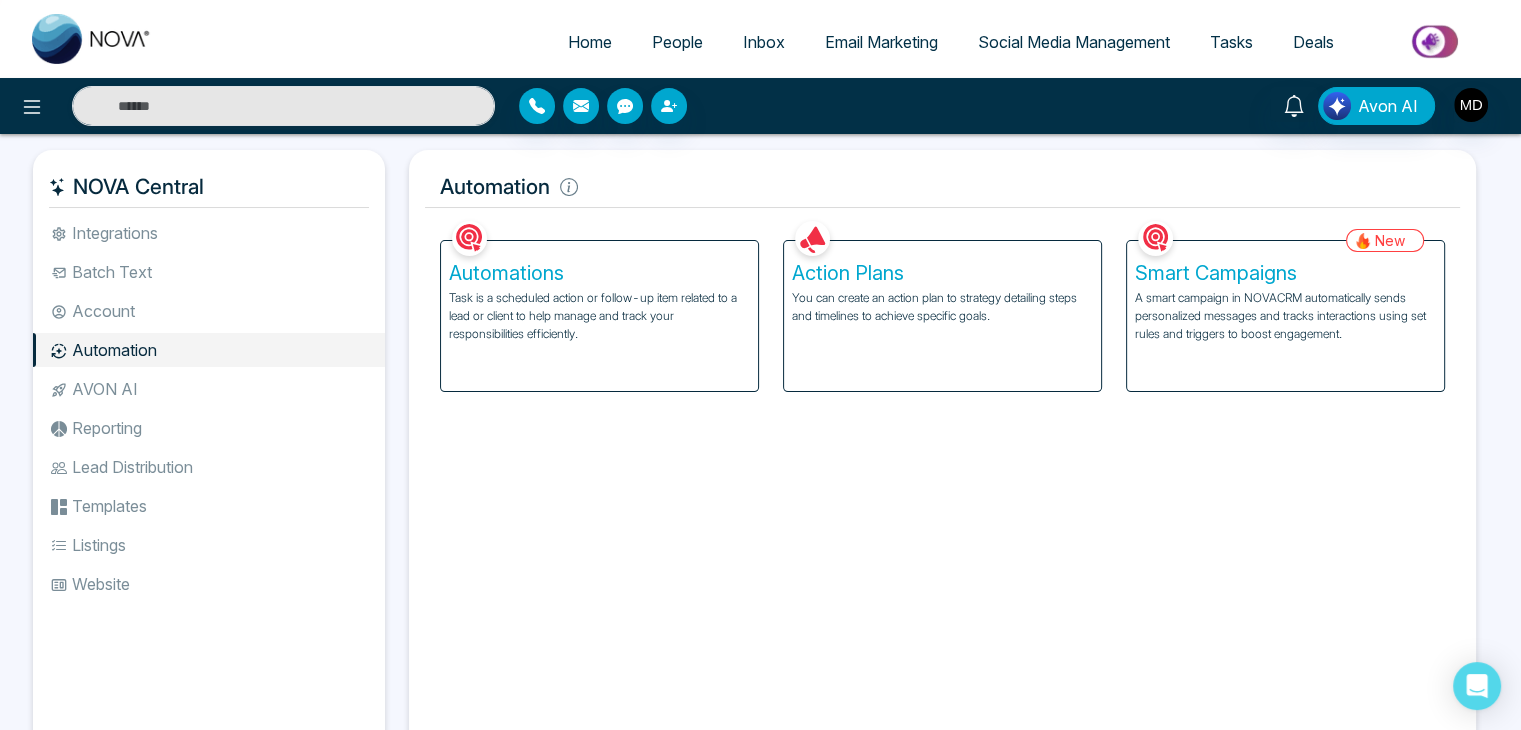 click on "Action Plans You can create an action plan to strategy detailing steps and timelines to achieve specific goals." at bounding box center [942, 316] 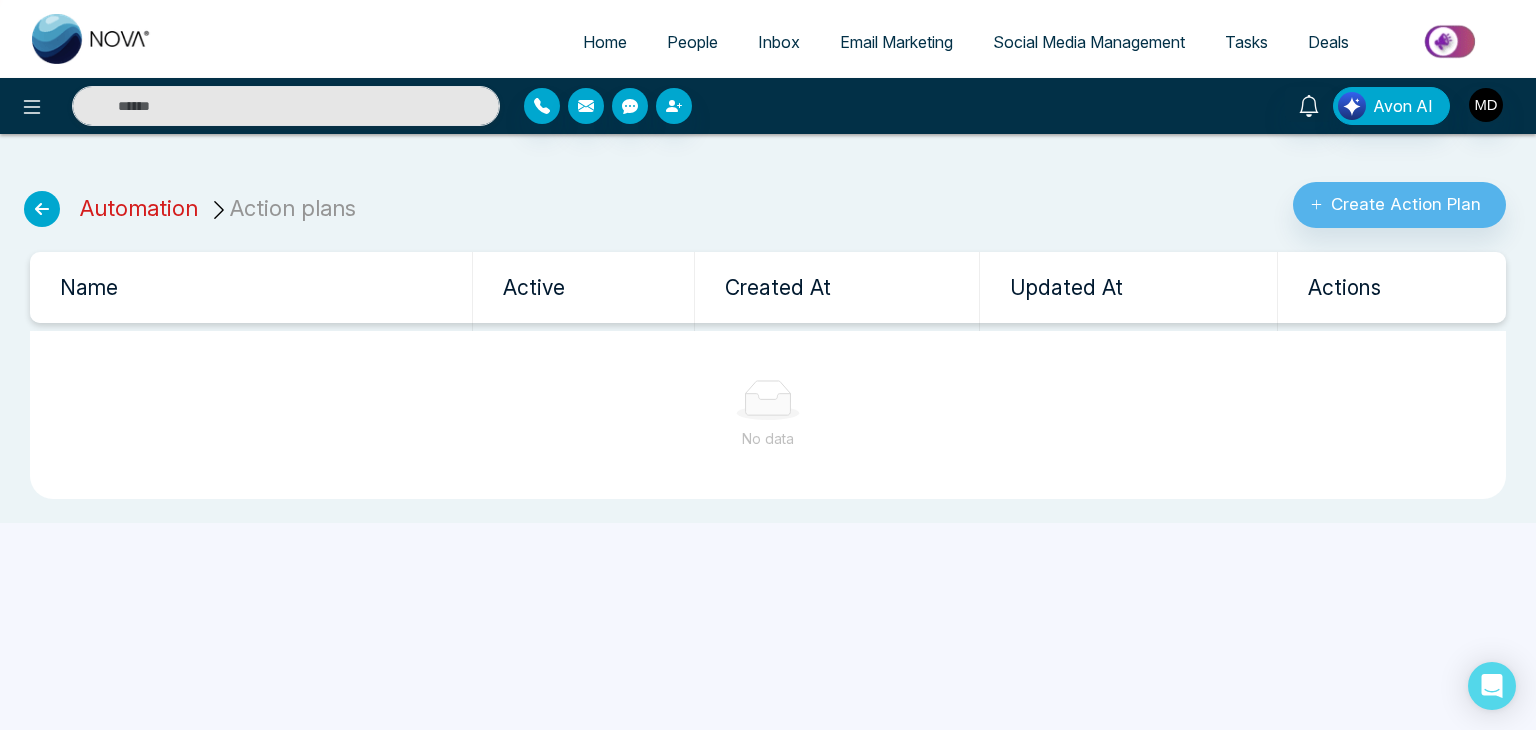 click on "Automation" at bounding box center (139, 208) 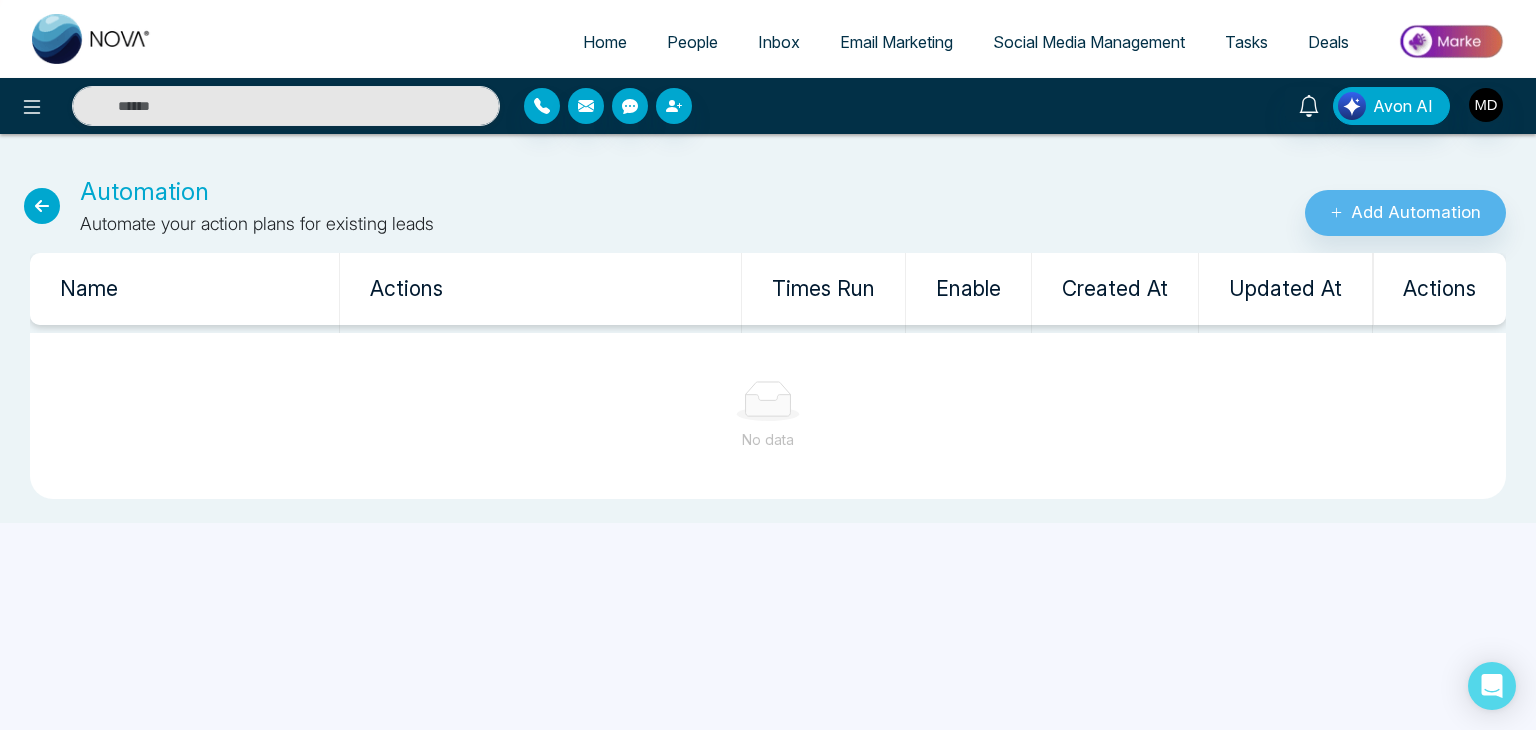 click at bounding box center [92, 39] 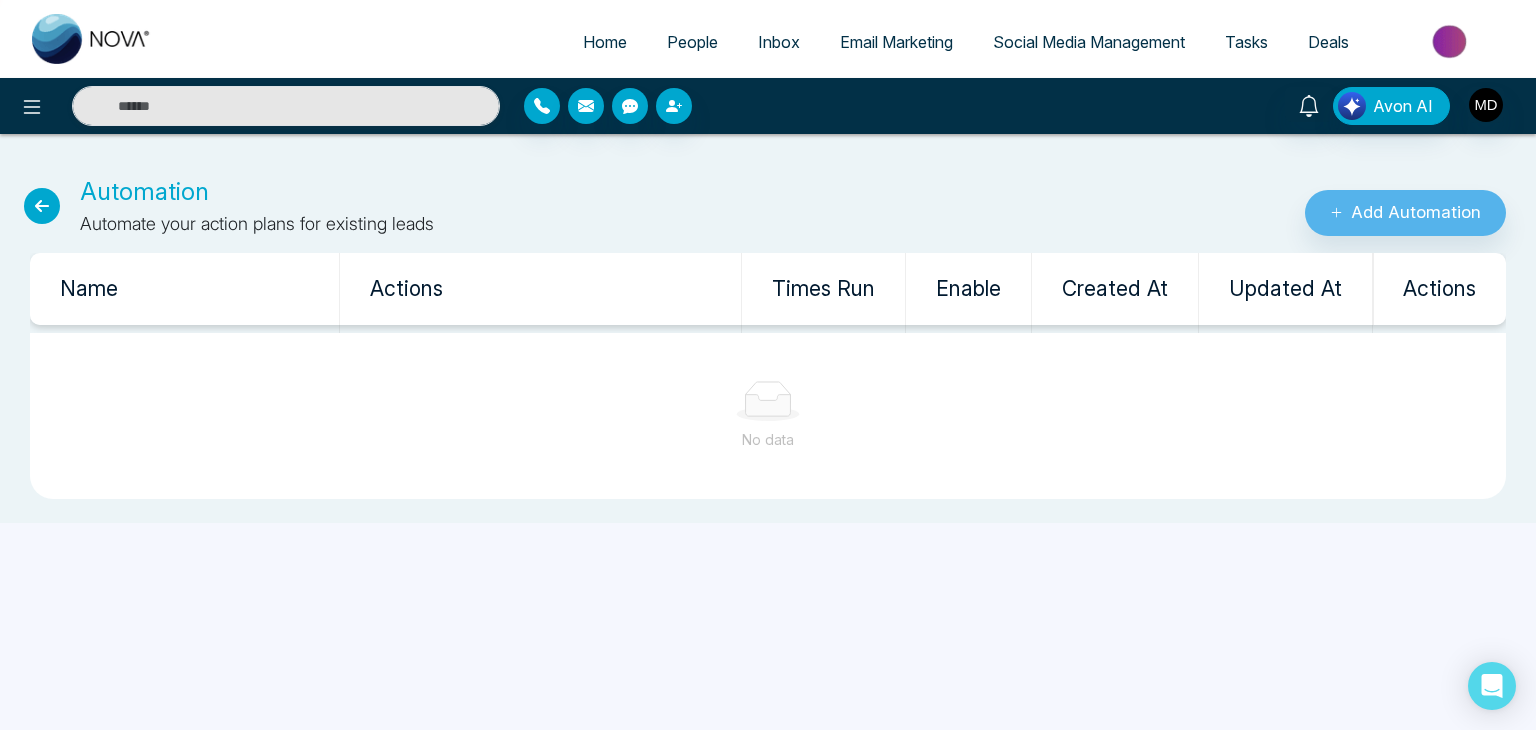 select on "*" 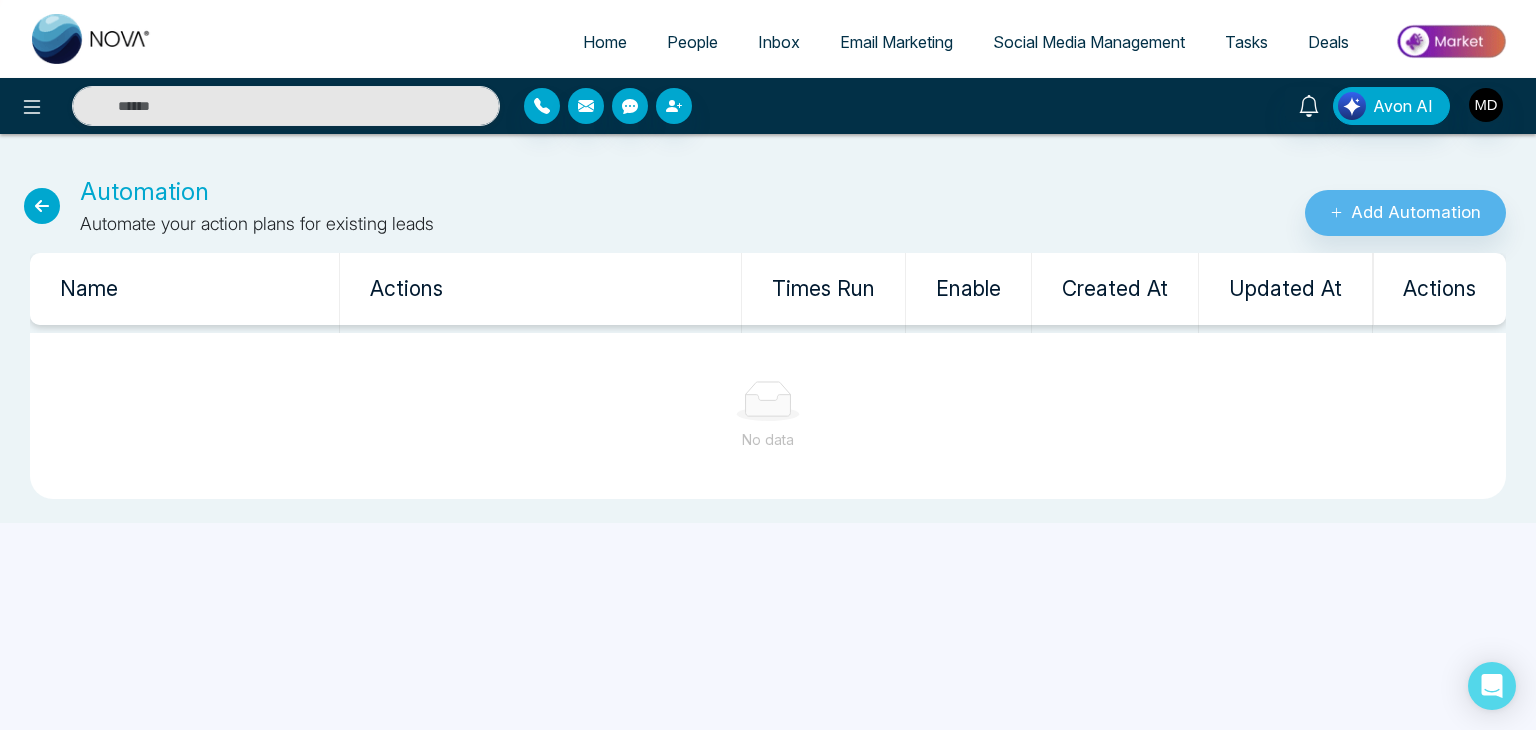 select on "*" 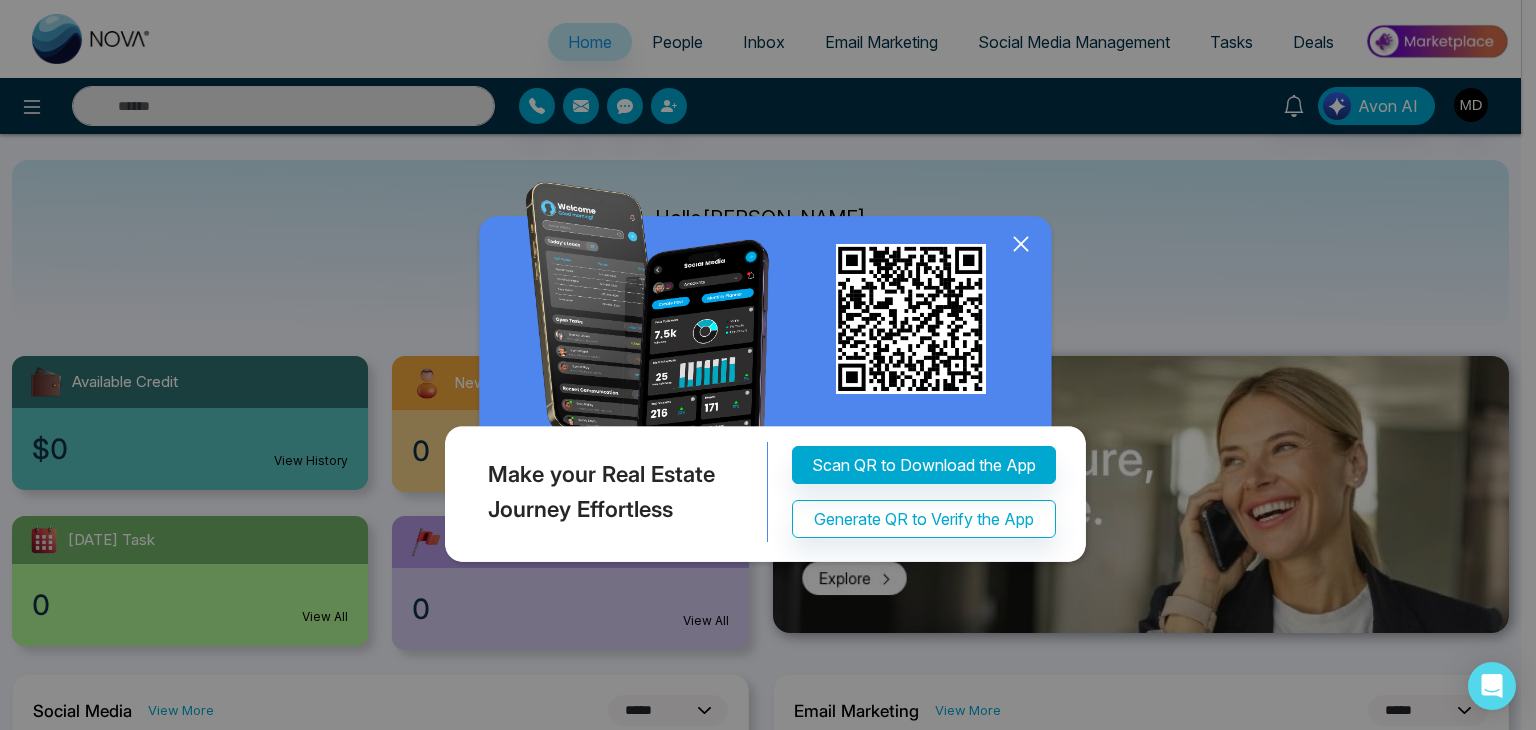 click 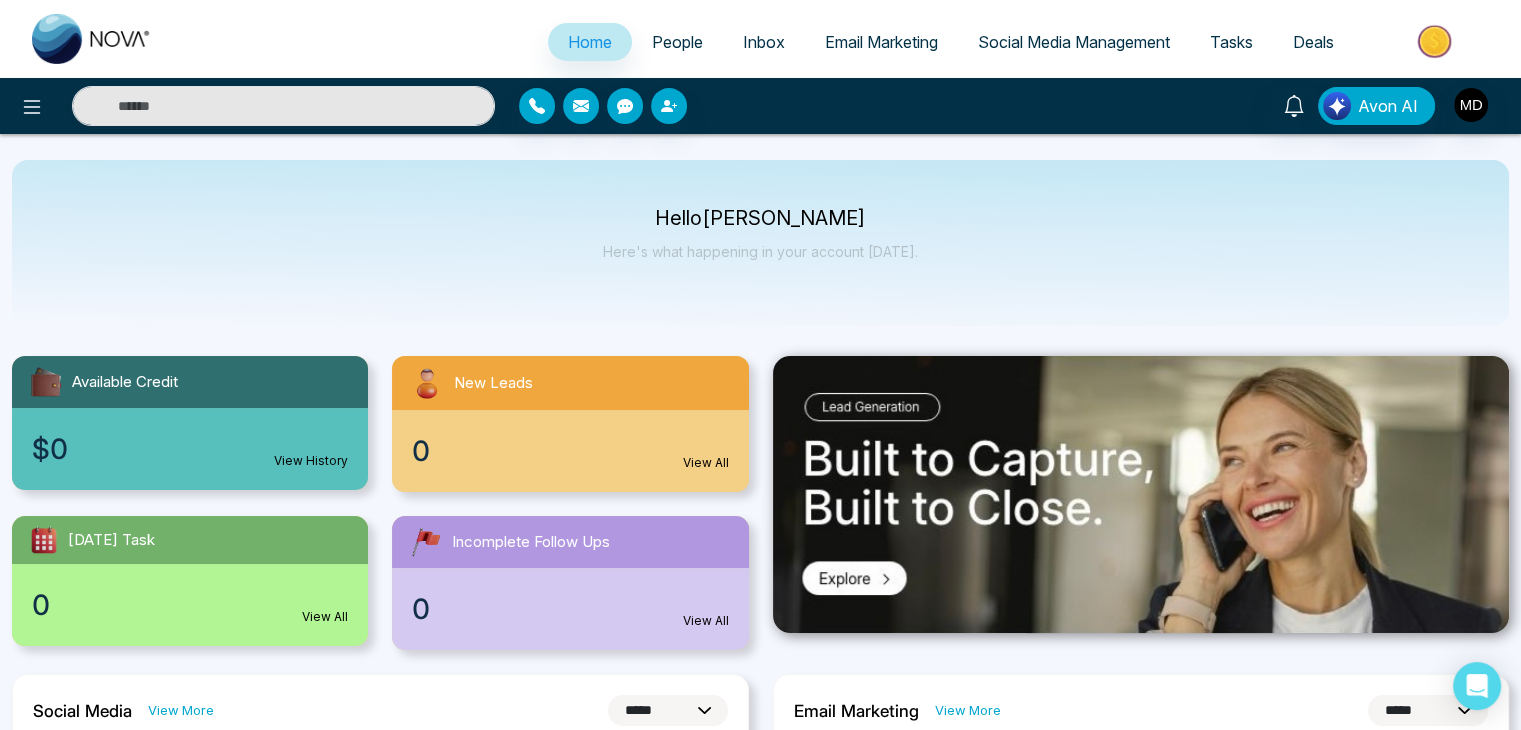 click on "Email Marketing" at bounding box center (881, 42) 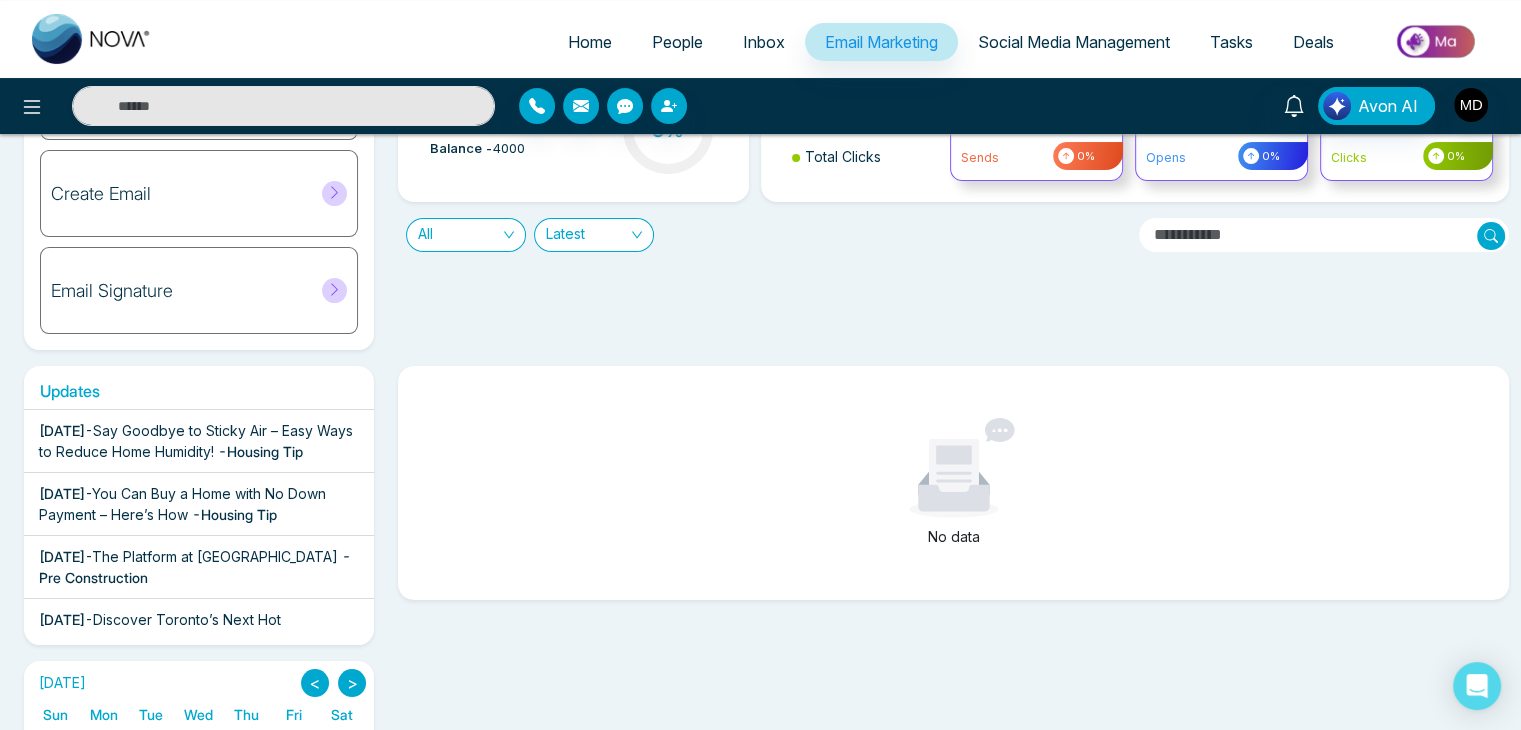 scroll, scrollTop: 200, scrollLeft: 0, axis: vertical 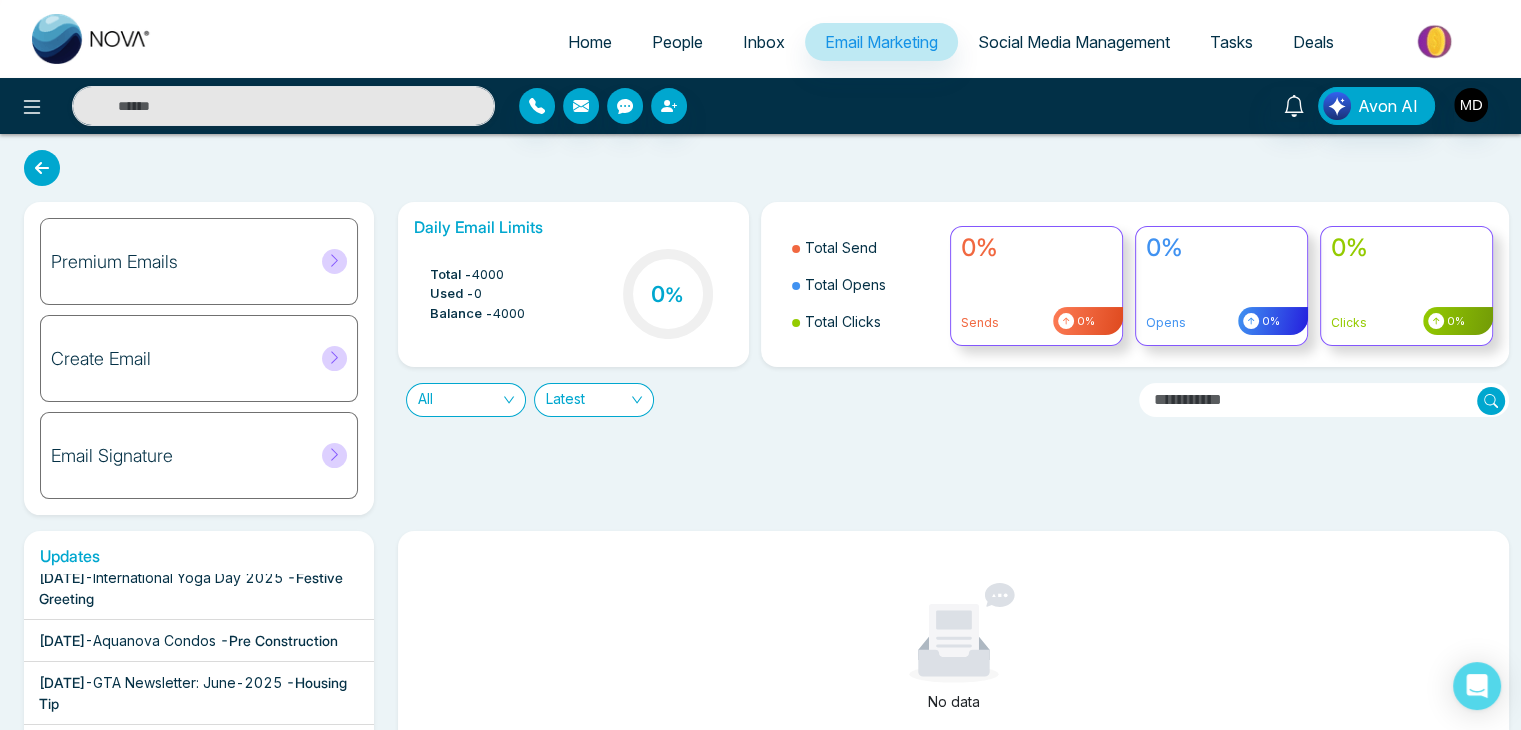 click on "Social Media Management" at bounding box center (1074, 42) 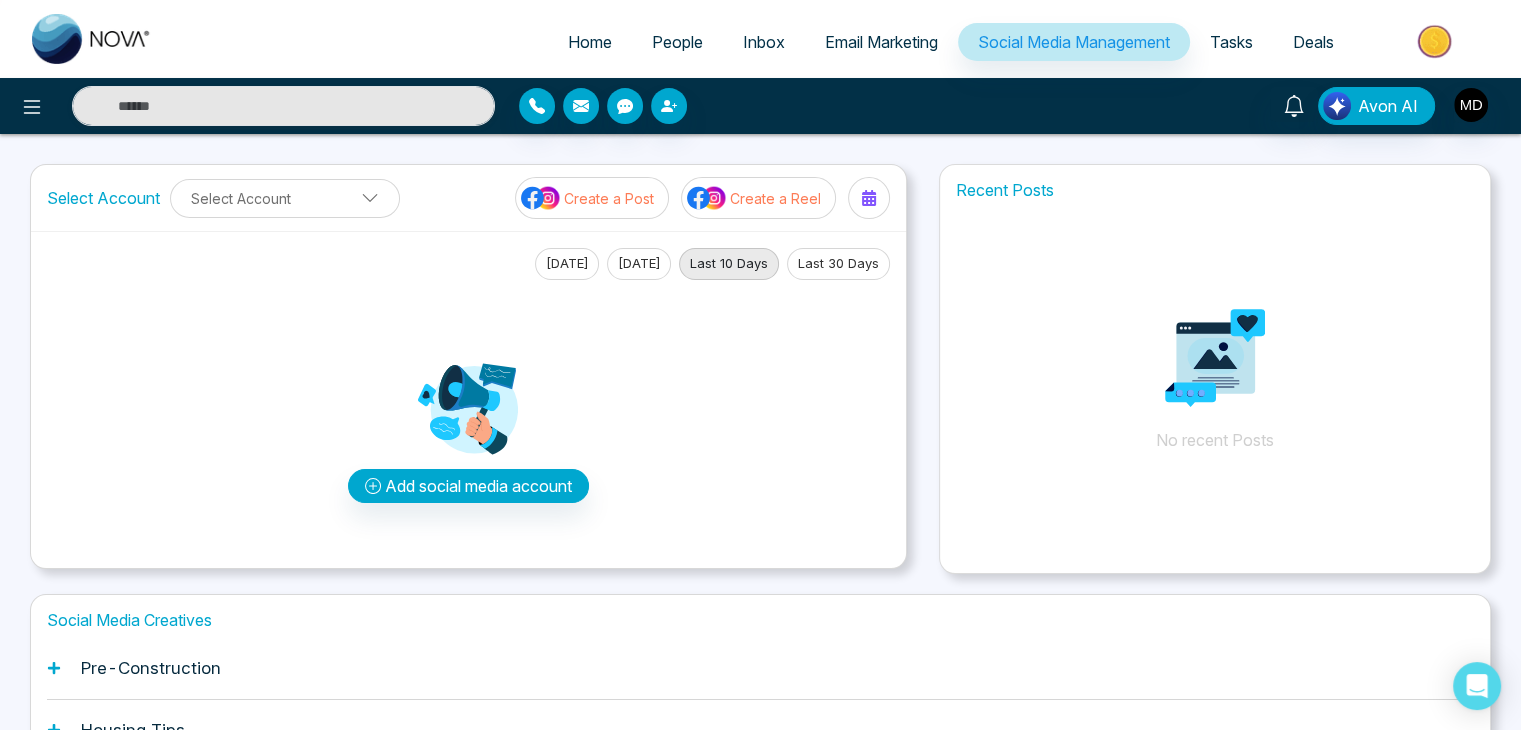 click on "Email Marketing" at bounding box center [881, 42] 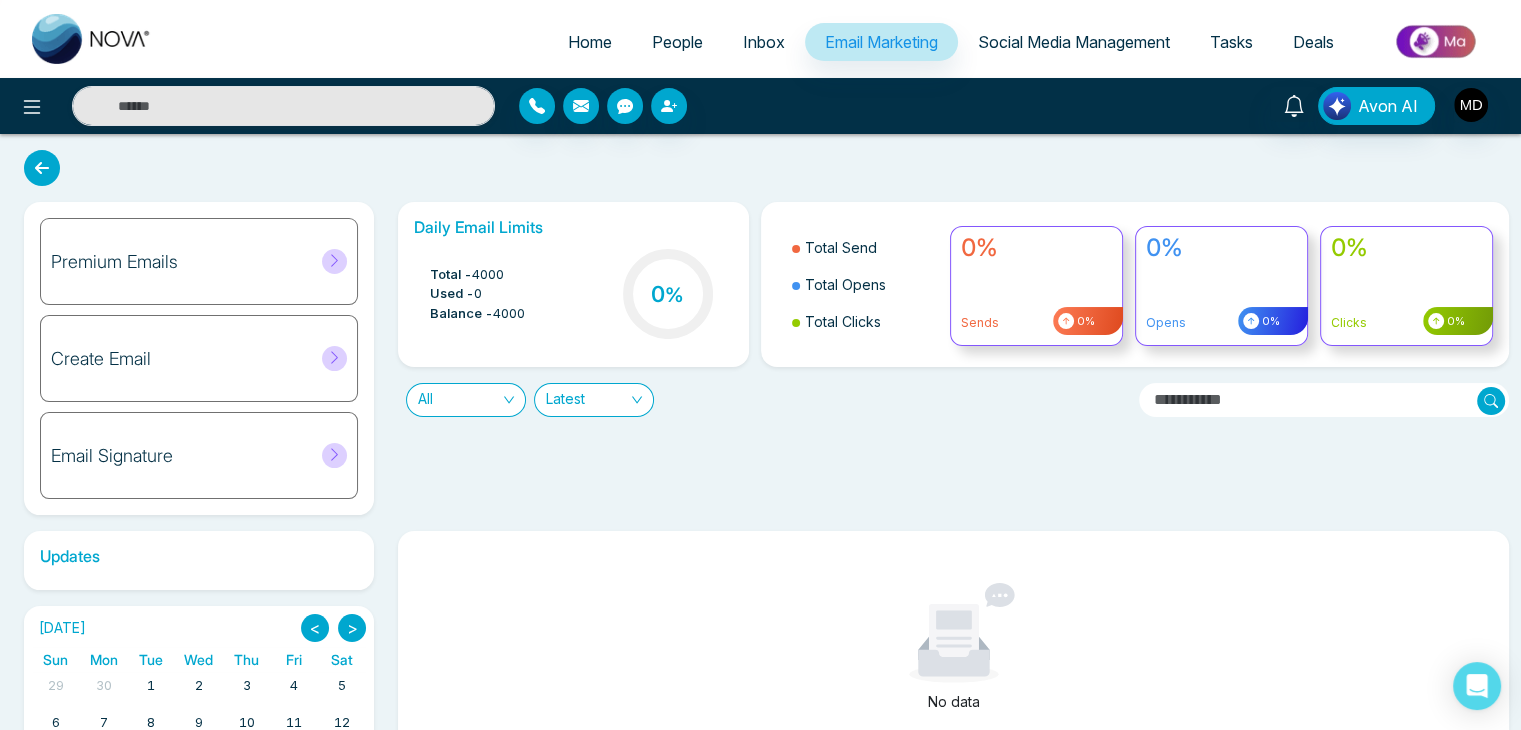 click at bounding box center [92, 39] 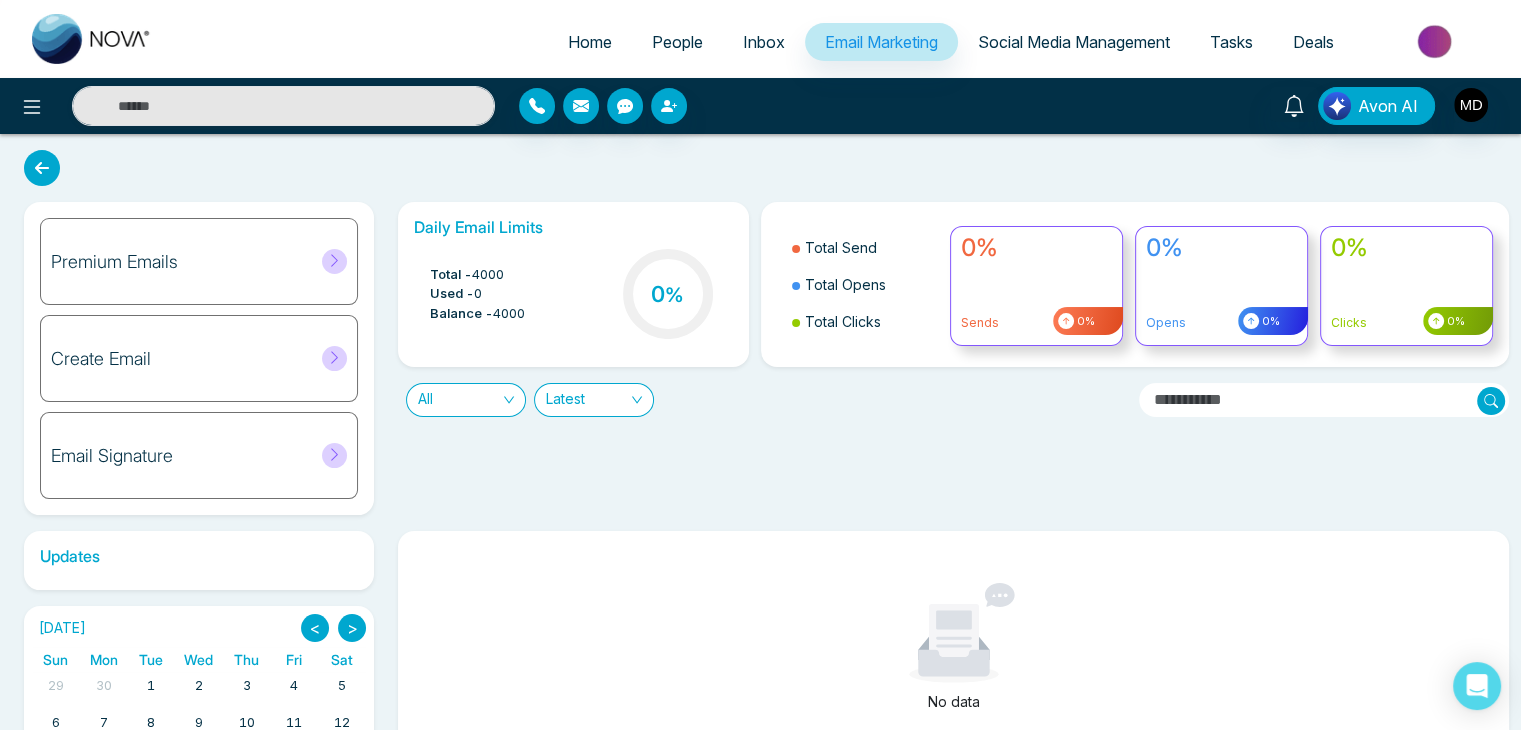select on "*" 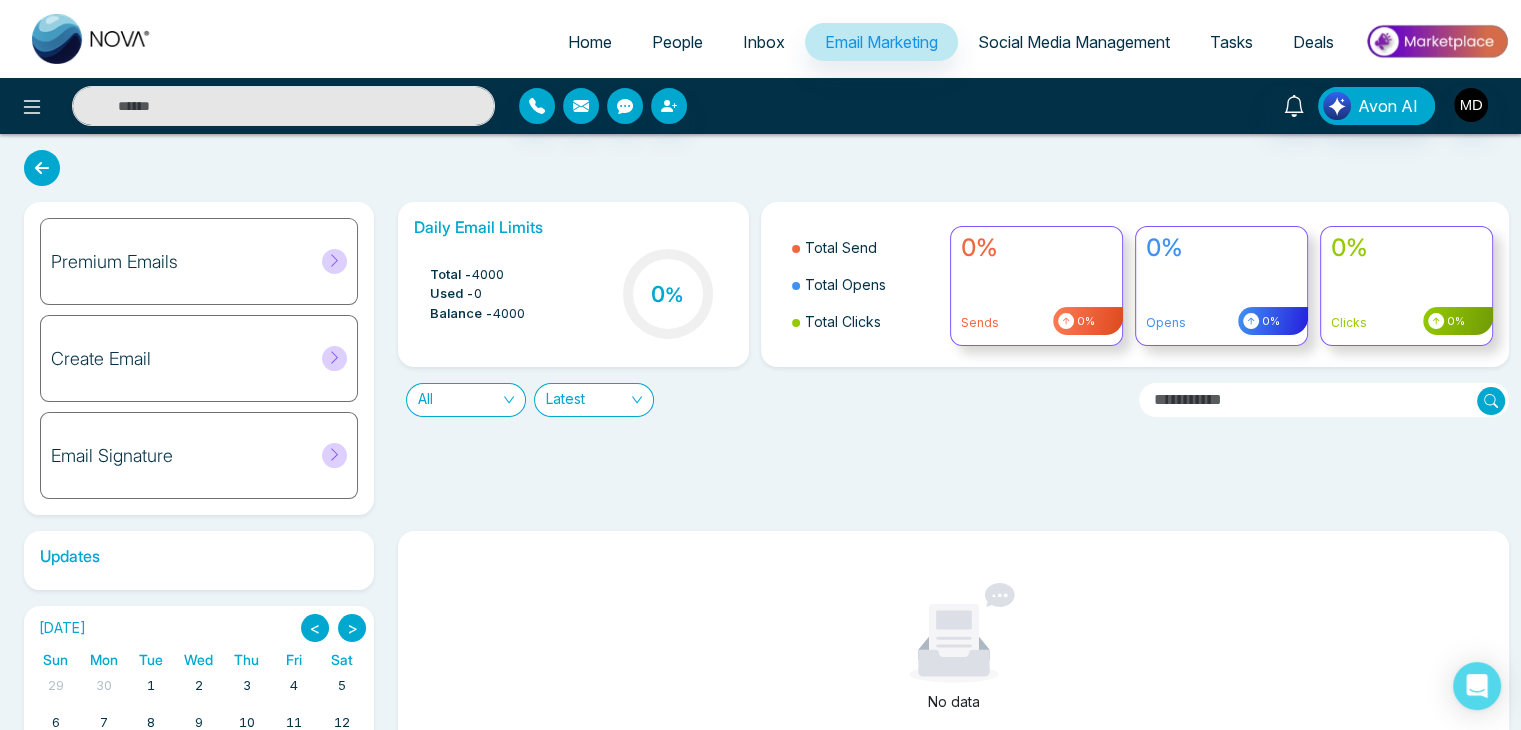 select on "*" 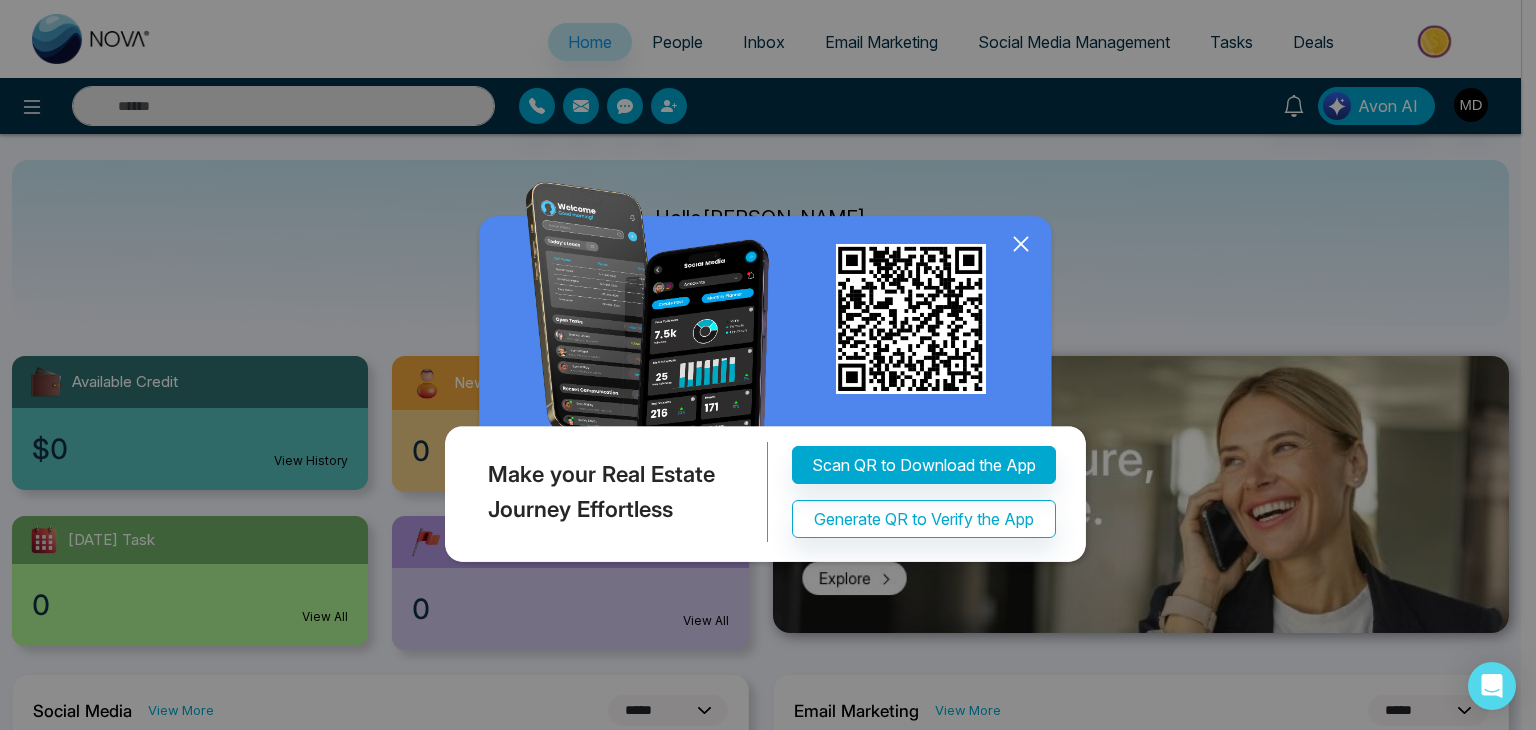 click 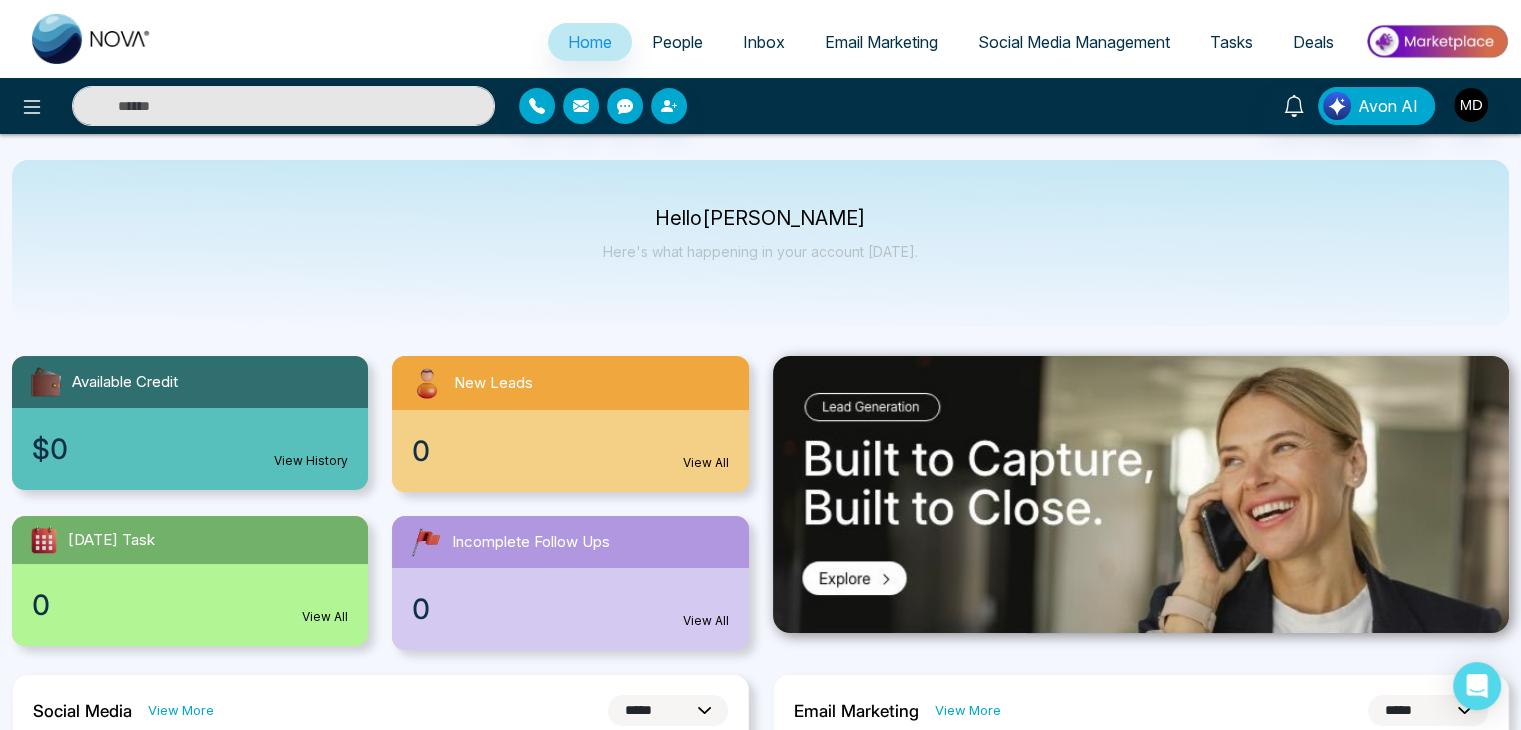 click on "Email Marketing" at bounding box center (881, 42) 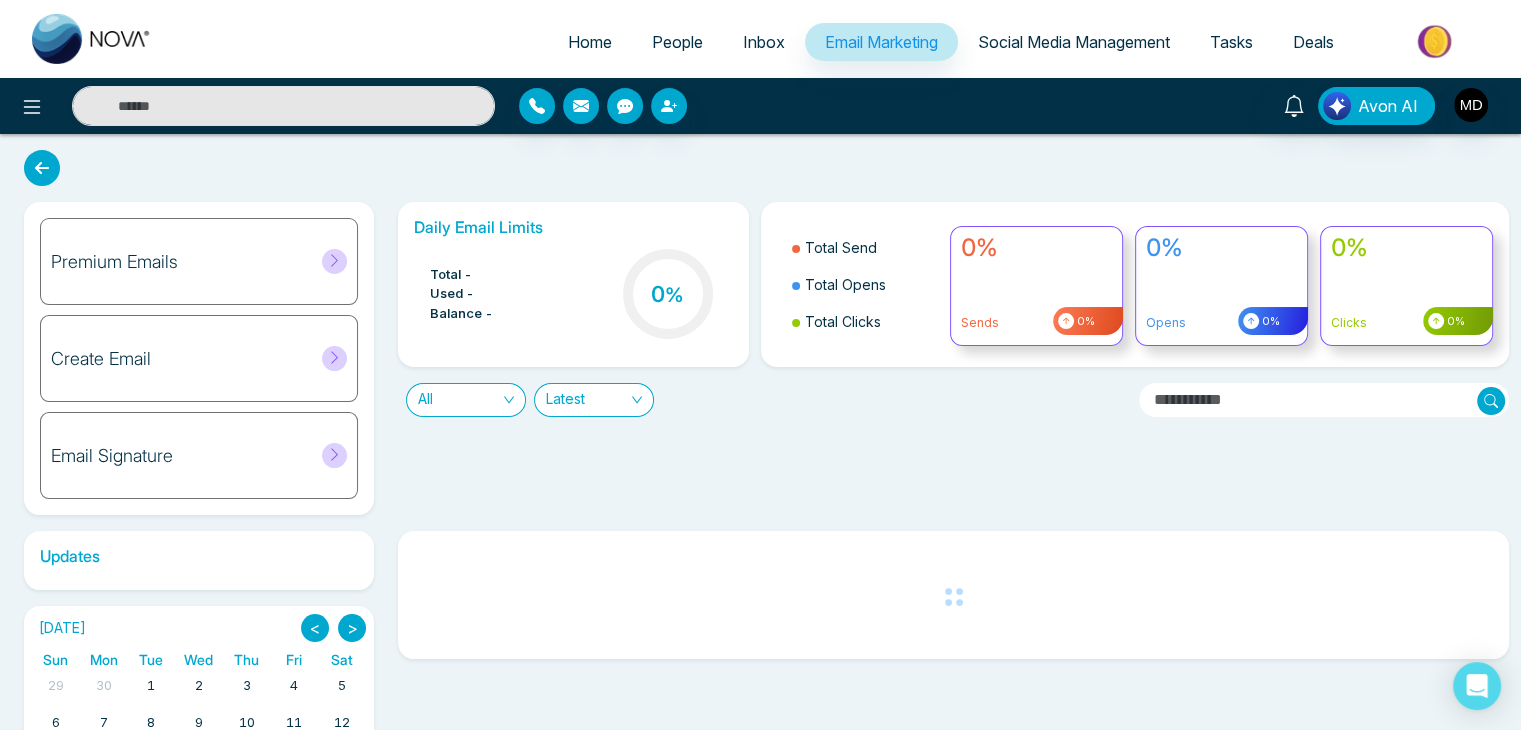 click on "Premium Emails" at bounding box center (199, 261) 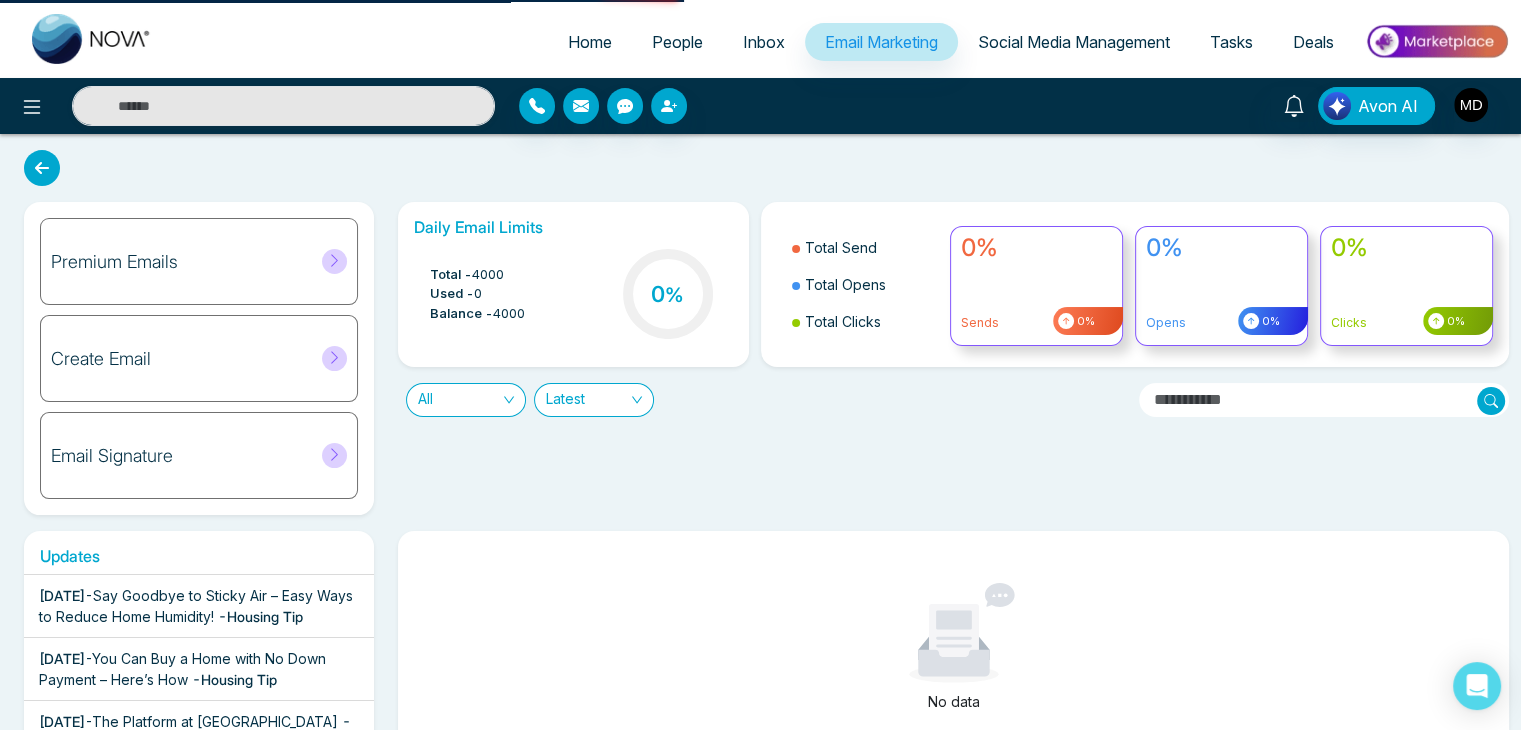 click 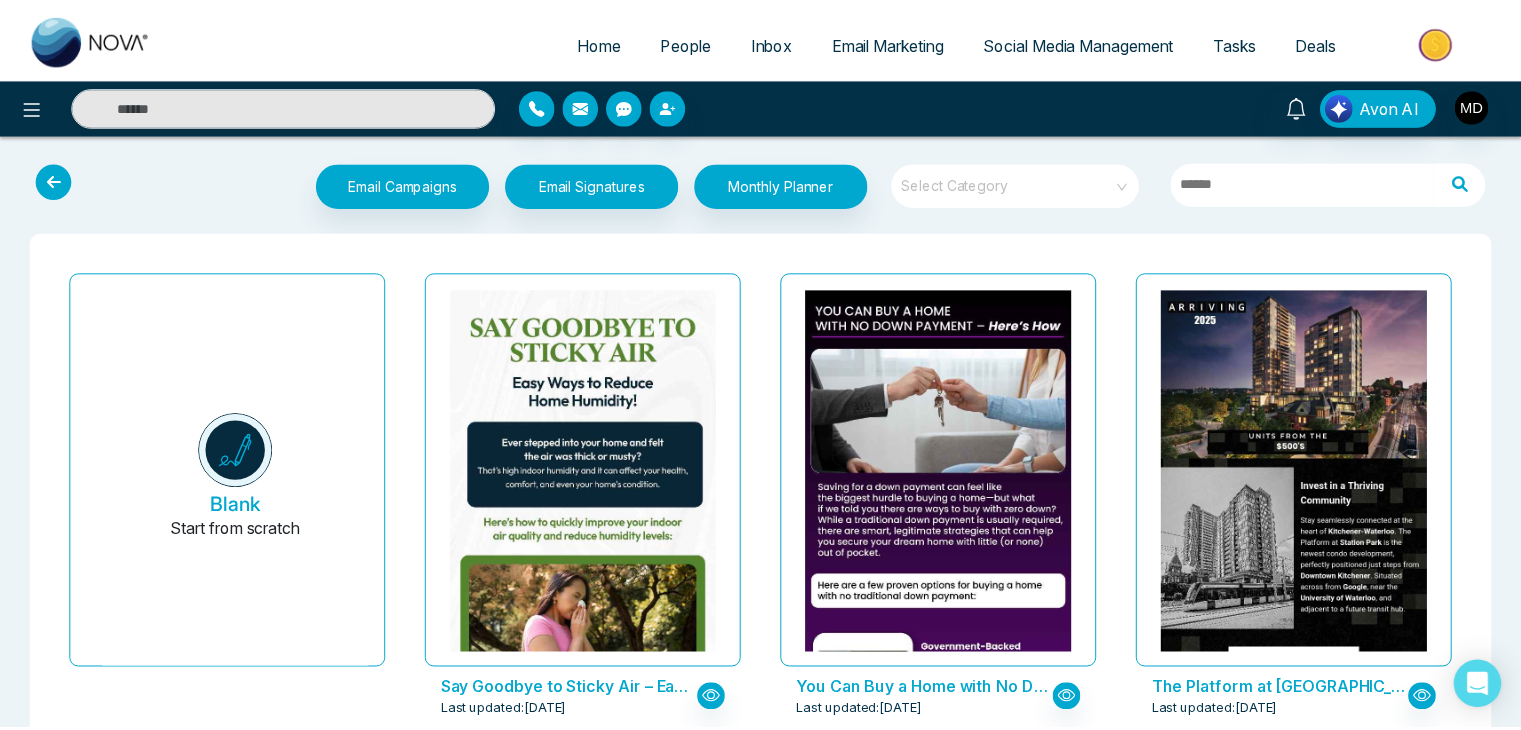 scroll, scrollTop: 0, scrollLeft: 0, axis: both 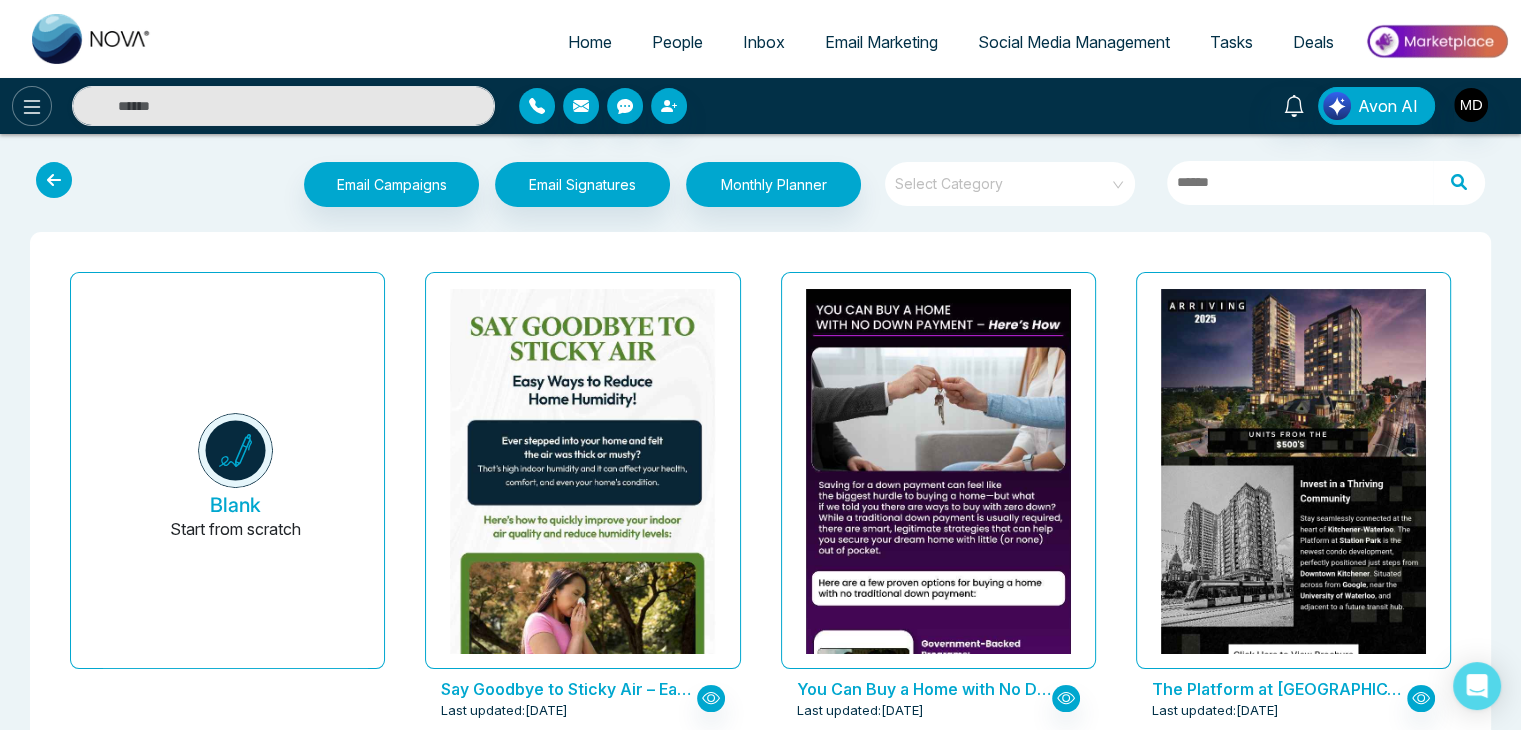 click at bounding box center [32, 106] 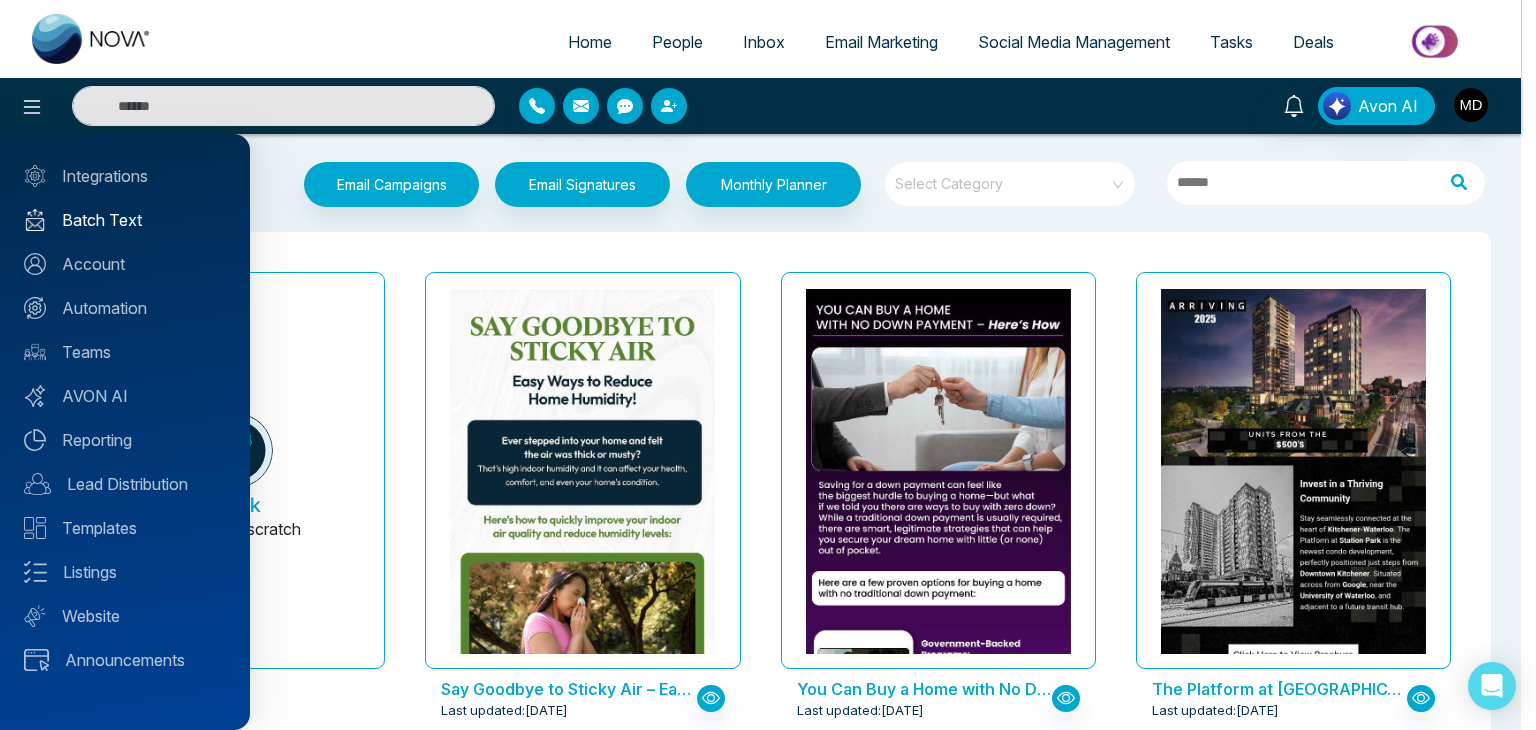 click on "Batch Text" at bounding box center [125, 220] 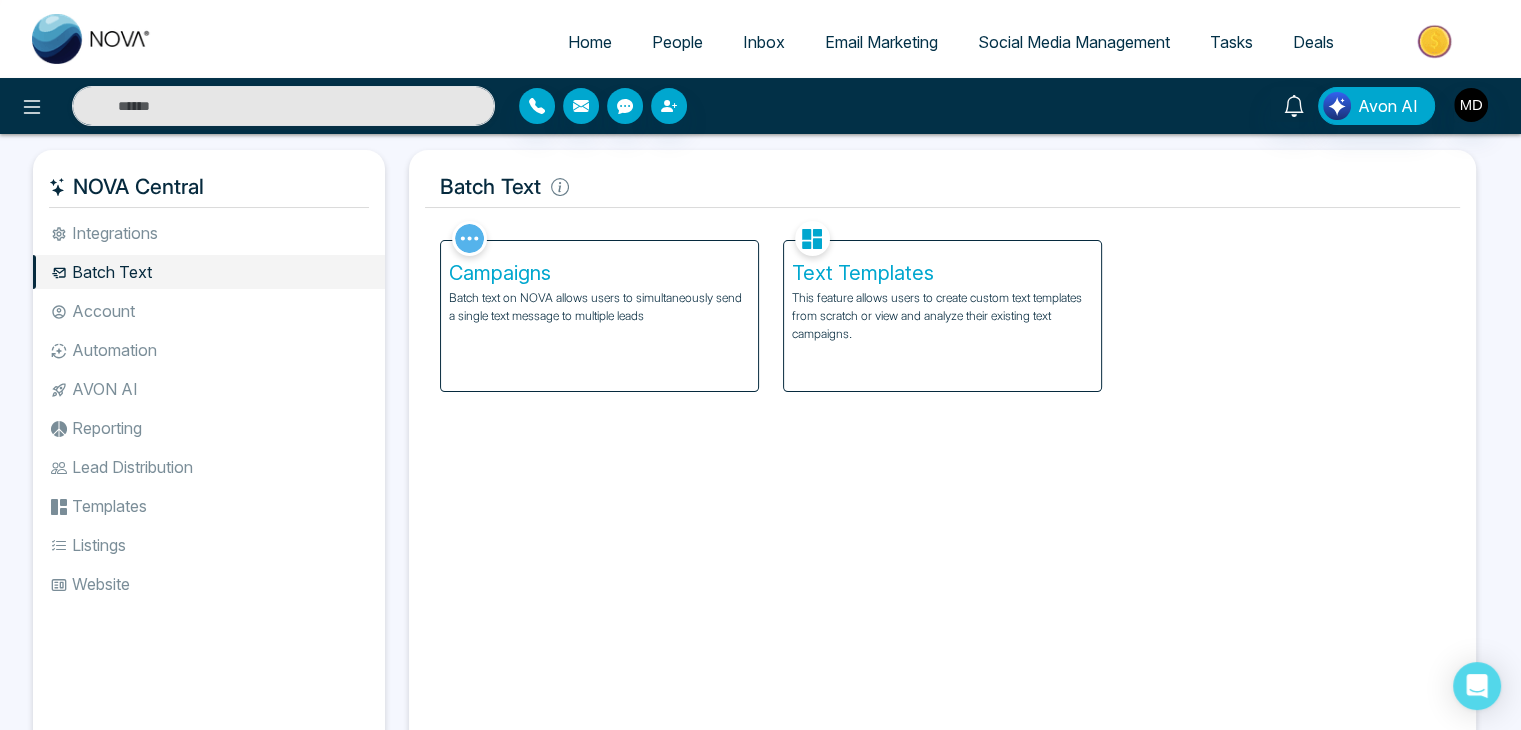 click on "Text Templates This feature allows users to create custom text templates from scratch or view and analyze their existing text campaigns." at bounding box center (942, 316) 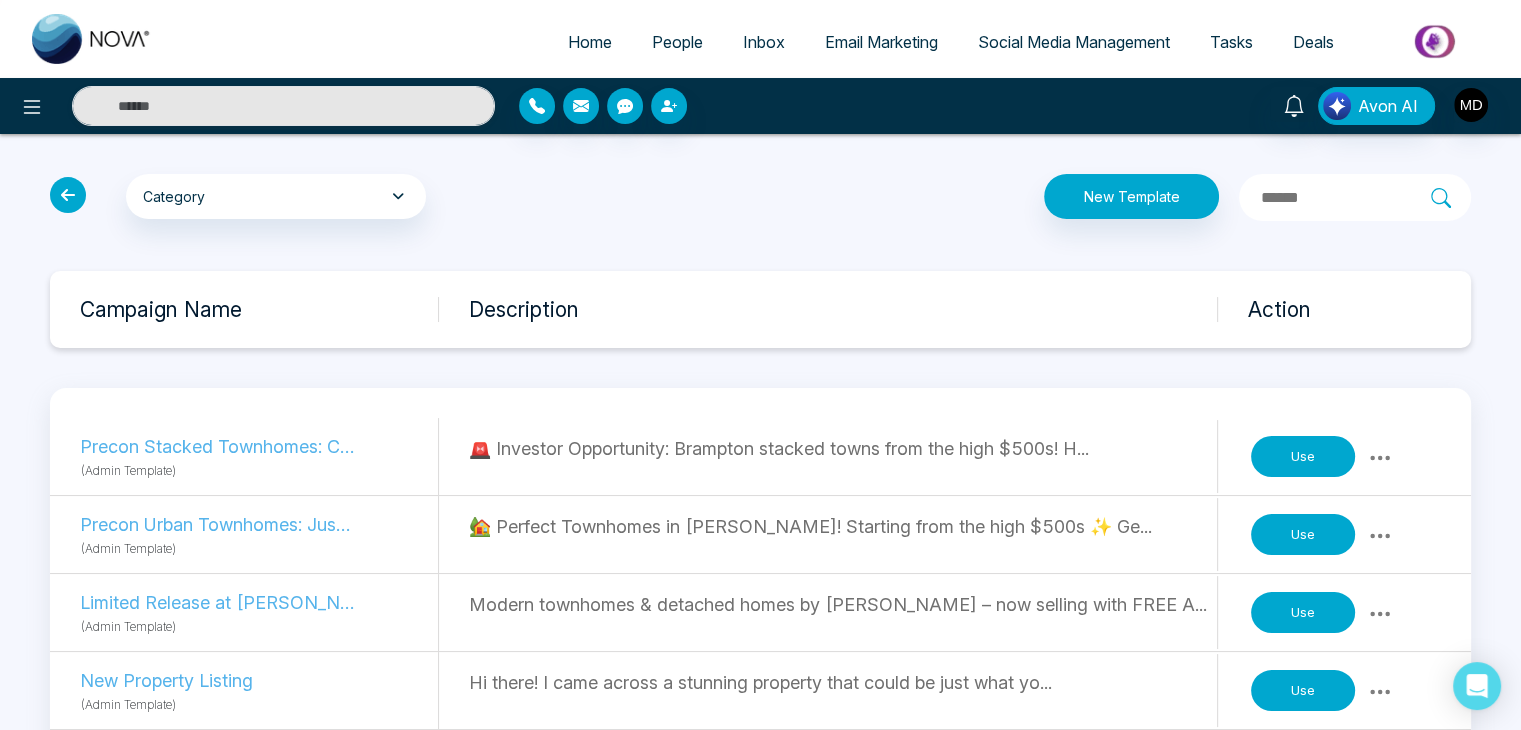 click at bounding box center (68, 195) 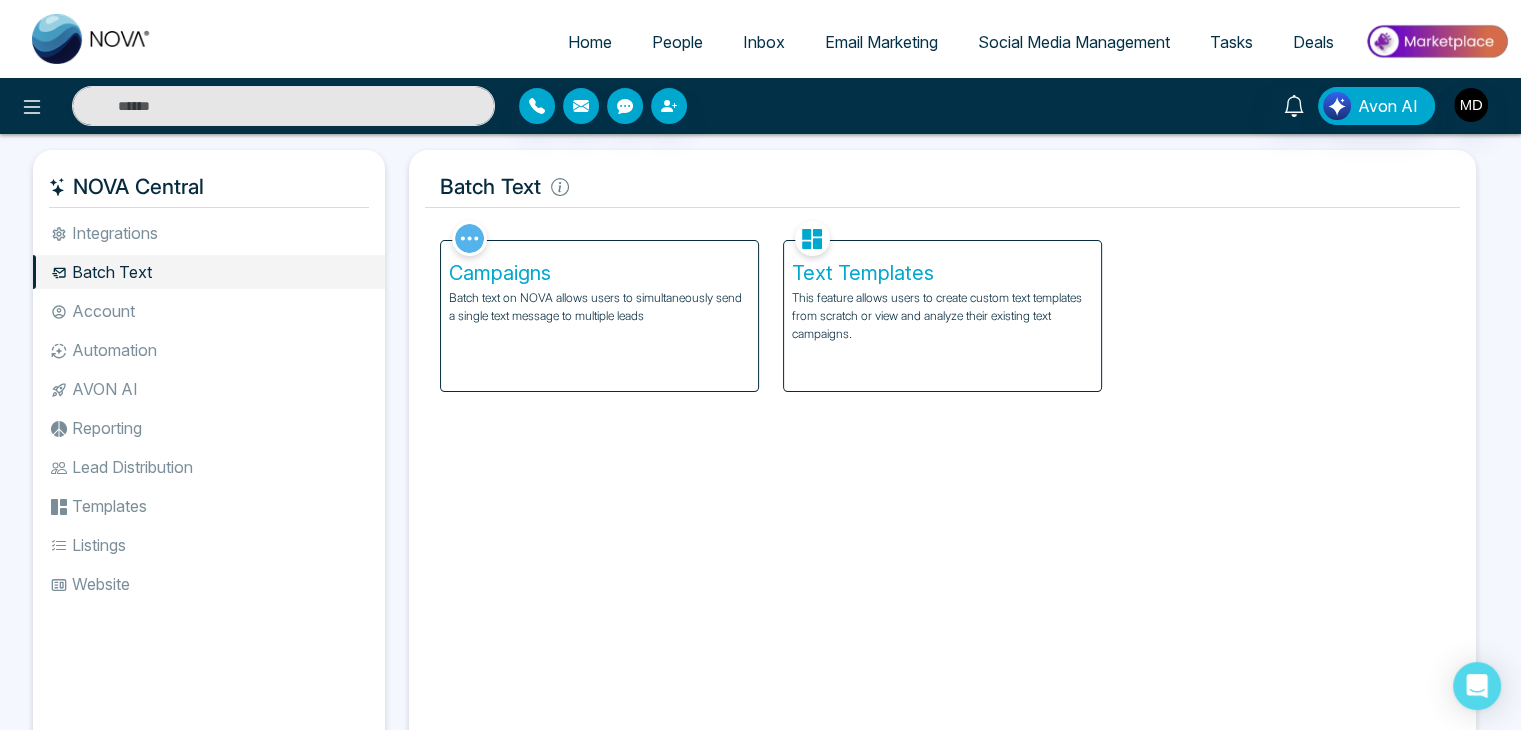 click on "Campaigns Batch text on NOVA allows users to simultaneously send a single text message to multiple leads" at bounding box center [599, 316] 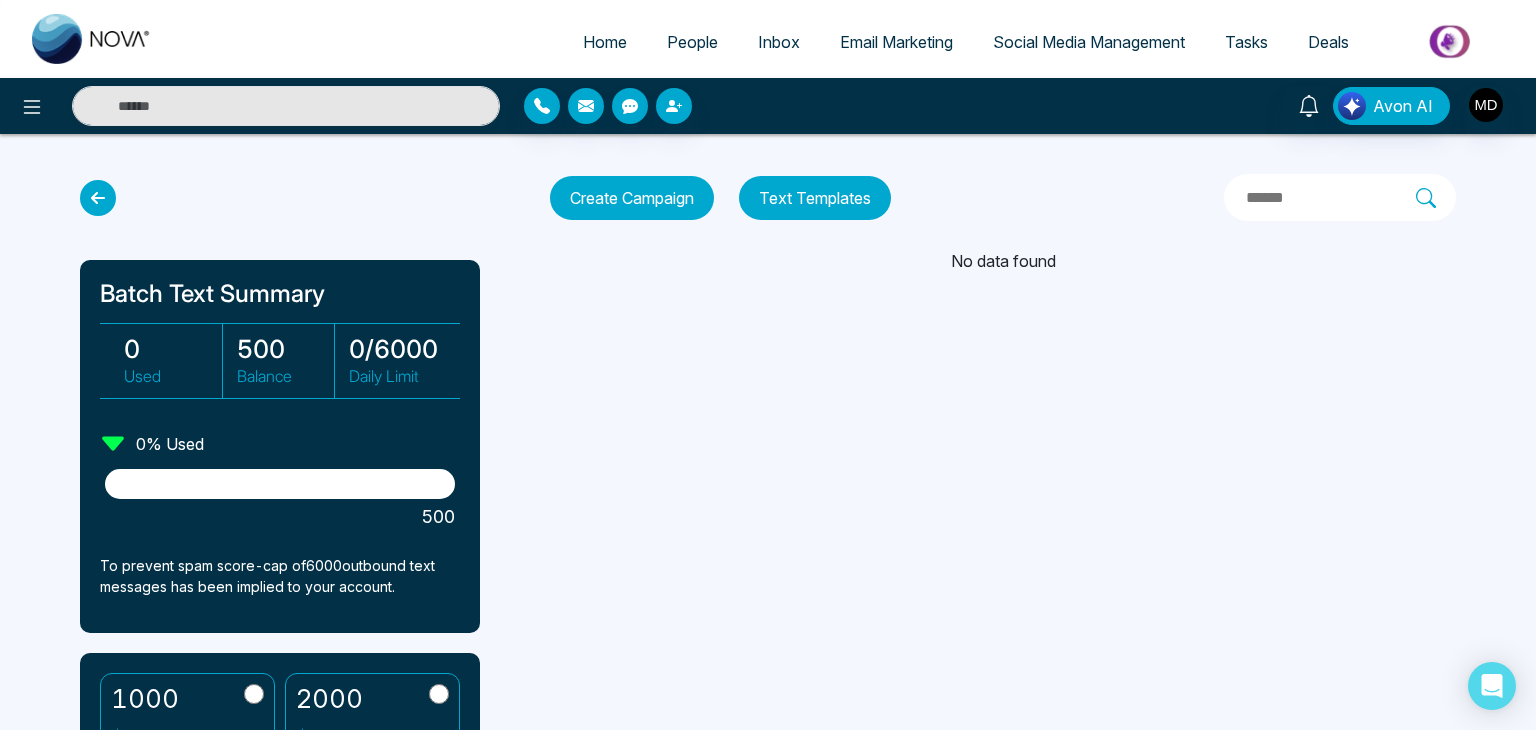 click on "Text Templates" at bounding box center (815, 198) 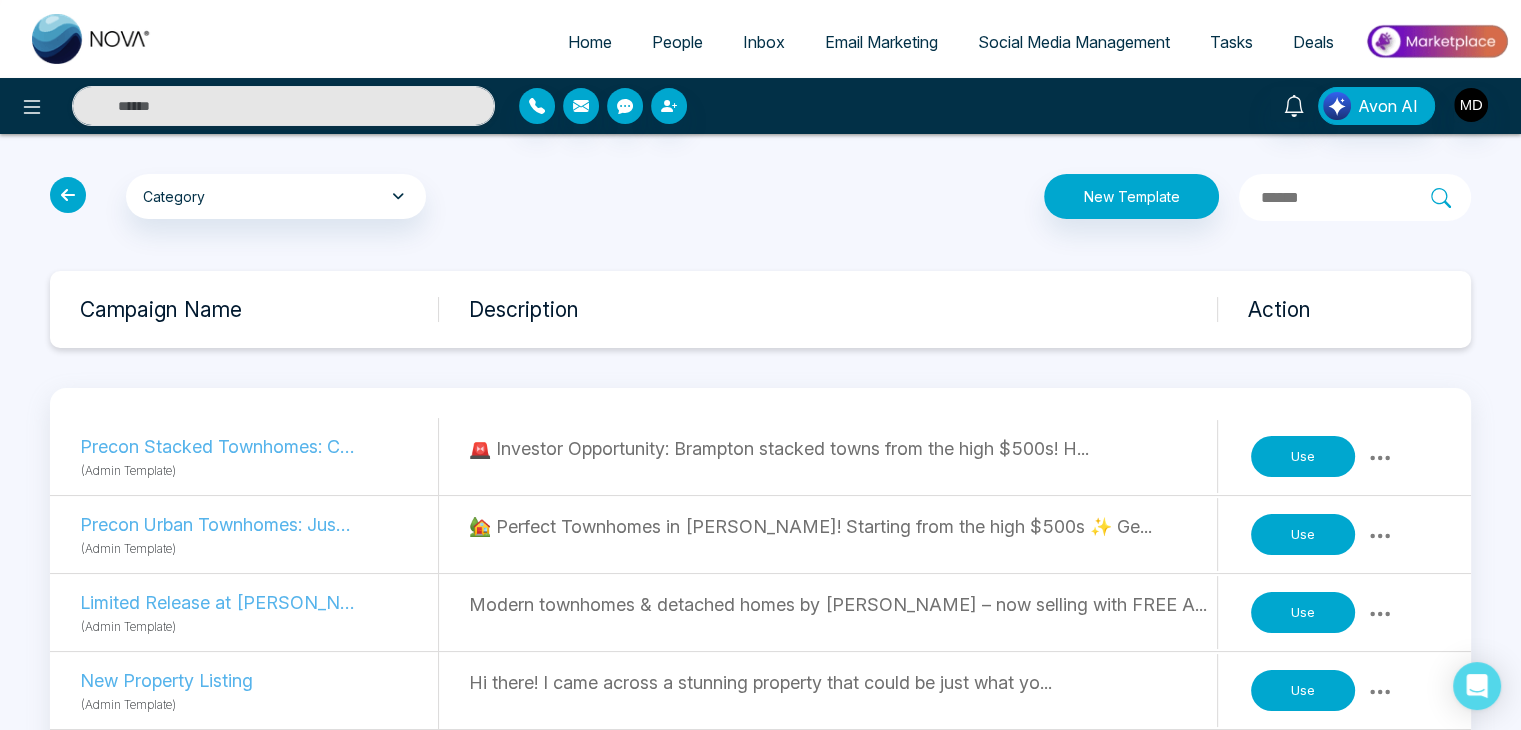 click 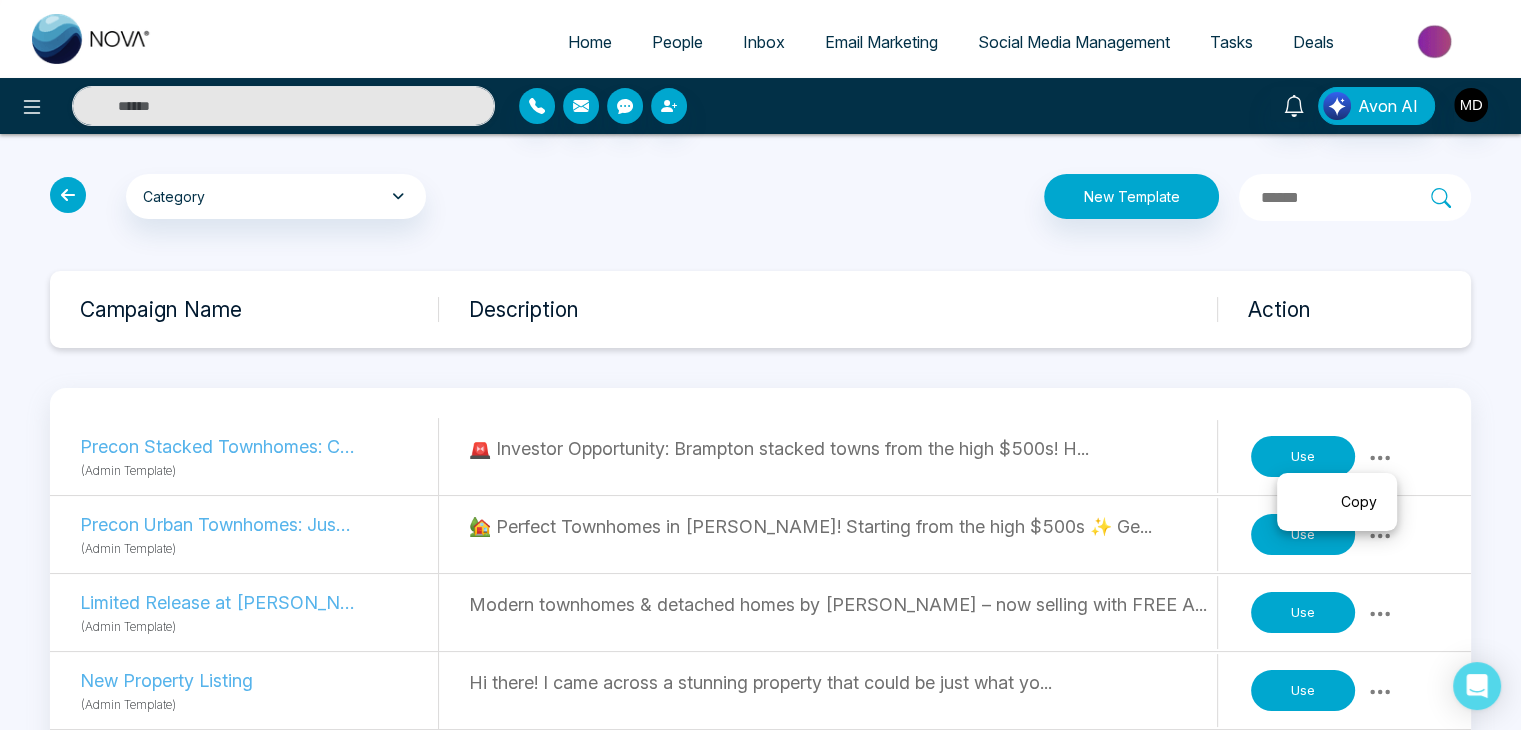 click on "Precon Stacked Townhomes: Coming Soon (Admin Template) 🚨 Investor Opportunity: Brampton stacked towns from the high $500s! H... Use Precon Urban Townhomes: Just Launched (Admin Template) 🏡 Perfect Townhomes in Pickering!
Starting from the high $500s
✨ Ge... Use Limited Release at Ellis Lane, Caledon! (Admin Template) Modern townhomes & detached homes by Mattamy – now selling with FREE A... Use New Property Listing (Admin Template) Hi there! I came across a stunning property that could be just what yo... Use Follow-Up Reminder (Admin Template) Have you had a chance to review the properties I recently sent? I’ve f... Use Completed Transaction Postcard (Admin Template) Hello again! Just reaching out to thank you once more for your busines... Use 6 Months Post-Close SMS (Admin Template) Hi, can you believe it's been six months already? How's everything goi... Use Home Anniversary Greeting (Admin Template) Congratulations on your home anniversary, I hope you're enjoying your ... Use Birthday Wishes" at bounding box center [760, 4375] 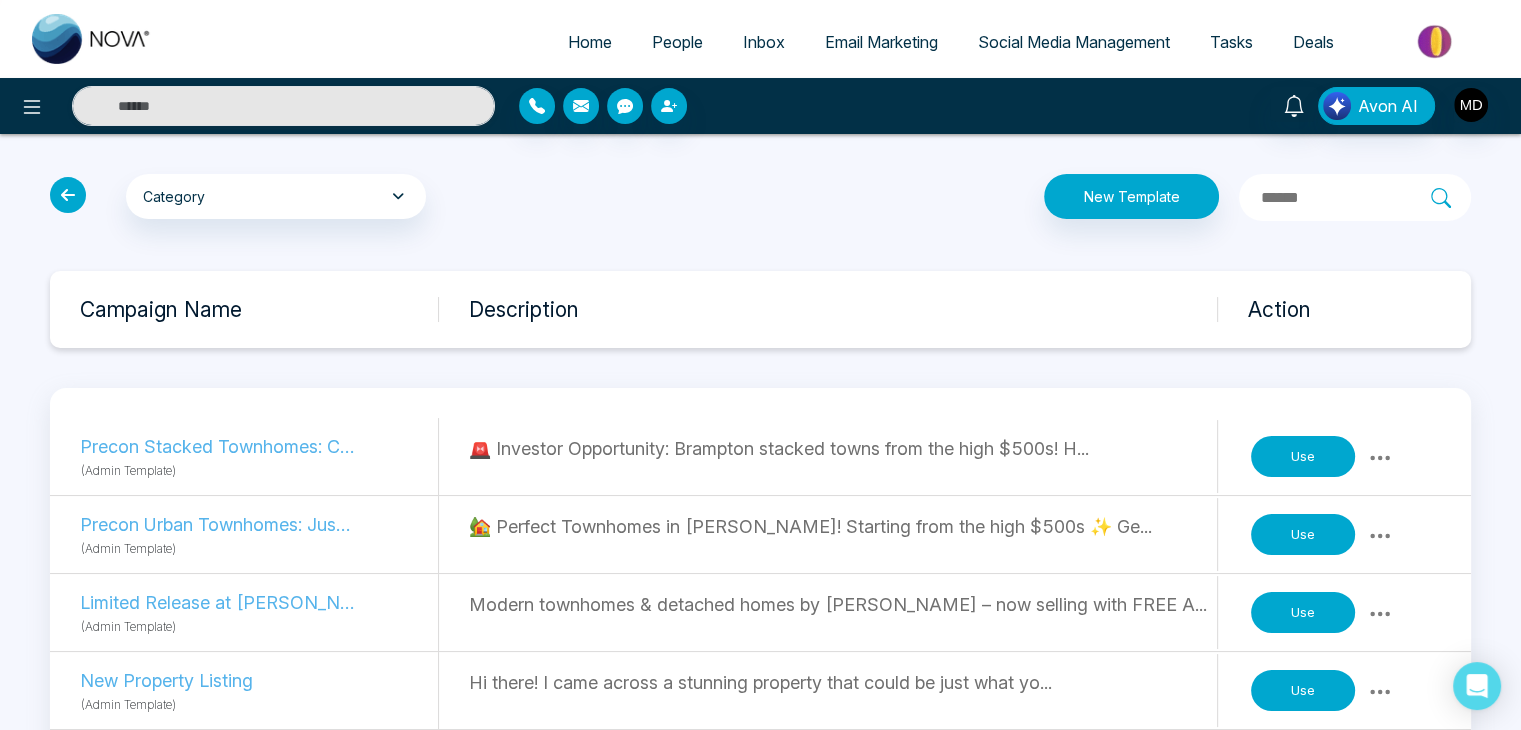 click on "🚨 Investor Opportunity: Brampton stacked towns from the high $500s! H..." at bounding box center [843, 448] 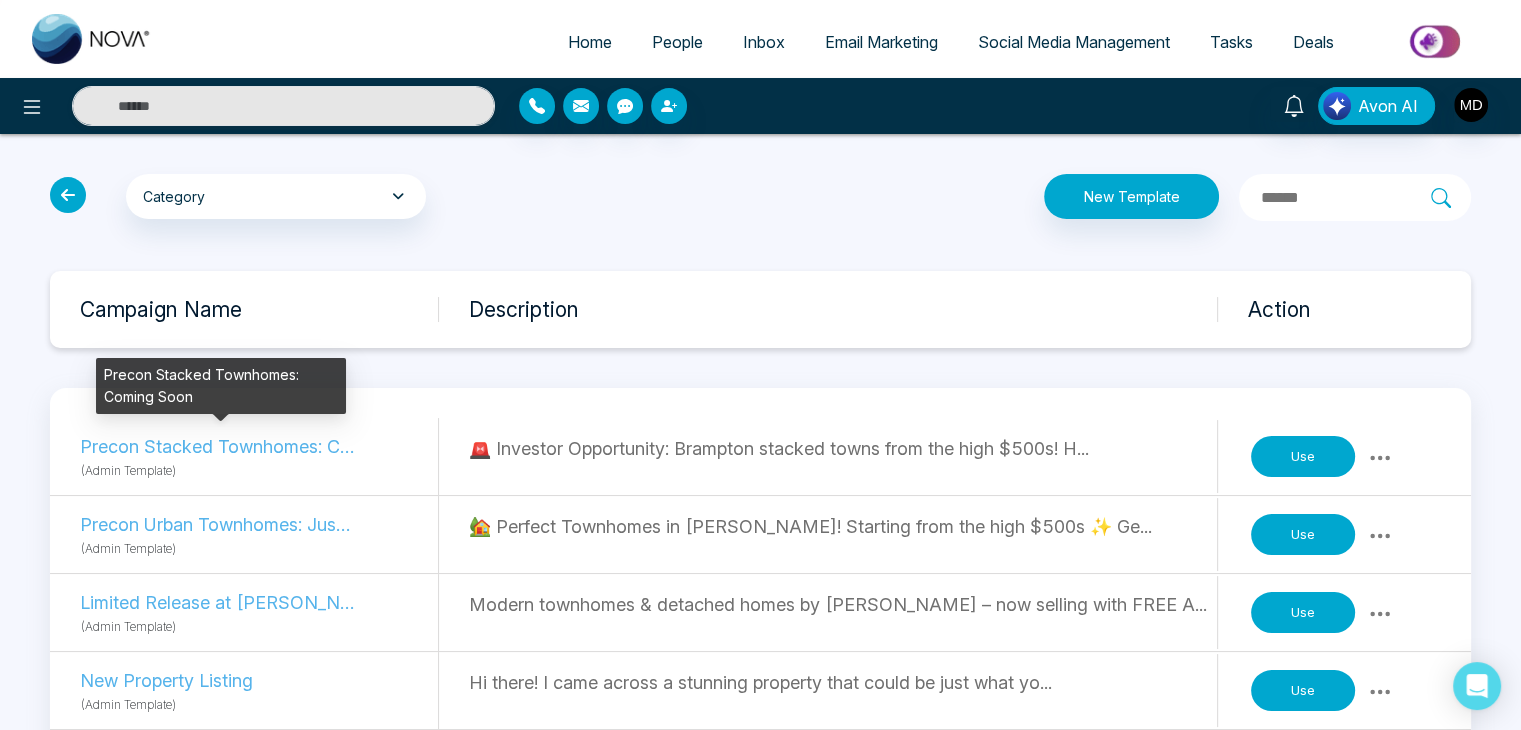 click on "Precon Stacked Townhomes: Coming Soon" at bounding box center [217, 446] 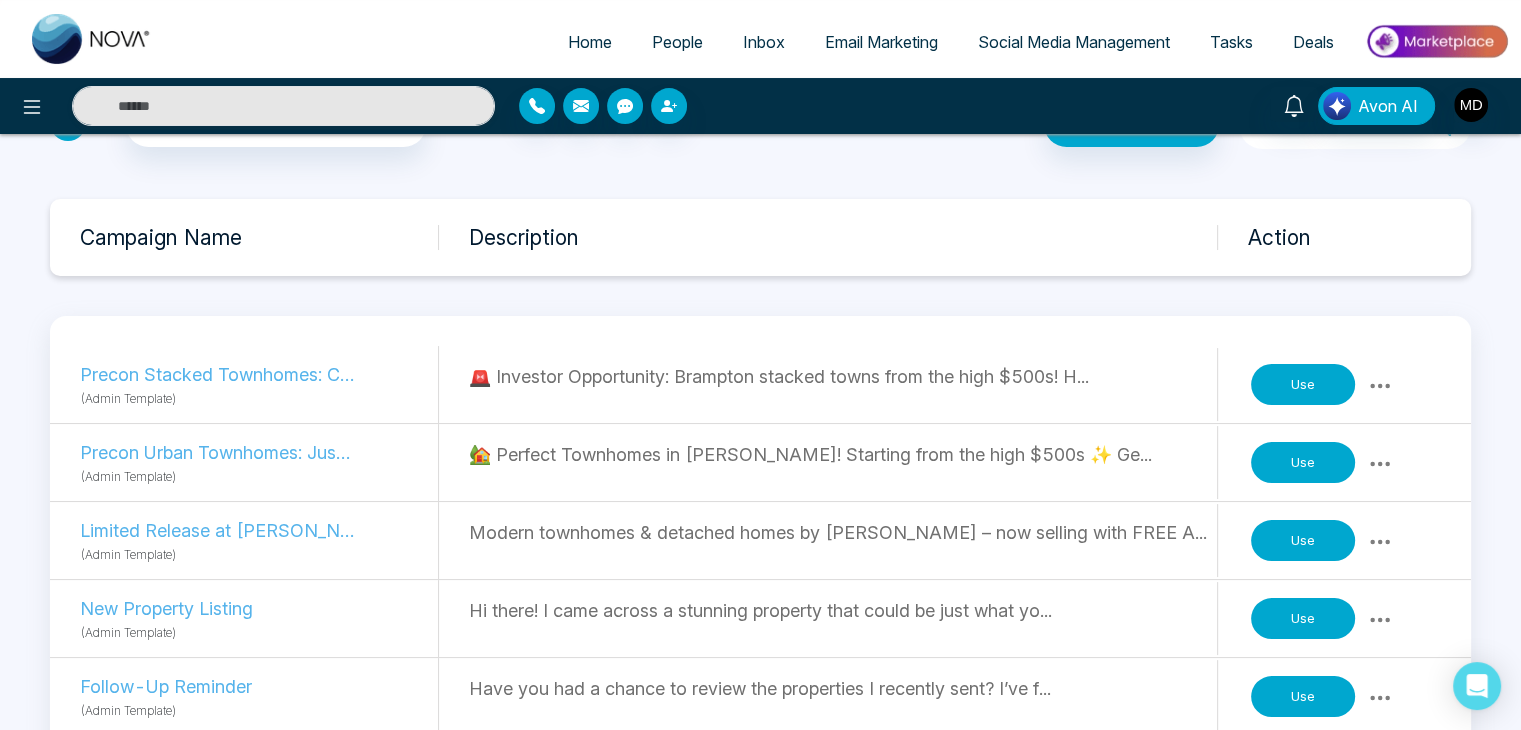 scroll, scrollTop: 0, scrollLeft: 0, axis: both 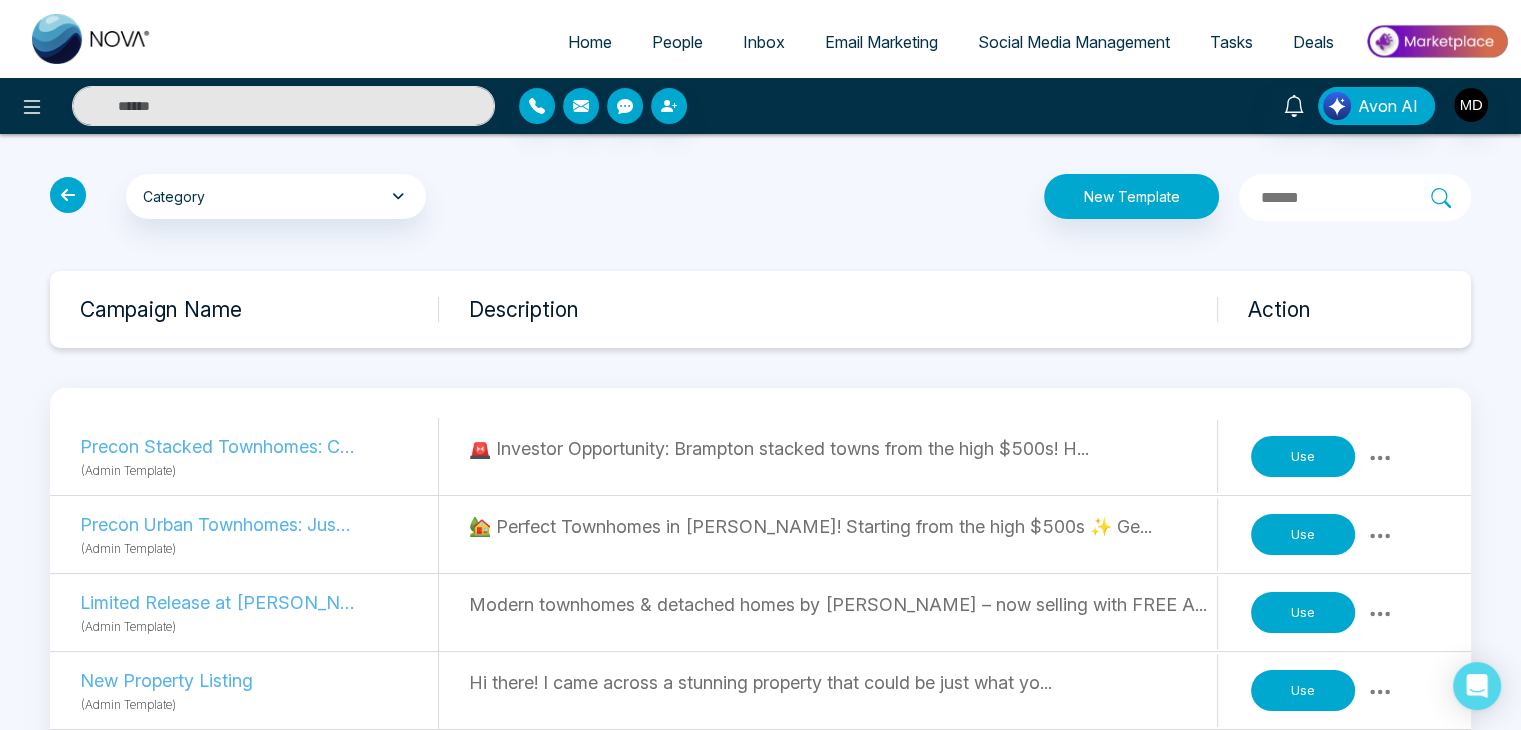 click on "Use" at bounding box center [1303, 457] 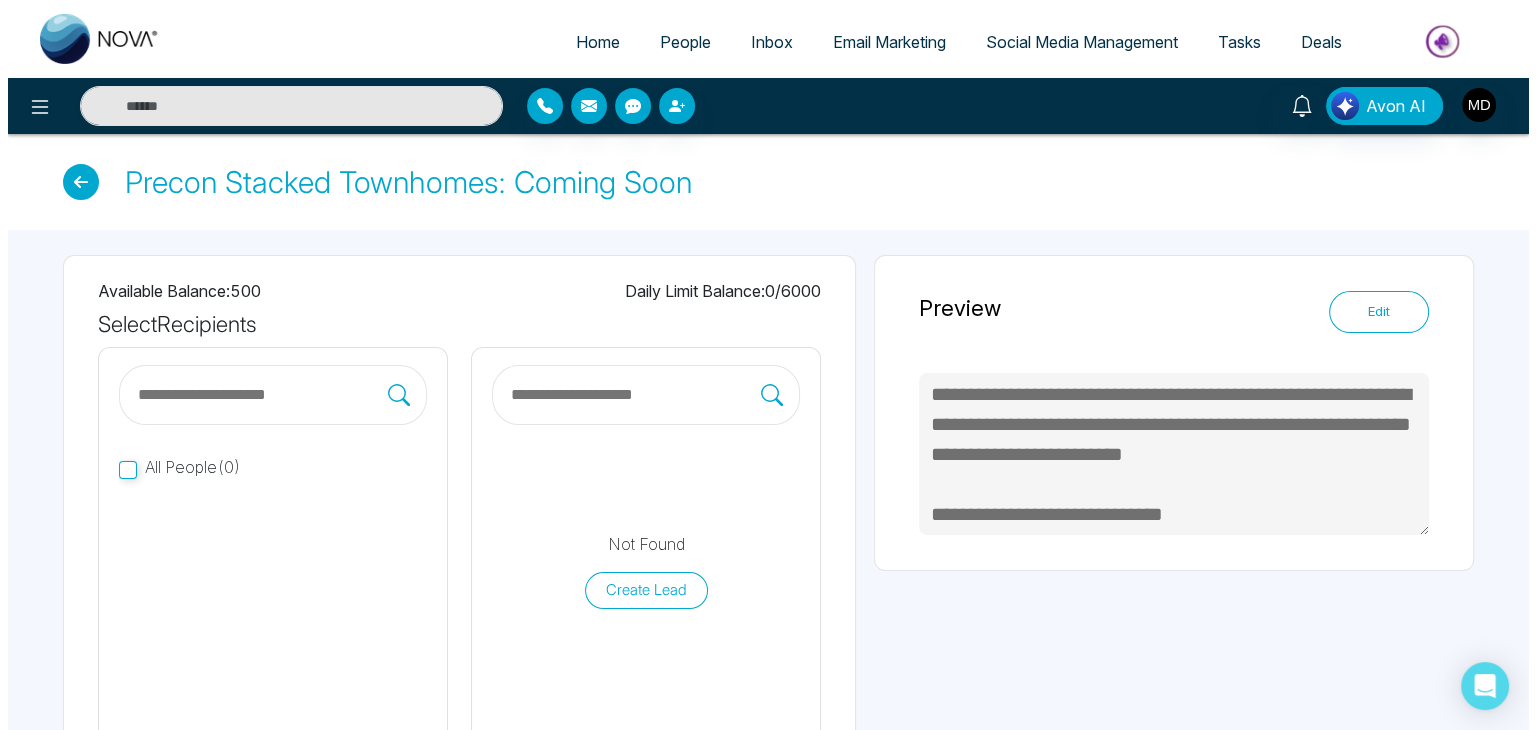 scroll, scrollTop: 0, scrollLeft: 0, axis: both 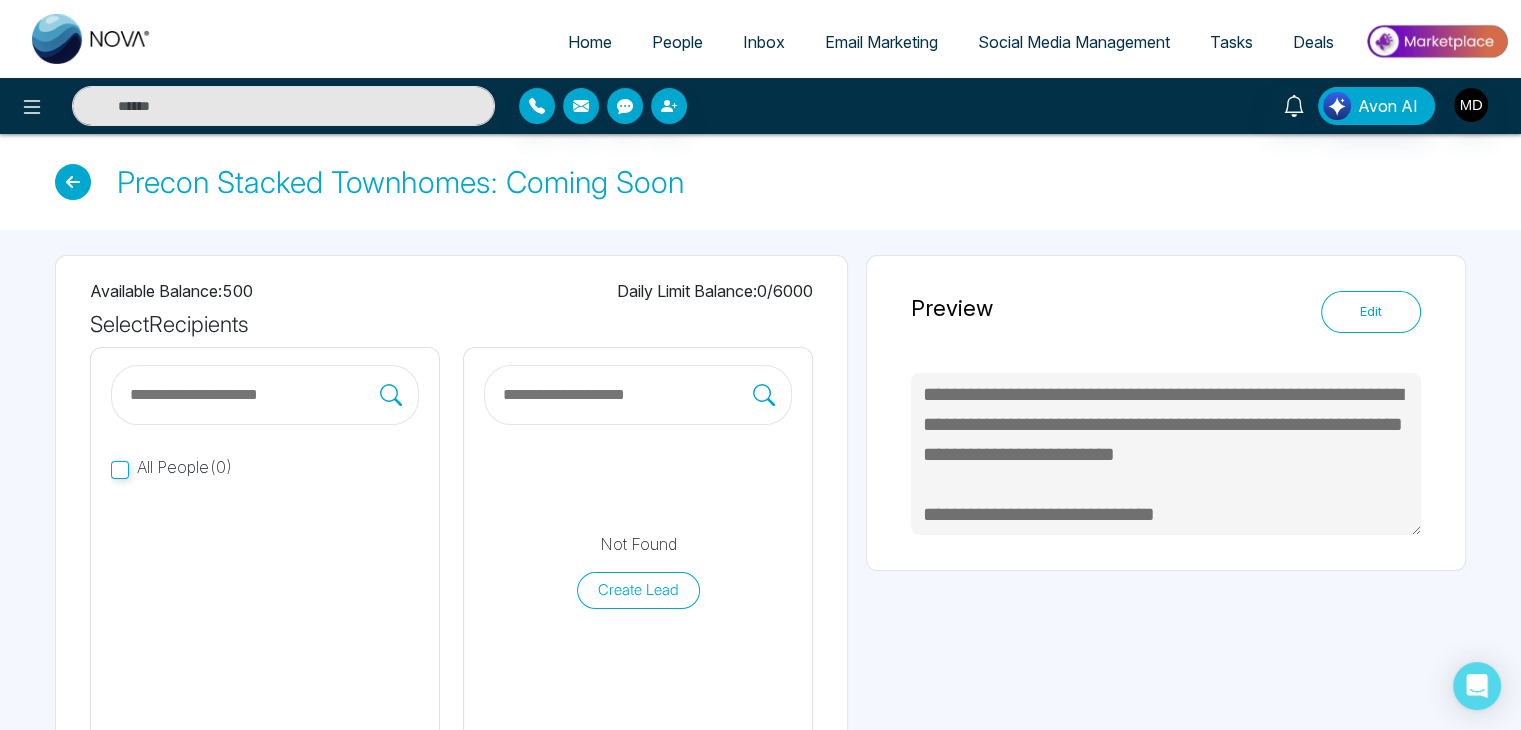 type on "**********" 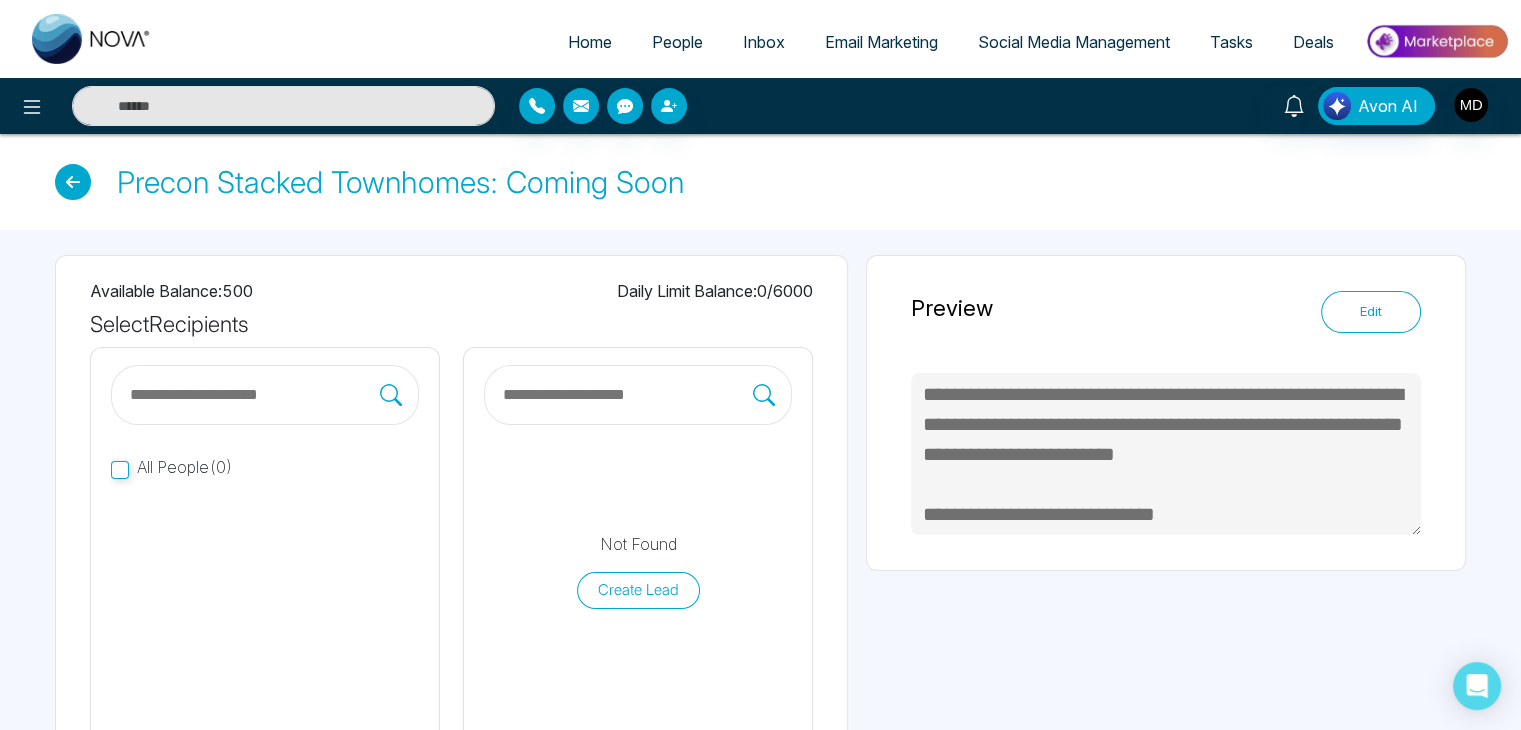 click on "Email Marketing" at bounding box center (881, 42) 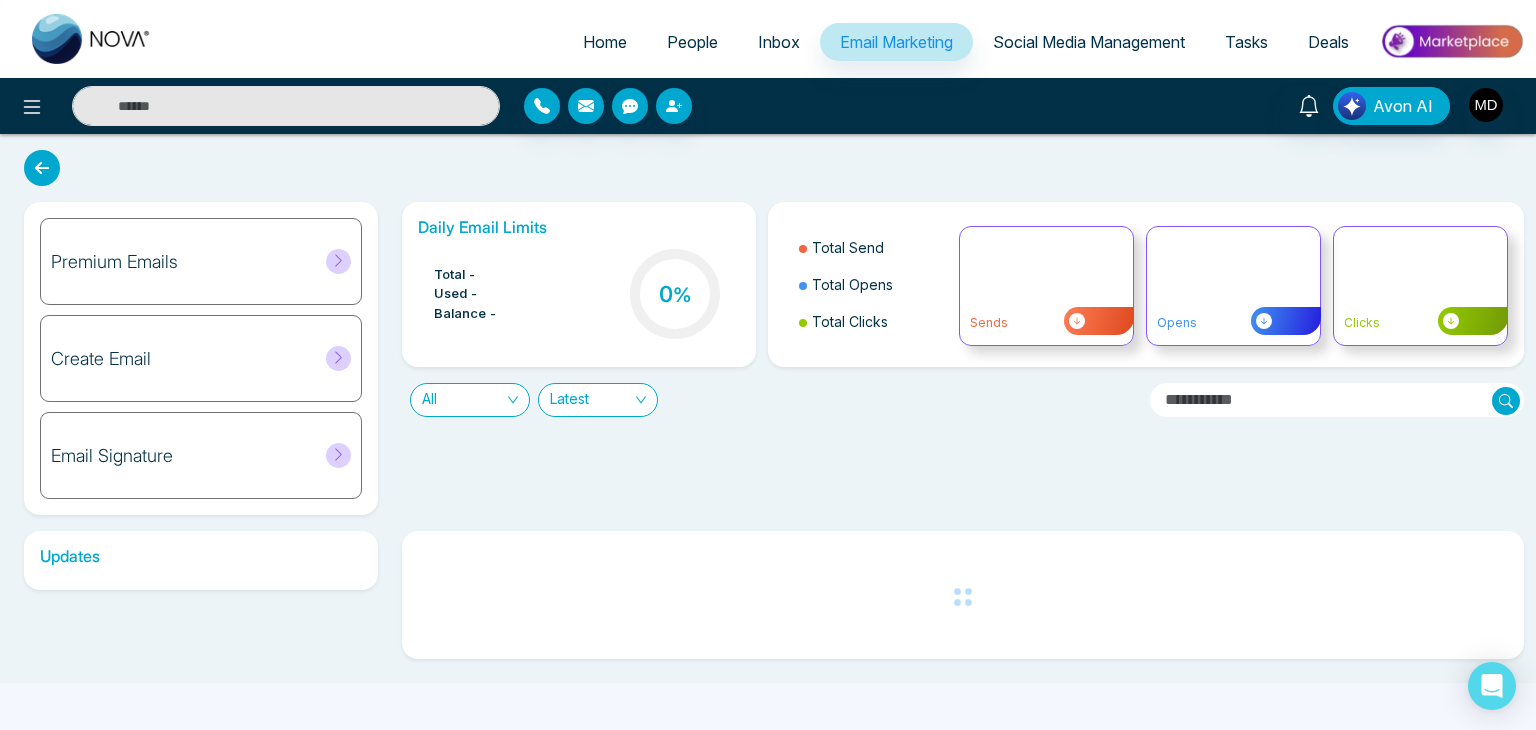 click on "Premium Emails" at bounding box center [201, 261] 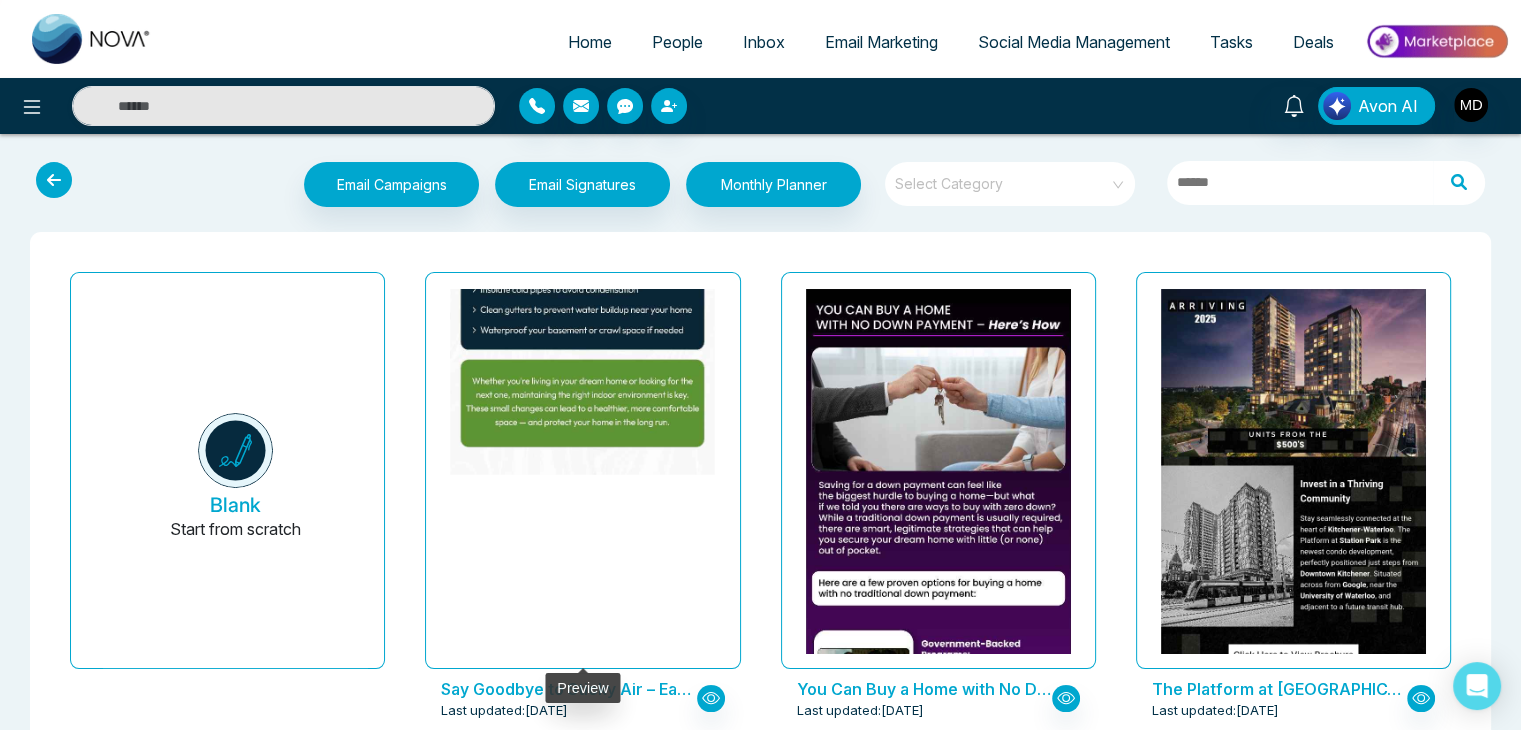 click at bounding box center [583, -352] 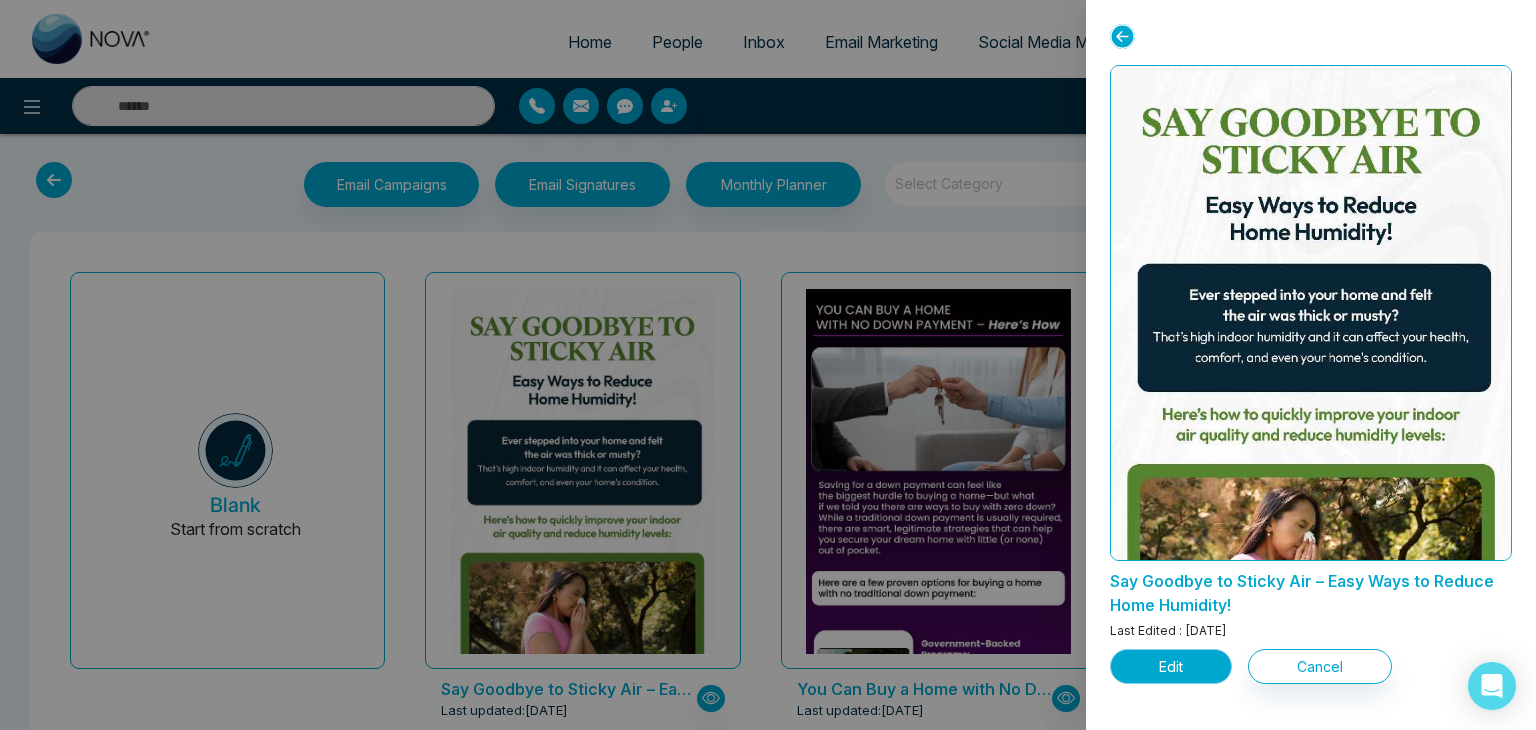 click on "Edit" at bounding box center [1171, 666] 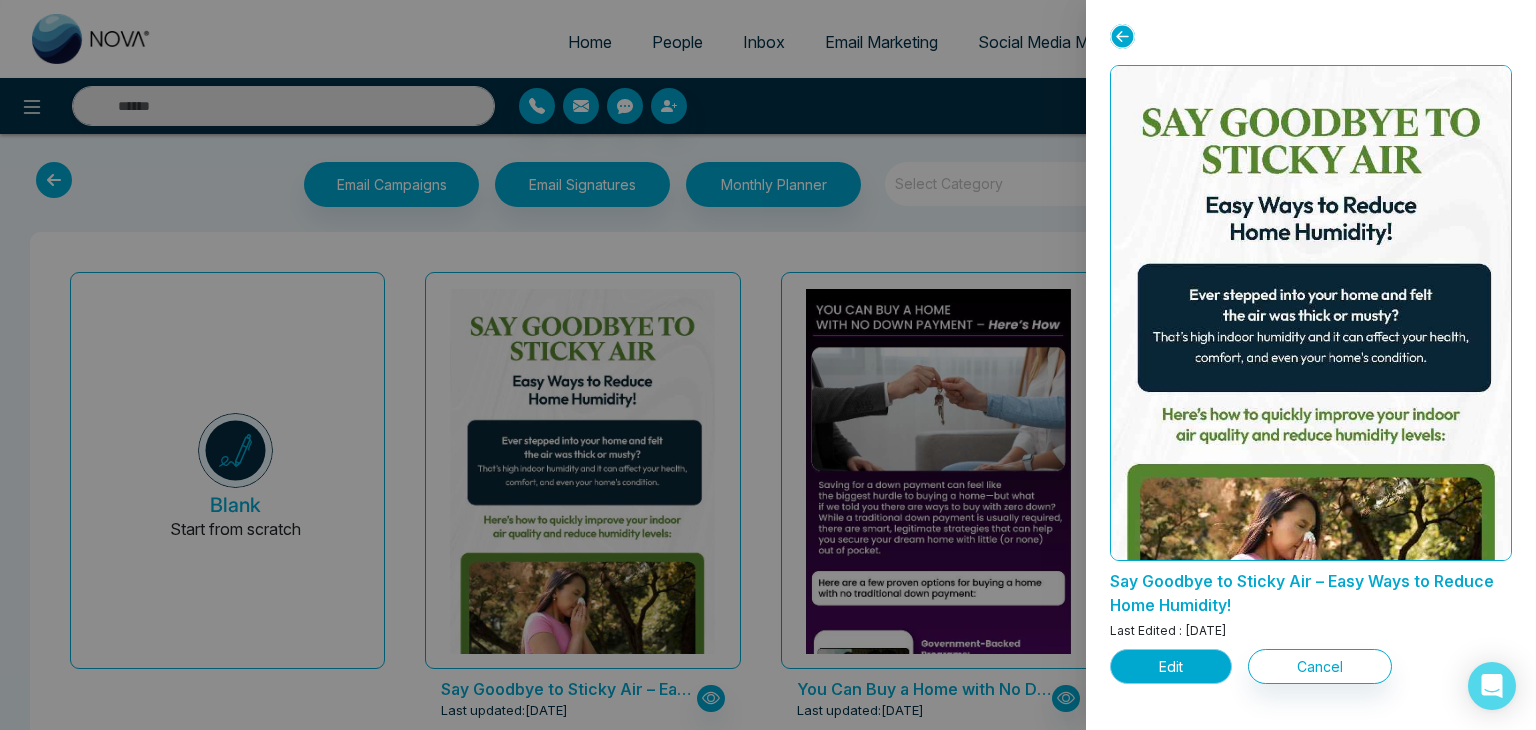 click on "Edit" at bounding box center [1171, 666] 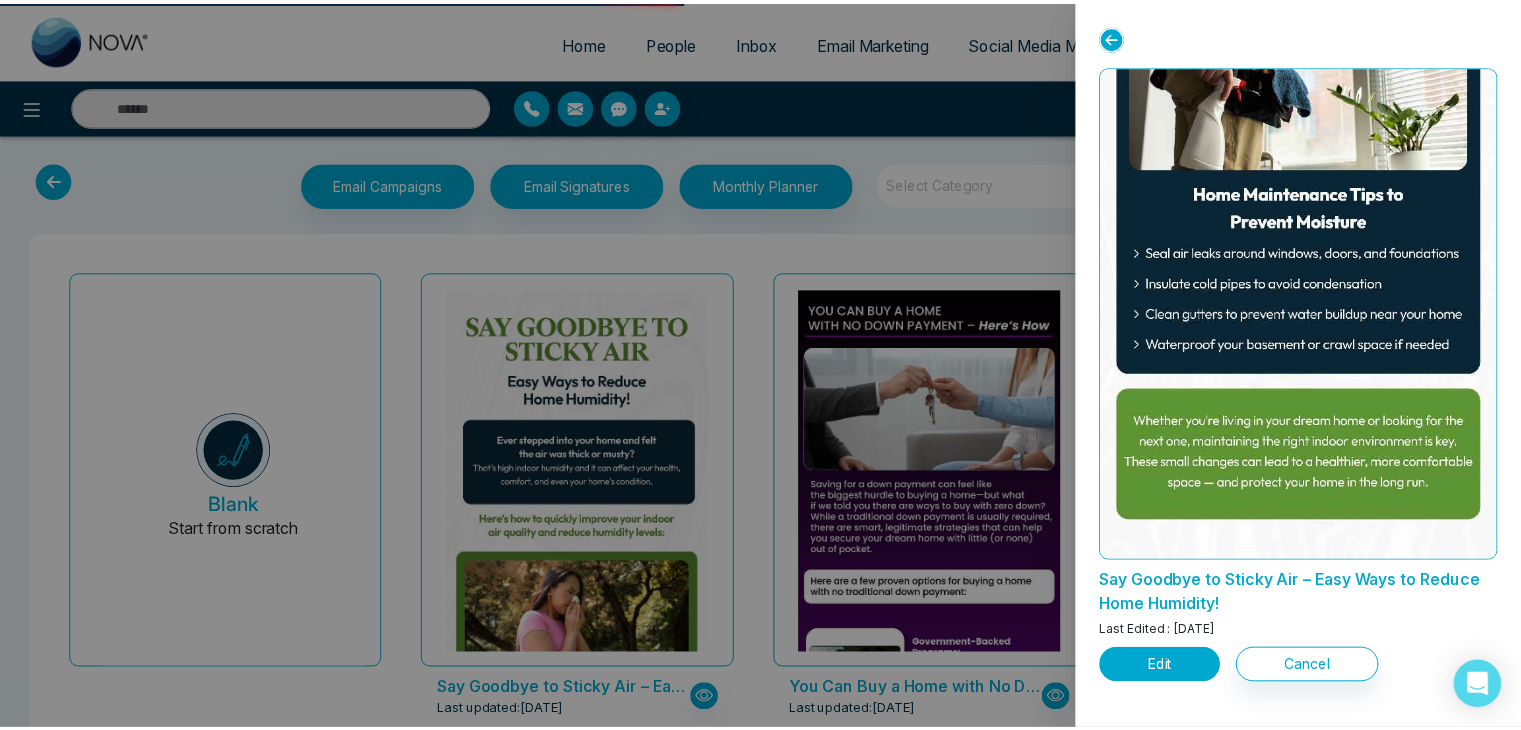 scroll, scrollTop: 2003, scrollLeft: 0, axis: vertical 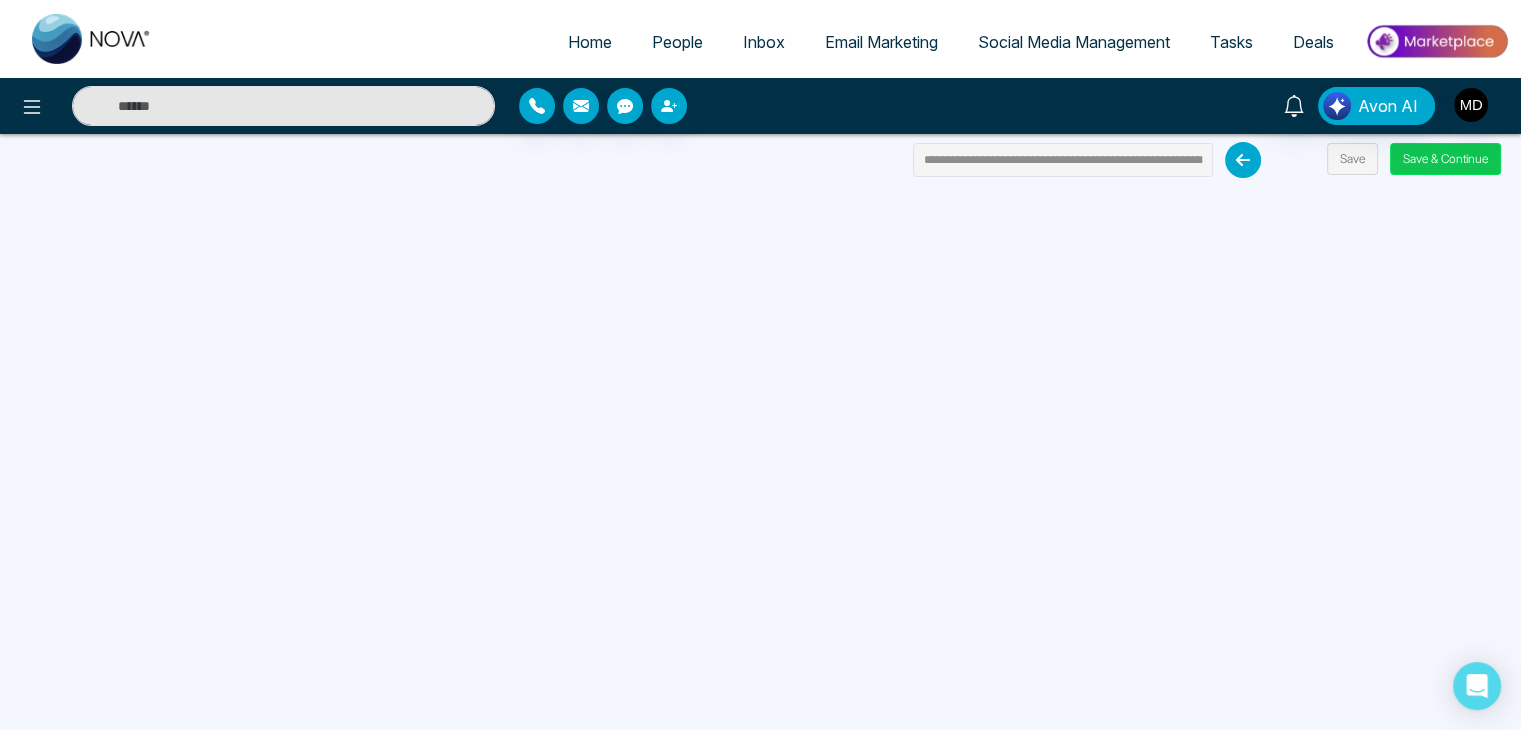 click on "Save & Continue" at bounding box center (1445, 159) 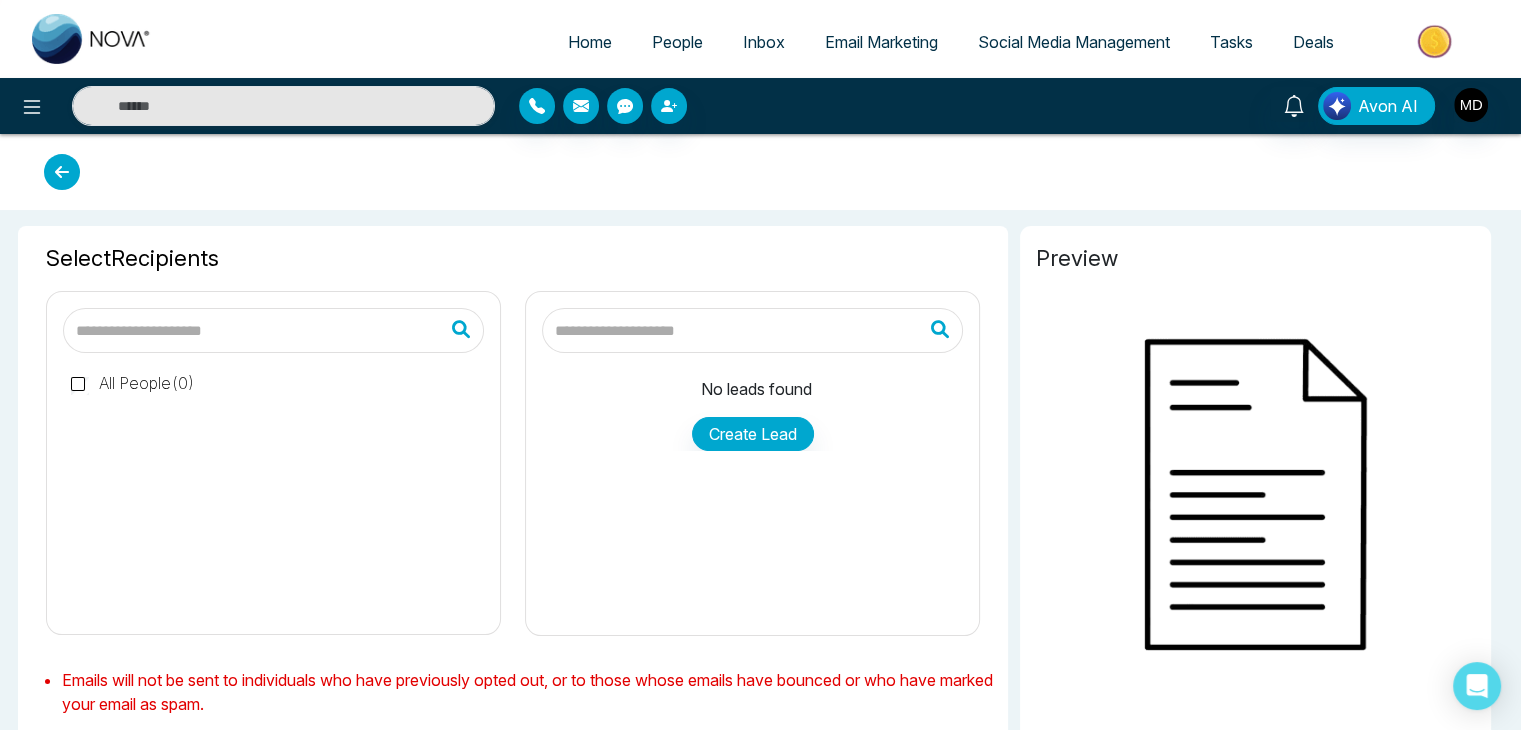 type on "**********" 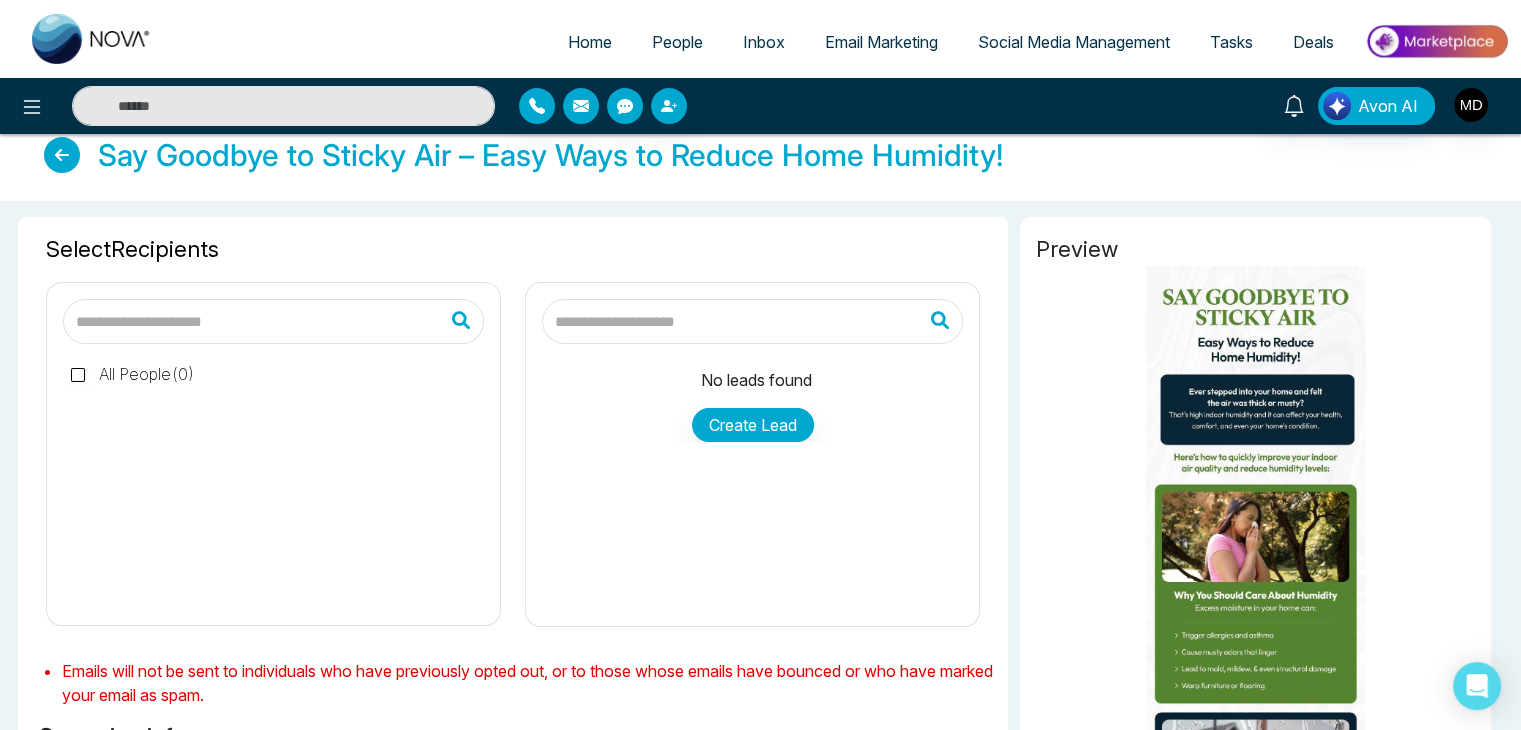 scroll, scrollTop: 0, scrollLeft: 0, axis: both 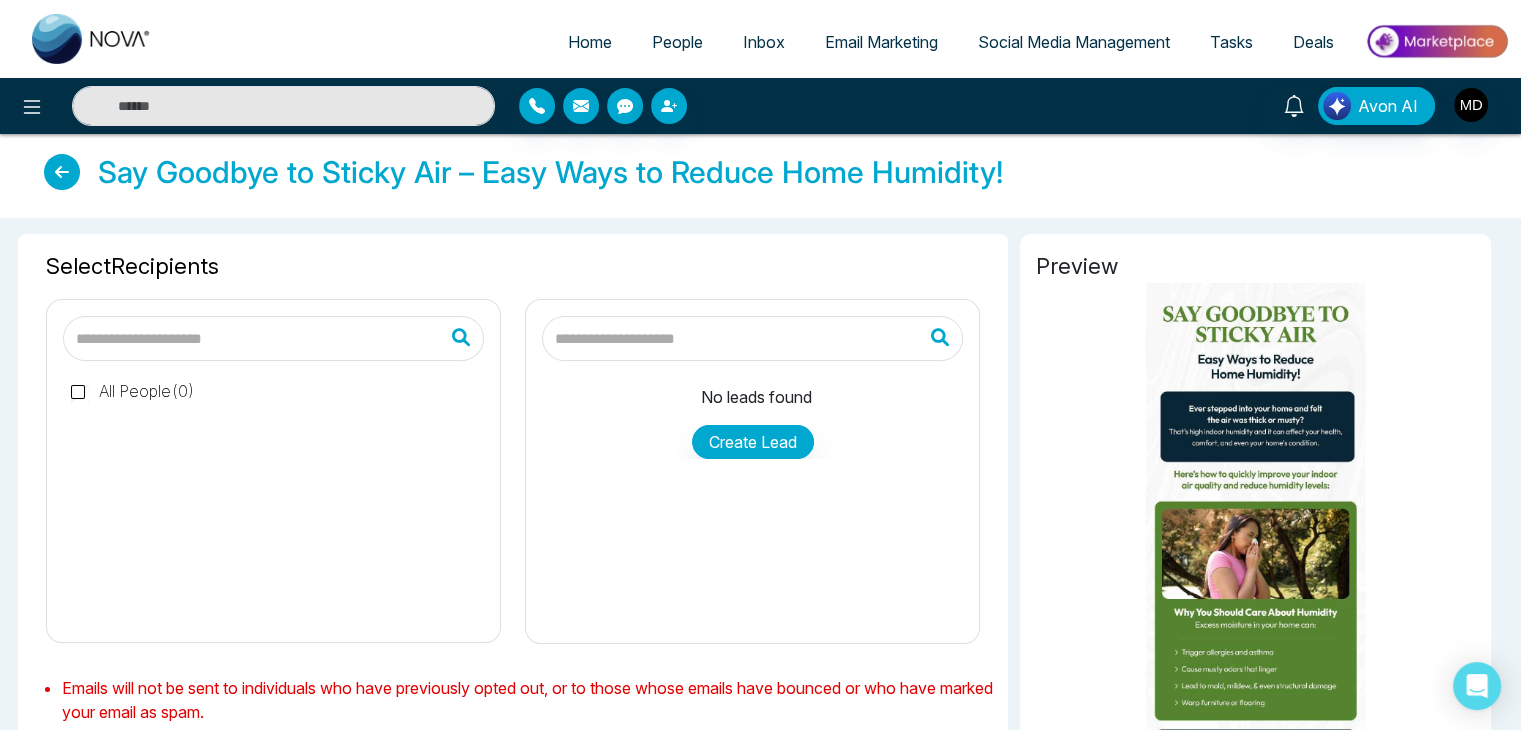 click on "Say Goodbye to Sticky Air – Easy Ways to Reduce Home Humidity!" at bounding box center [760, 176] 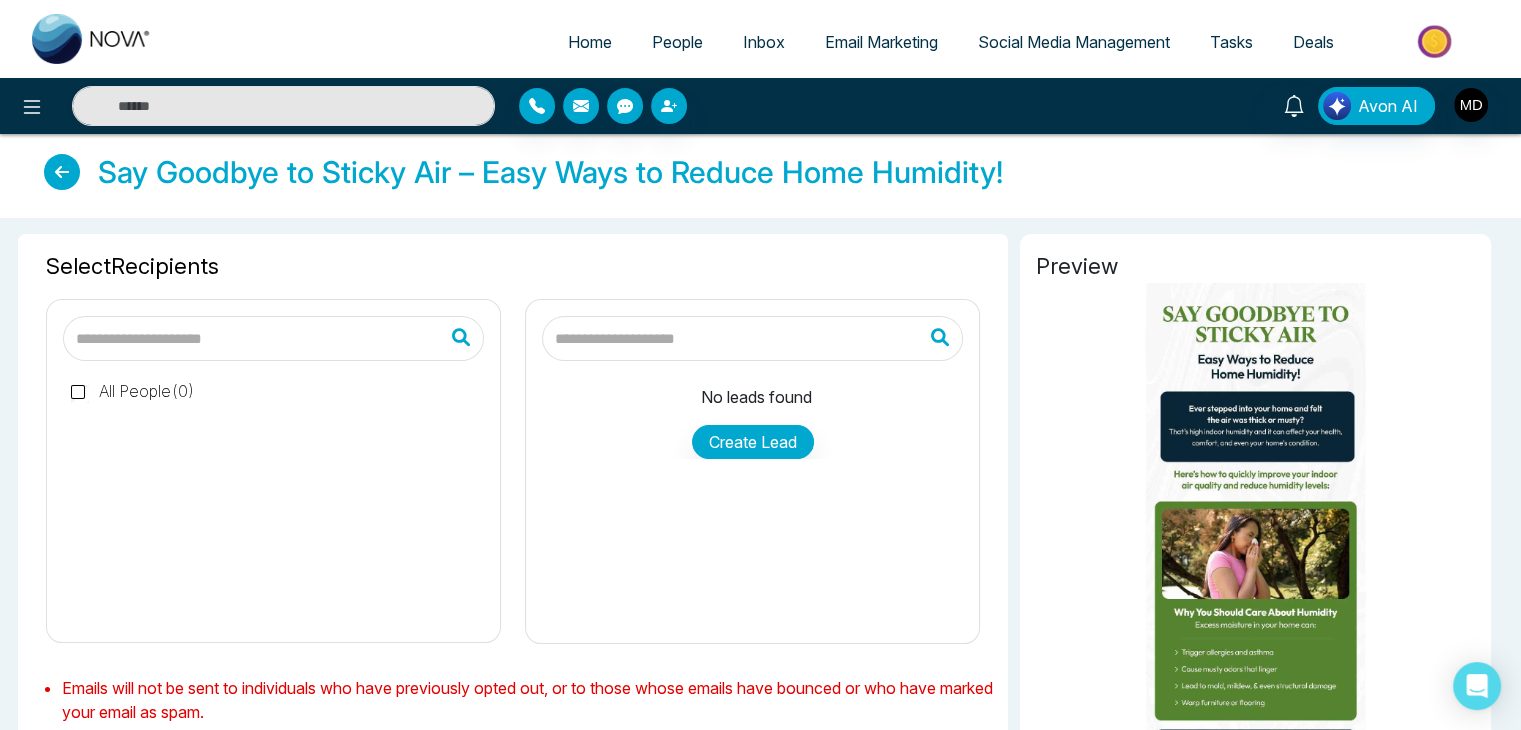 click at bounding box center [62, 172] 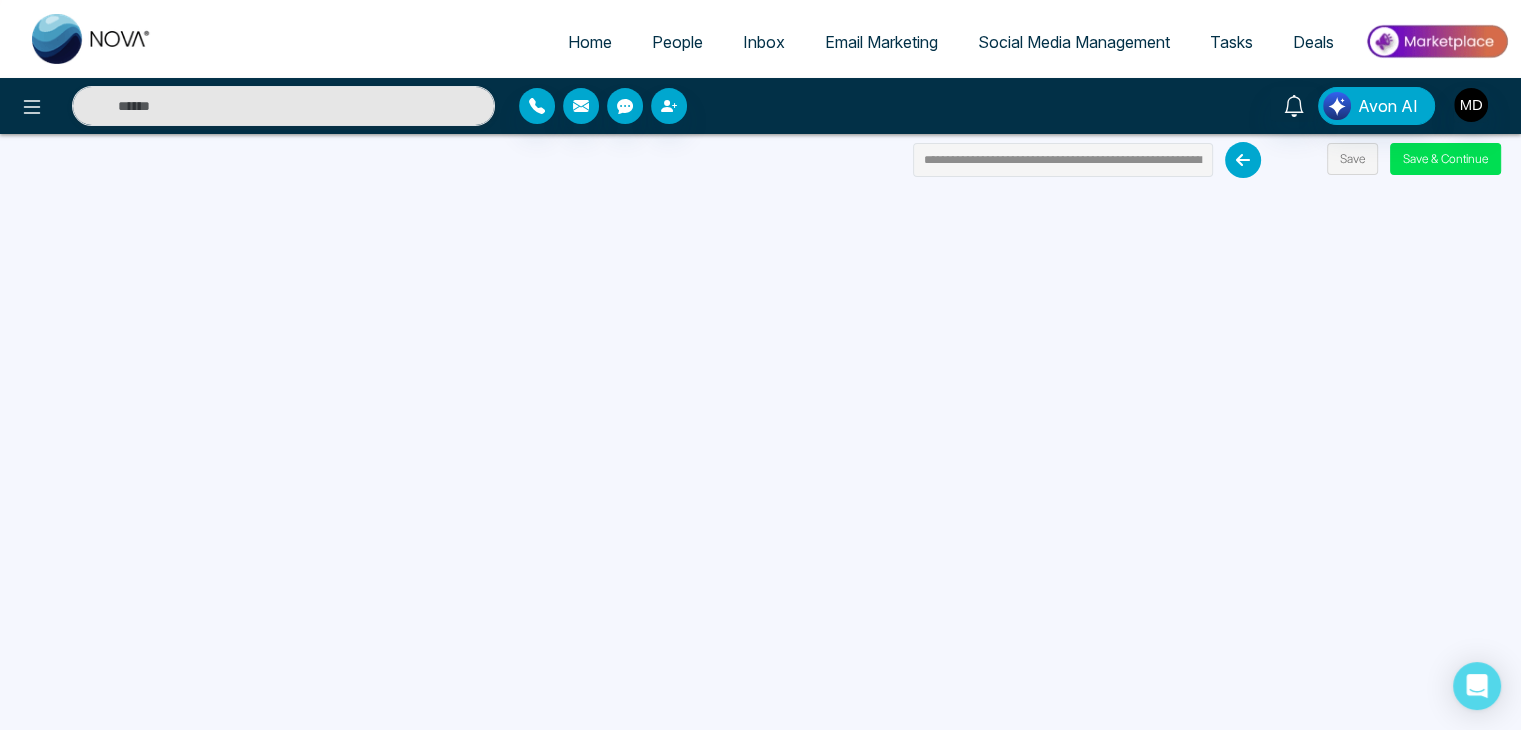 scroll, scrollTop: 0, scrollLeft: 0, axis: both 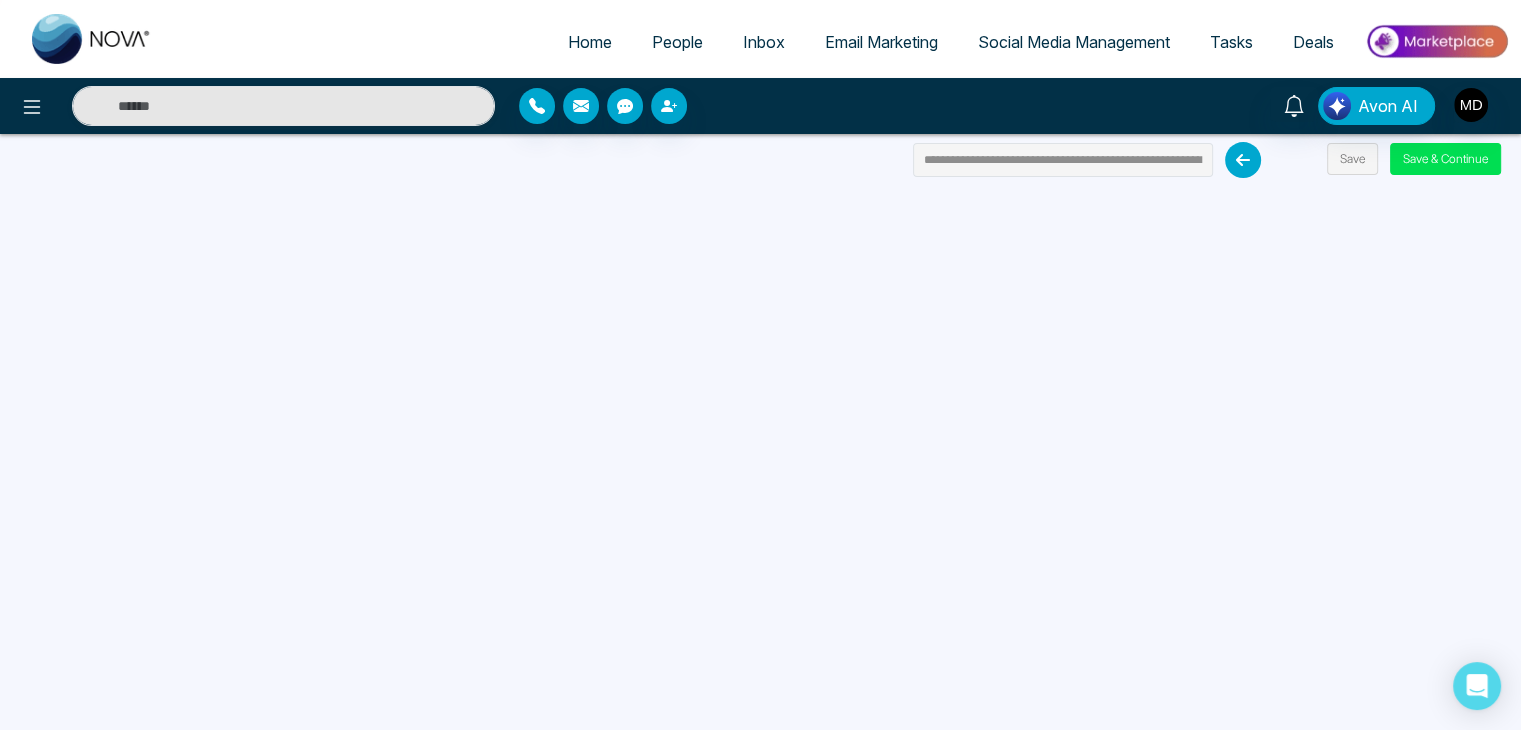 click on "Email Marketing" at bounding box center [881, 42] 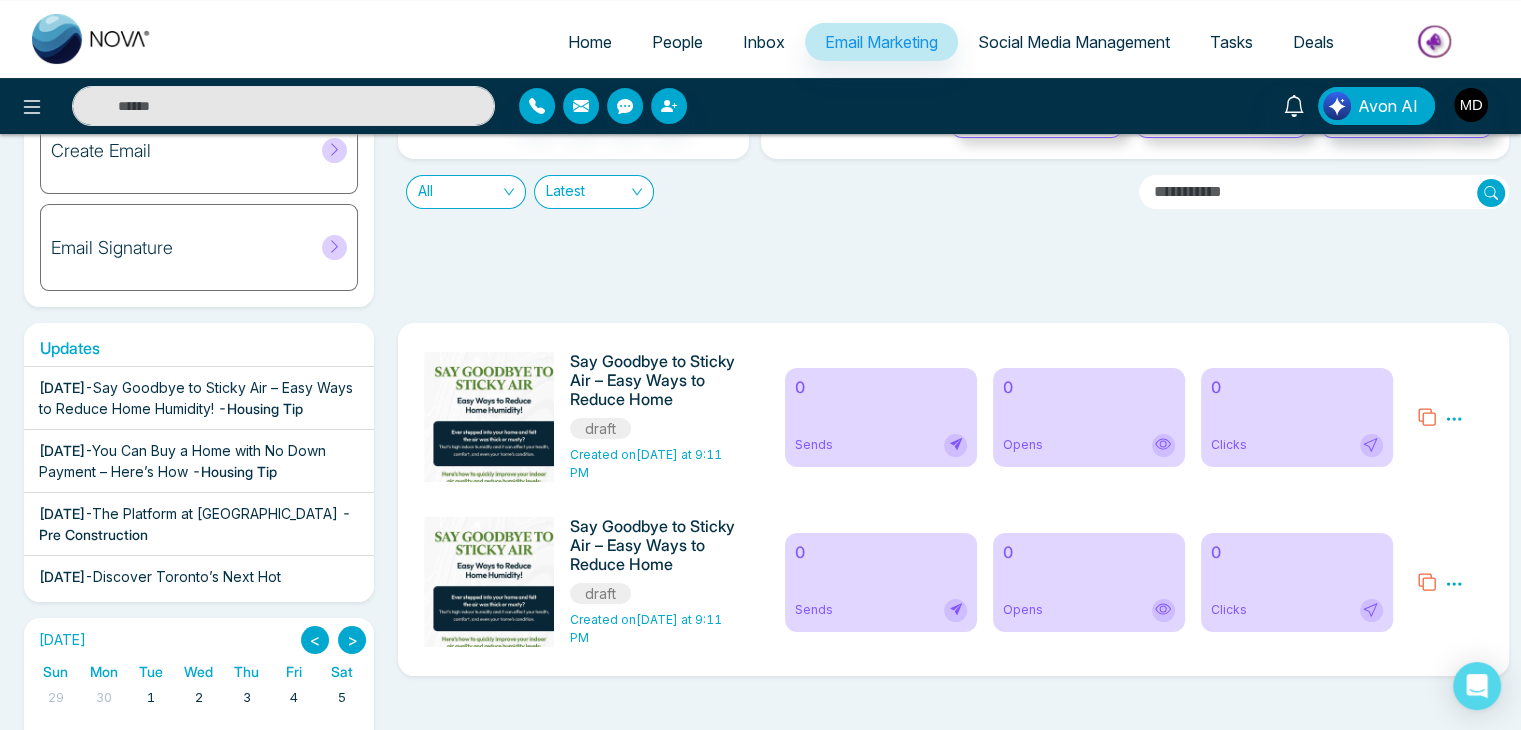scroll, scrollTop: 0, scrollLeft: 0, axis: both 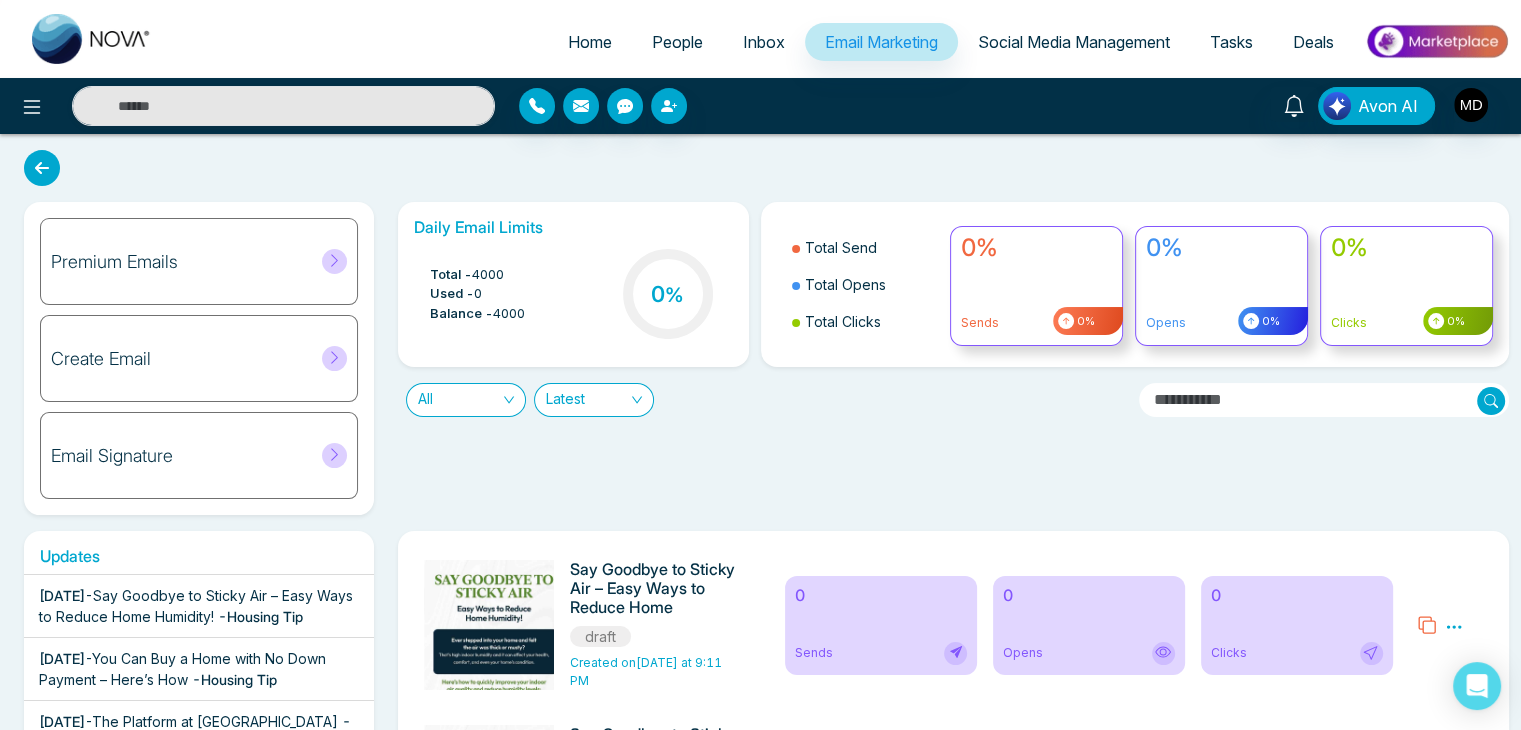 click on "Home" at bounding box center [590, 42] 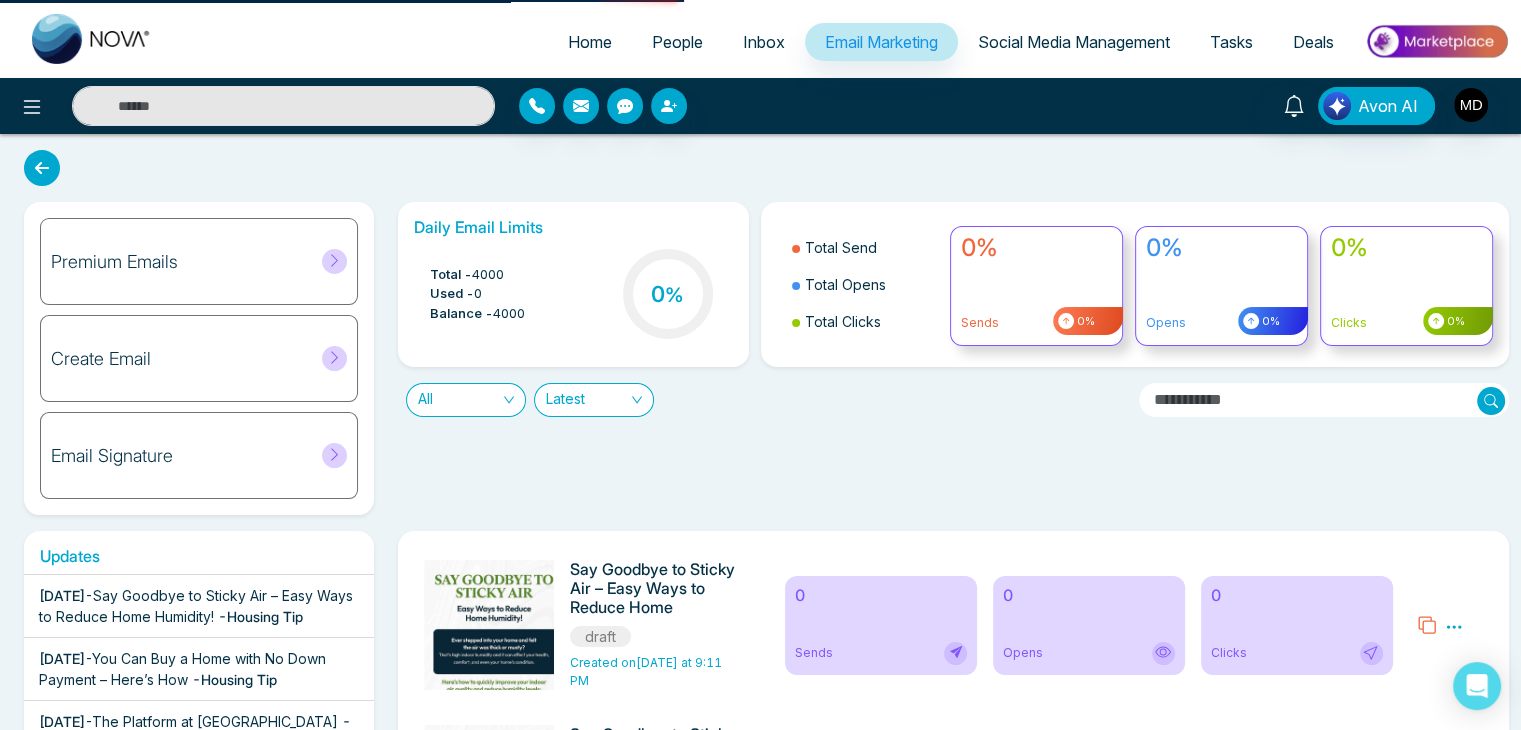 select on "*" 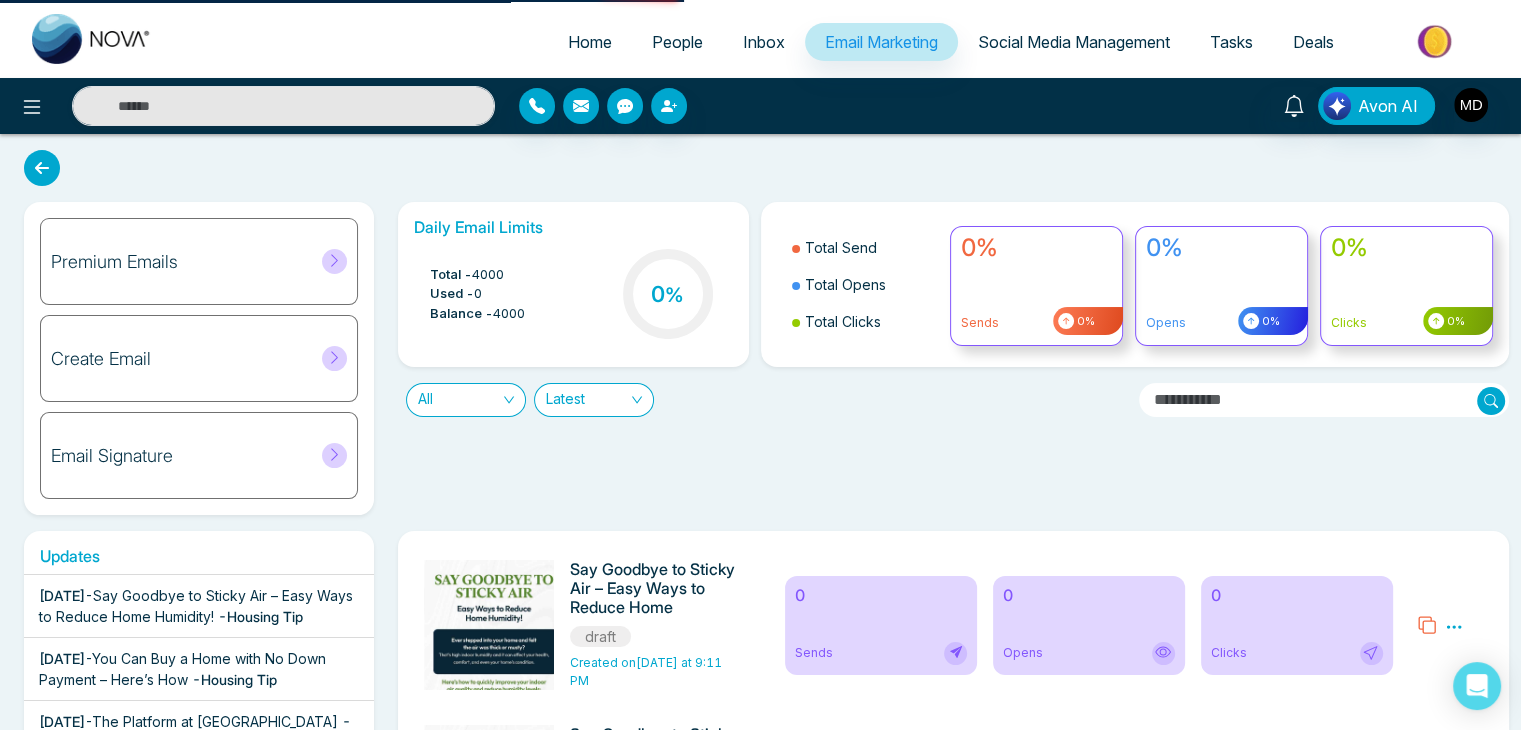select on "*" 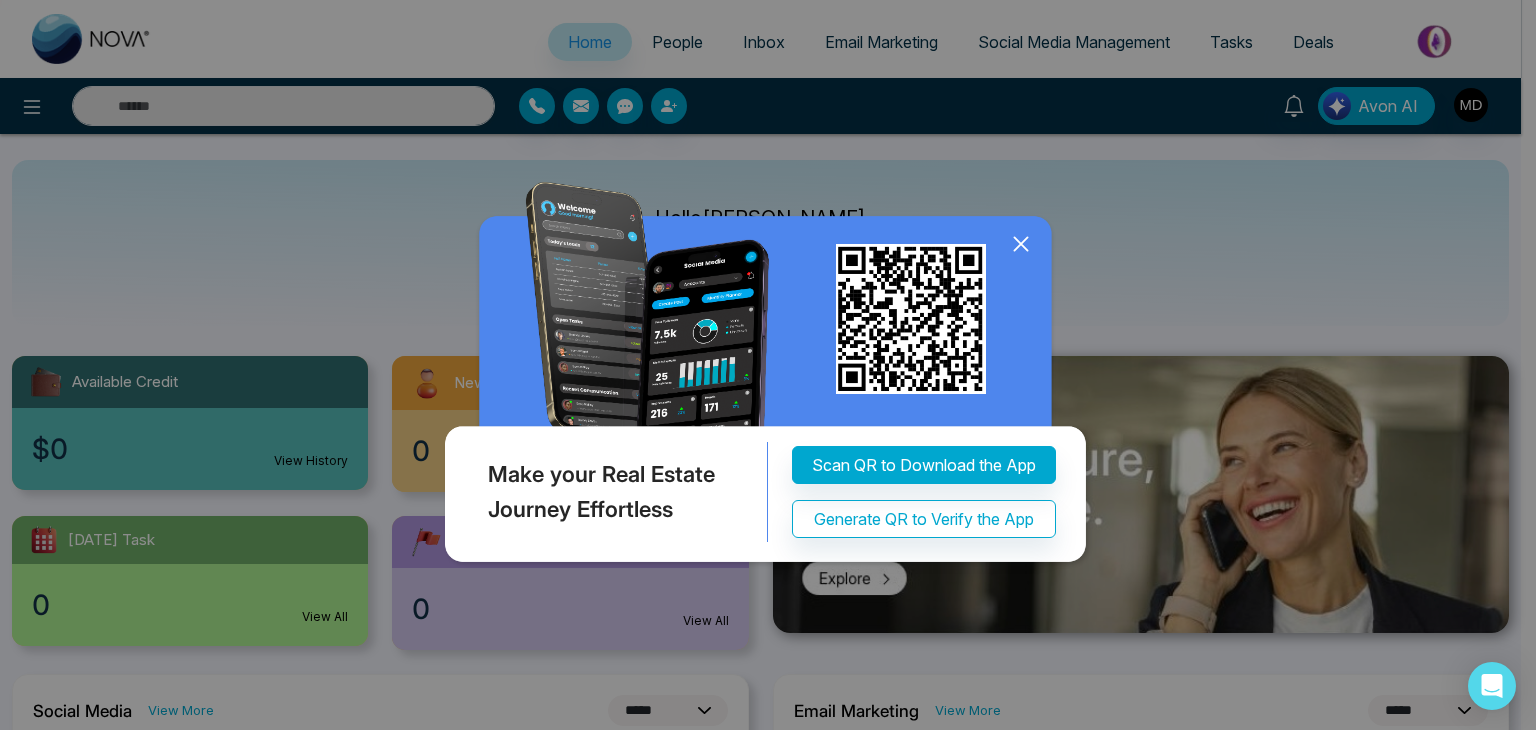 click 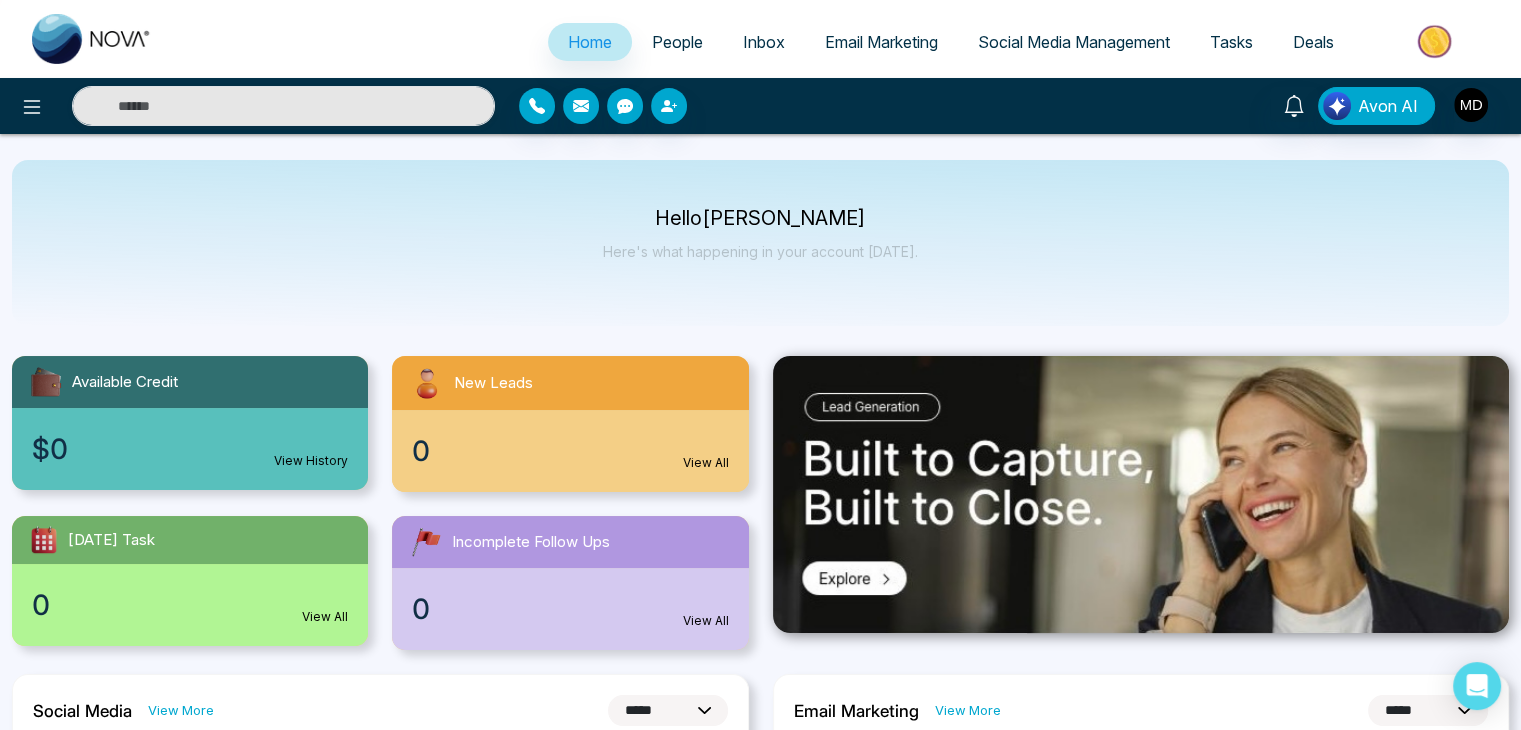 drag, startPoint x: 125, startPoint y: 145, endPoint x: 812, endPoint y: 515, distance: 780.3006 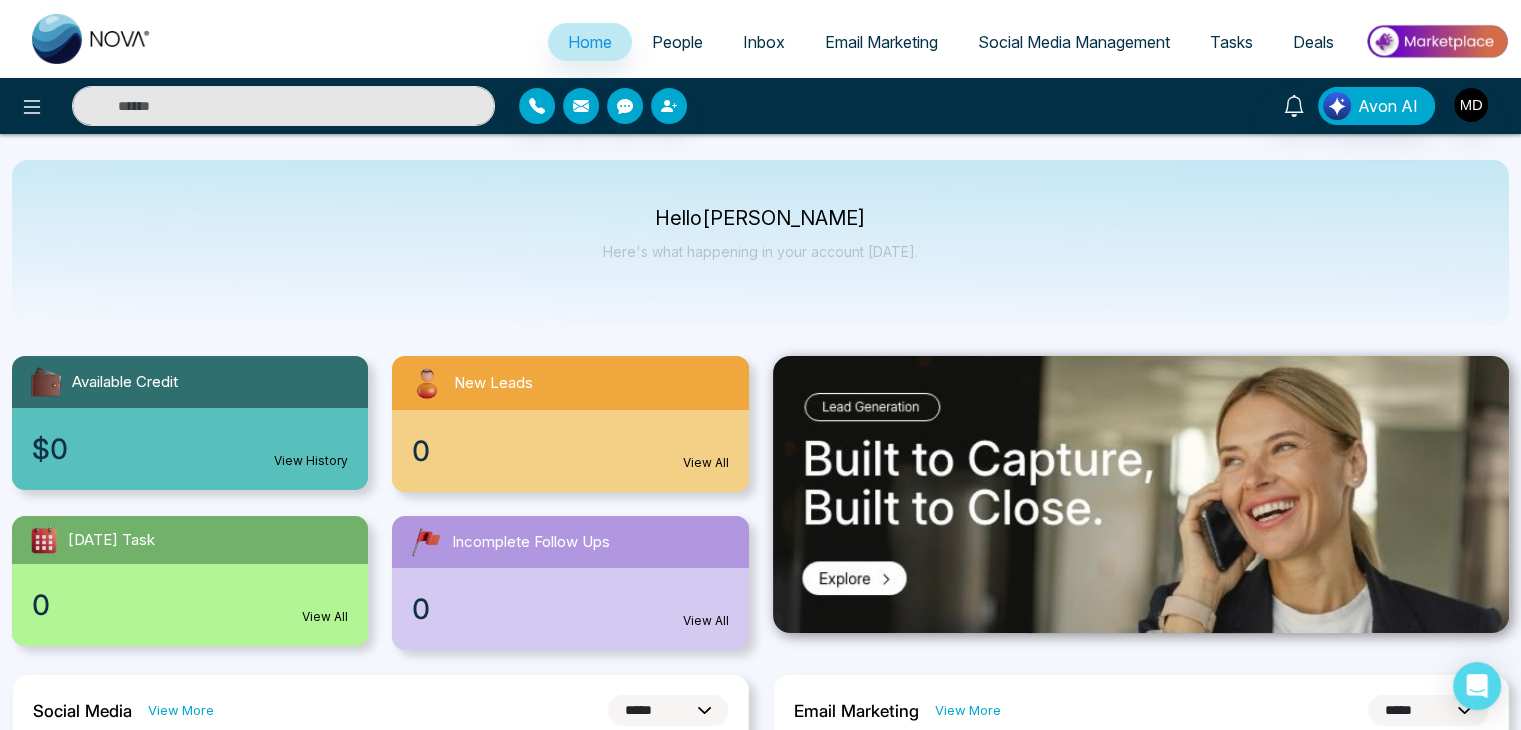 click on "**********" at bounding box center [760, 947] 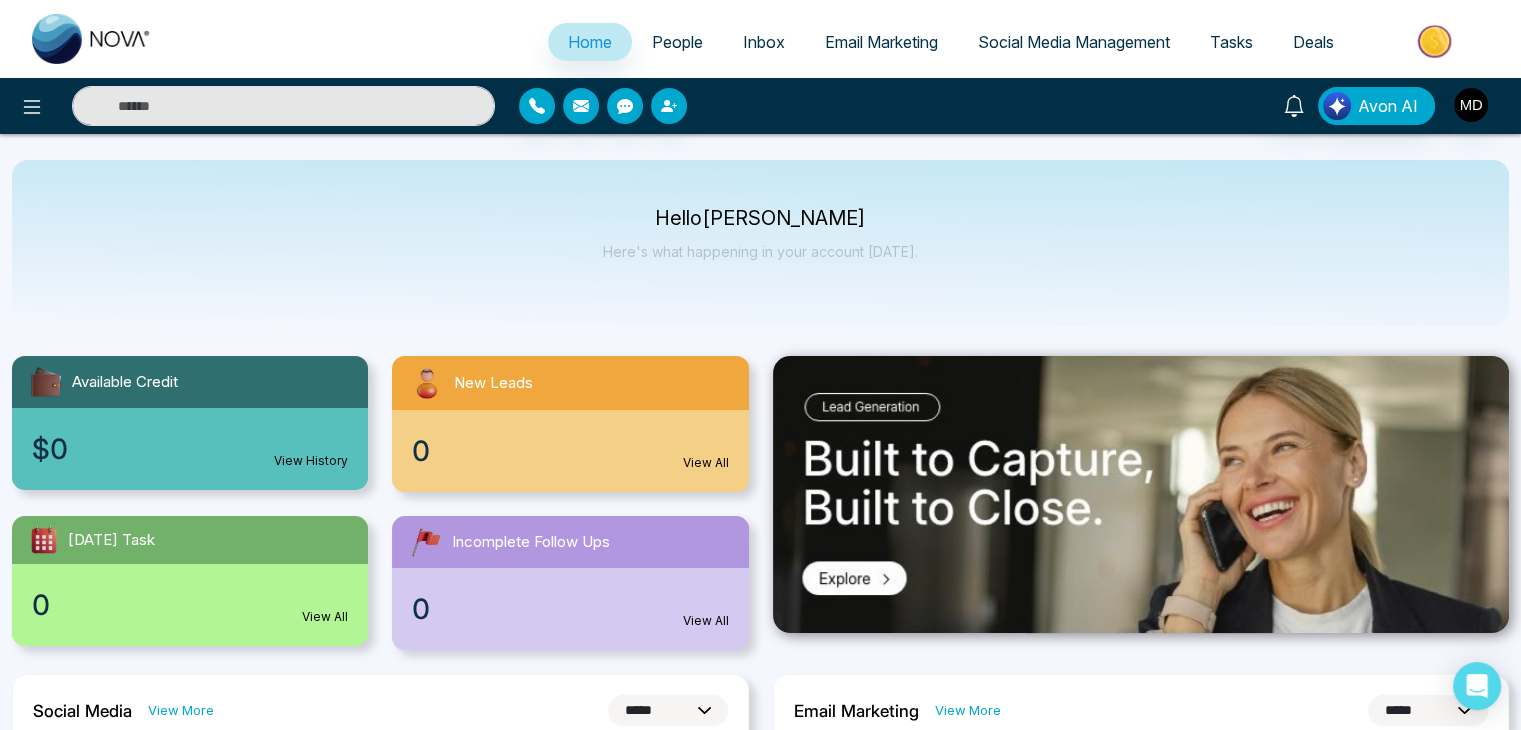 click on "People" at bounding box center [677, 42] 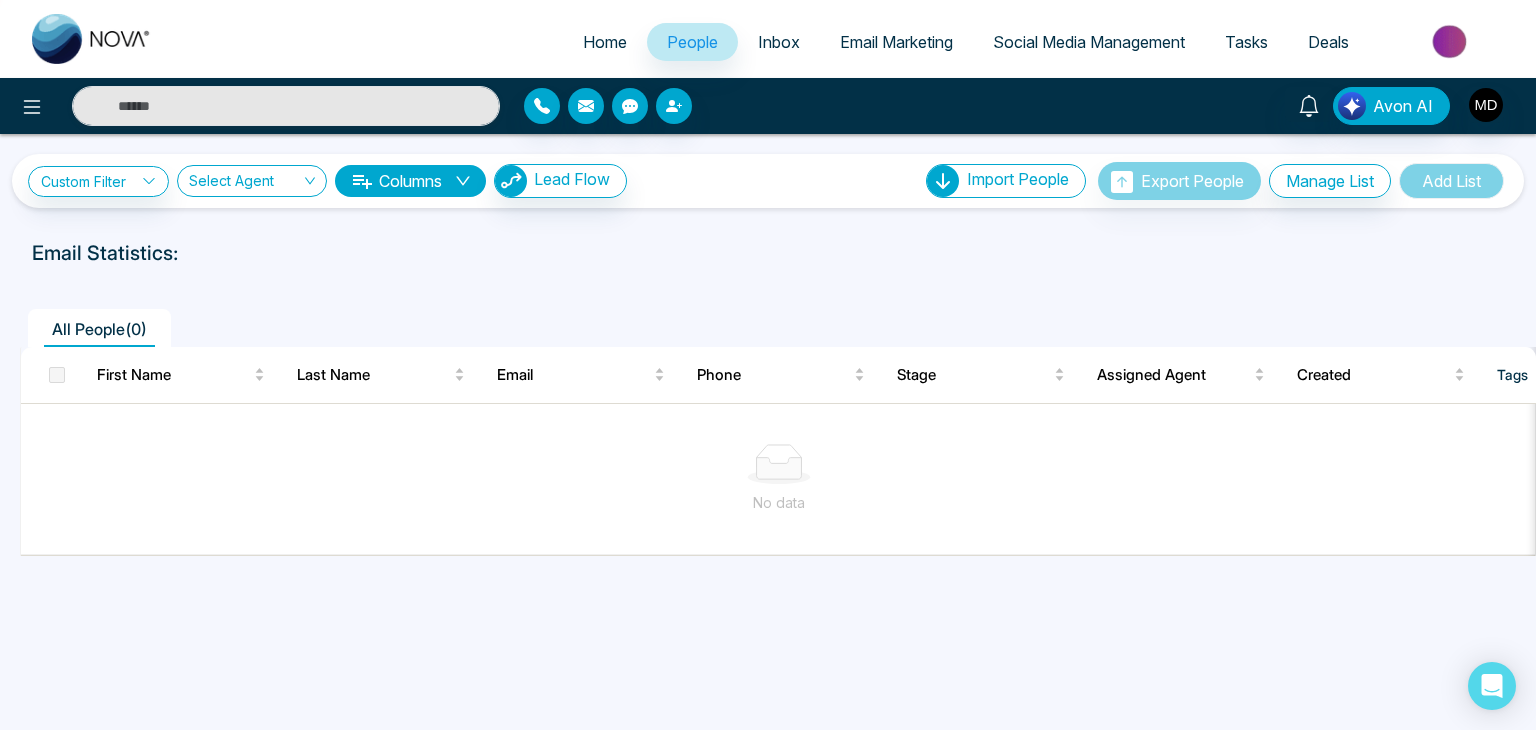 click on "All People  ( 0 ) First Name Last Name Email Phone Stage Assigned Agent Created Tags Source Province Timeframe Urgency Buy Area AVG Property Price Home Type Deals Last Communication                                     No data" at bounding box center (768, 470) 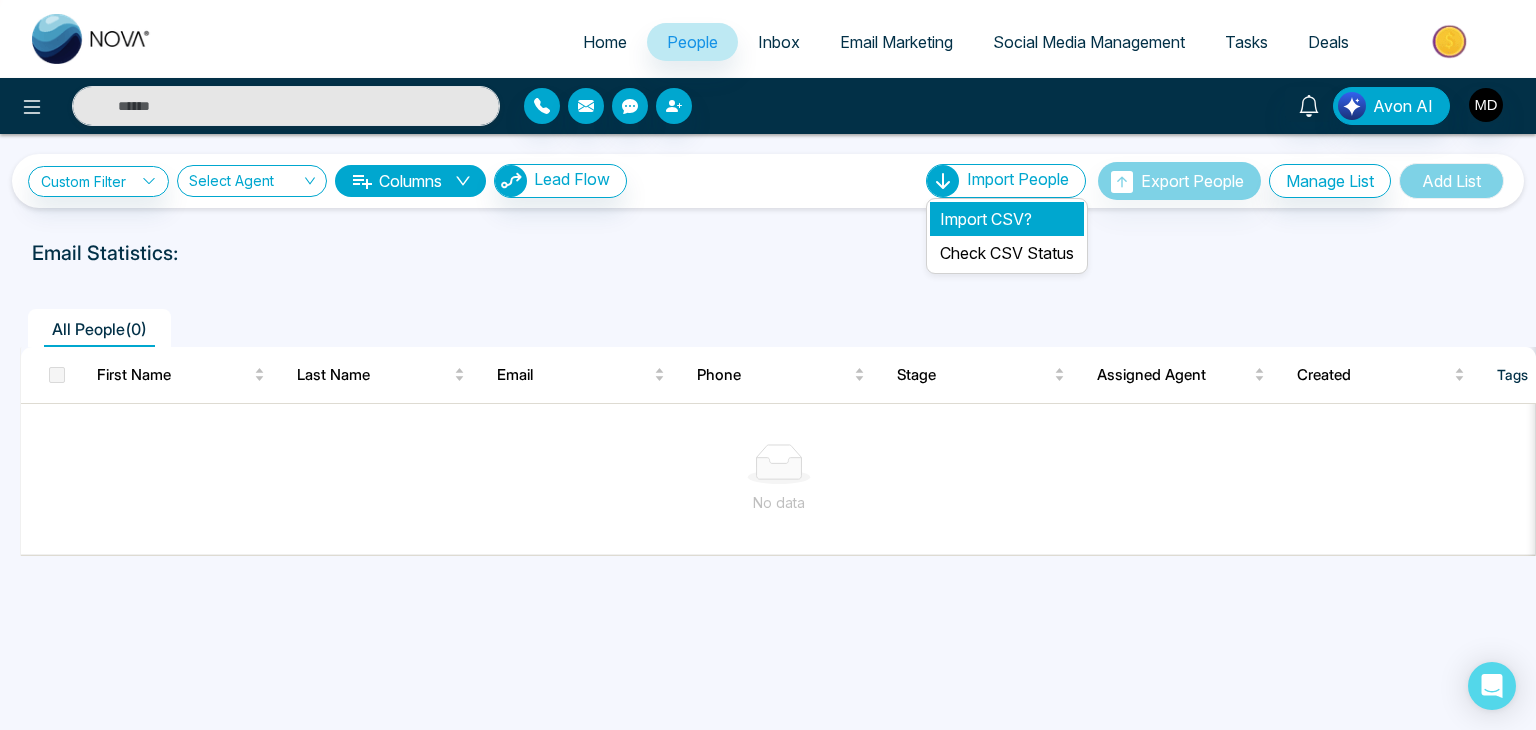 click on "Import CSV?" at bounding box center [1007, 219] 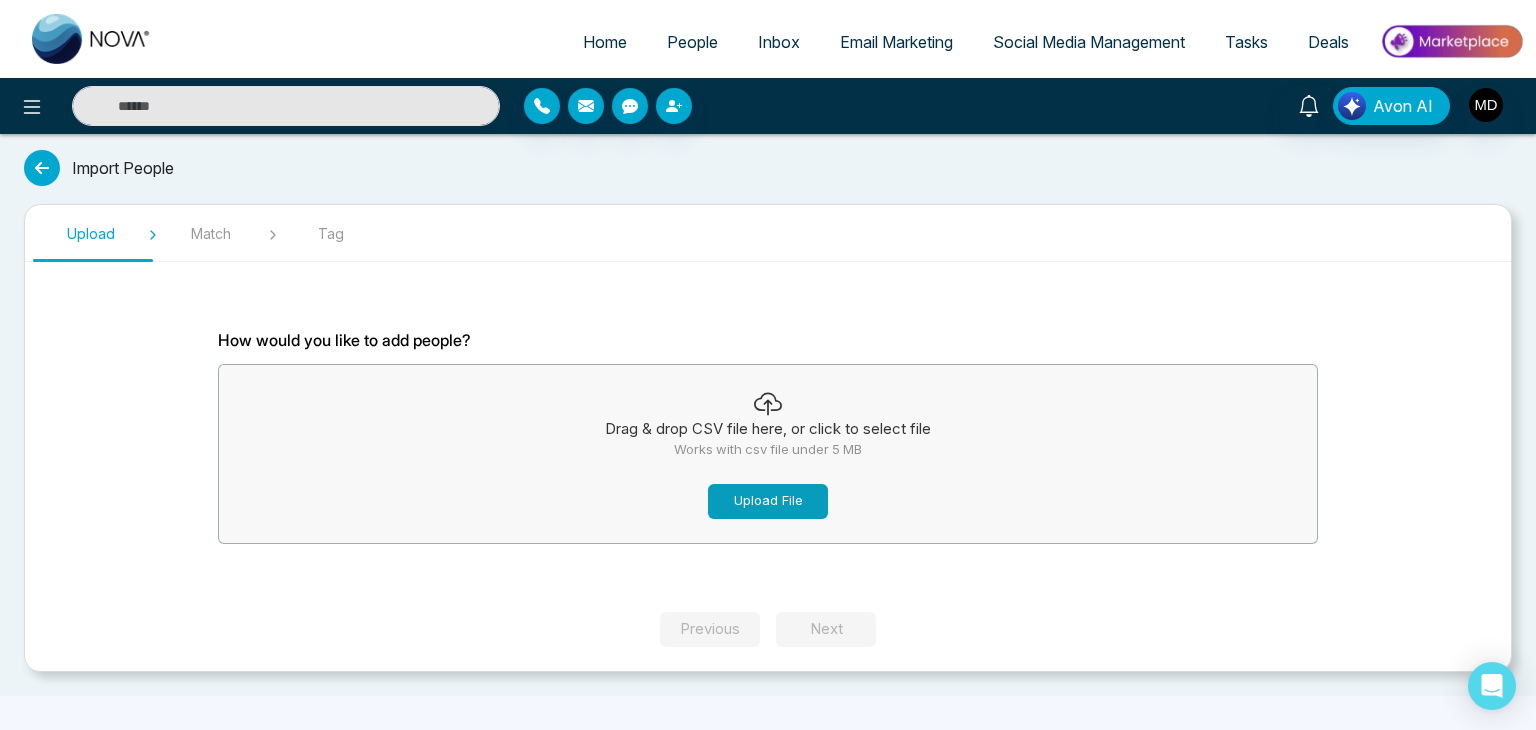 click on "Upload File" at bounding box center [768, 501] 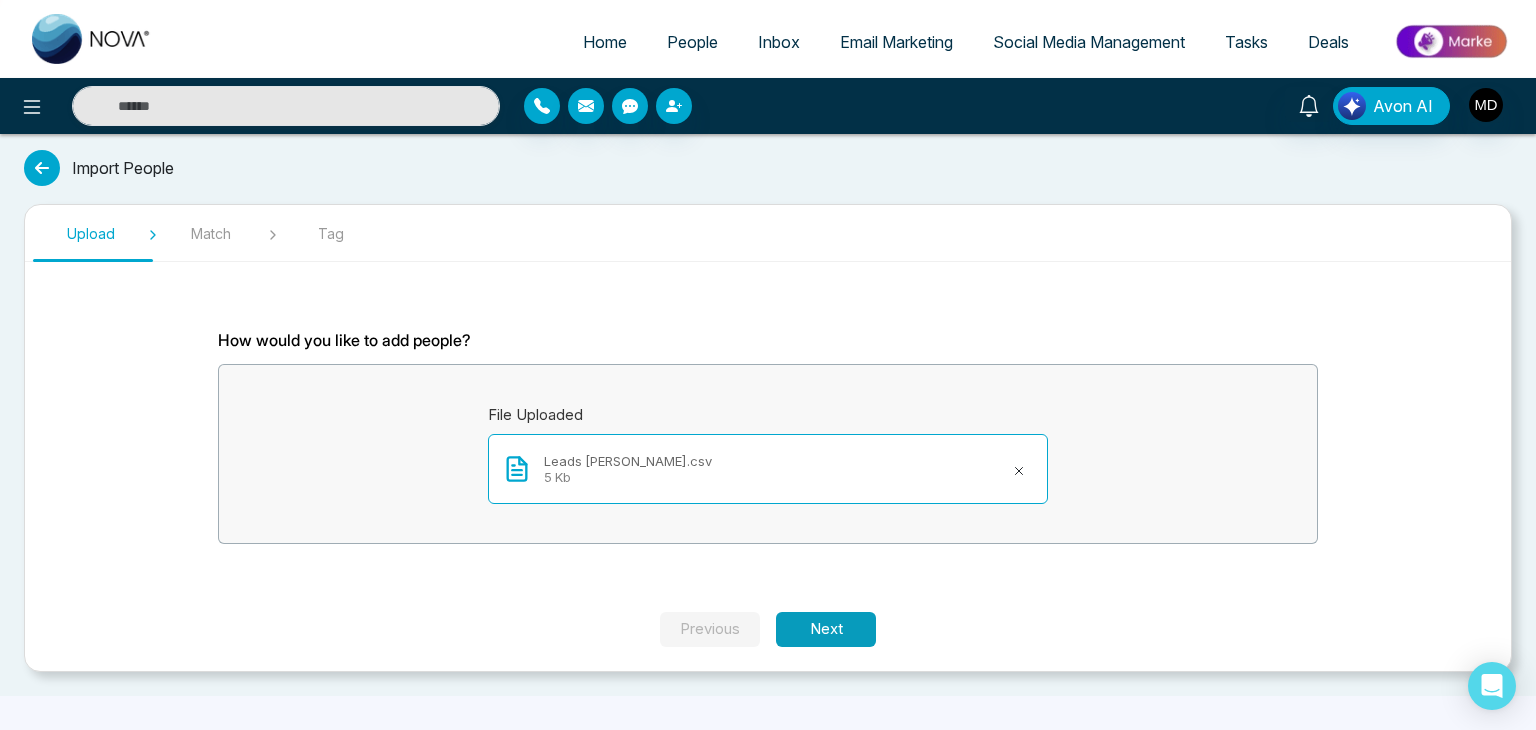 click on "Next" at bounding box center (826, 629) 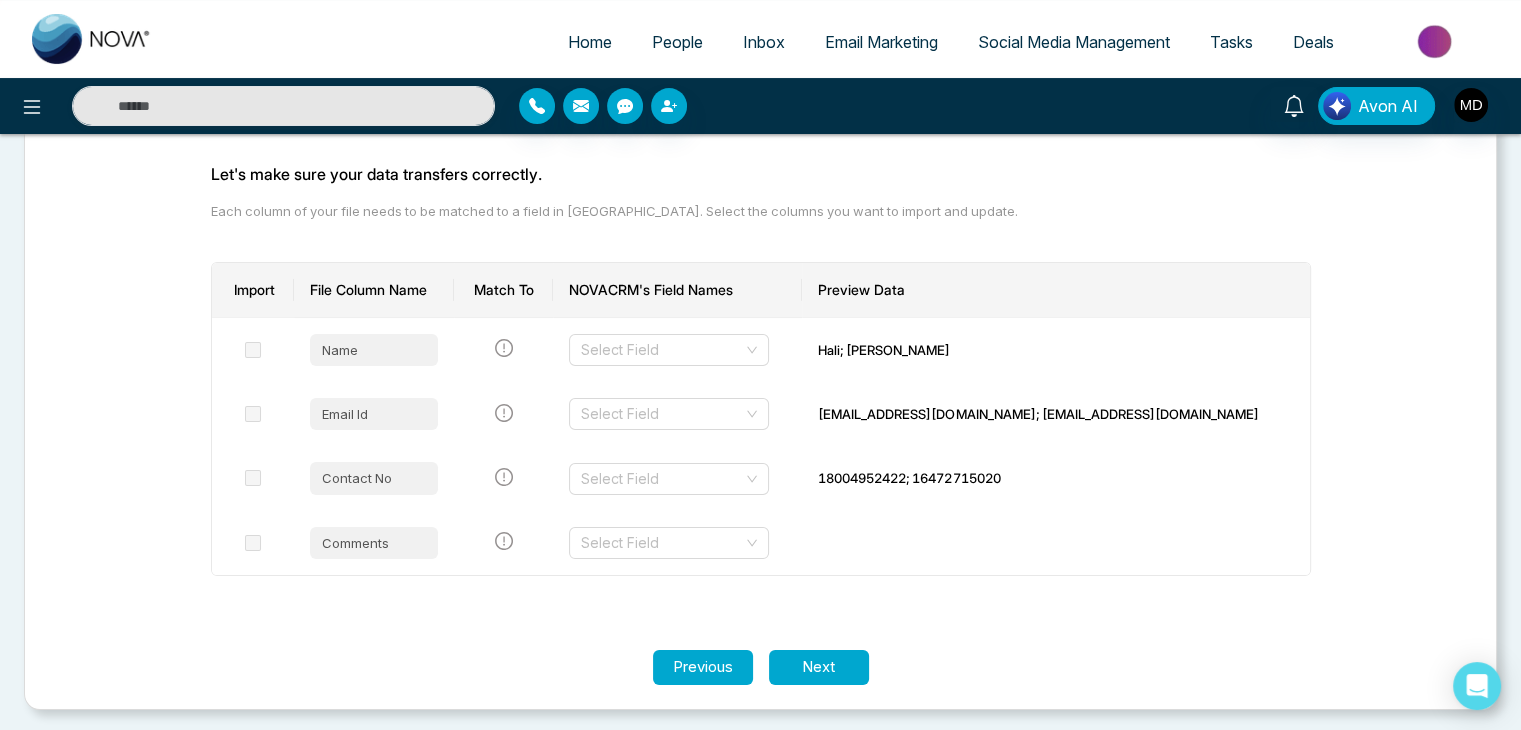 scroll, scrollTop: 168, scrollLeft: 0, axis: vertical 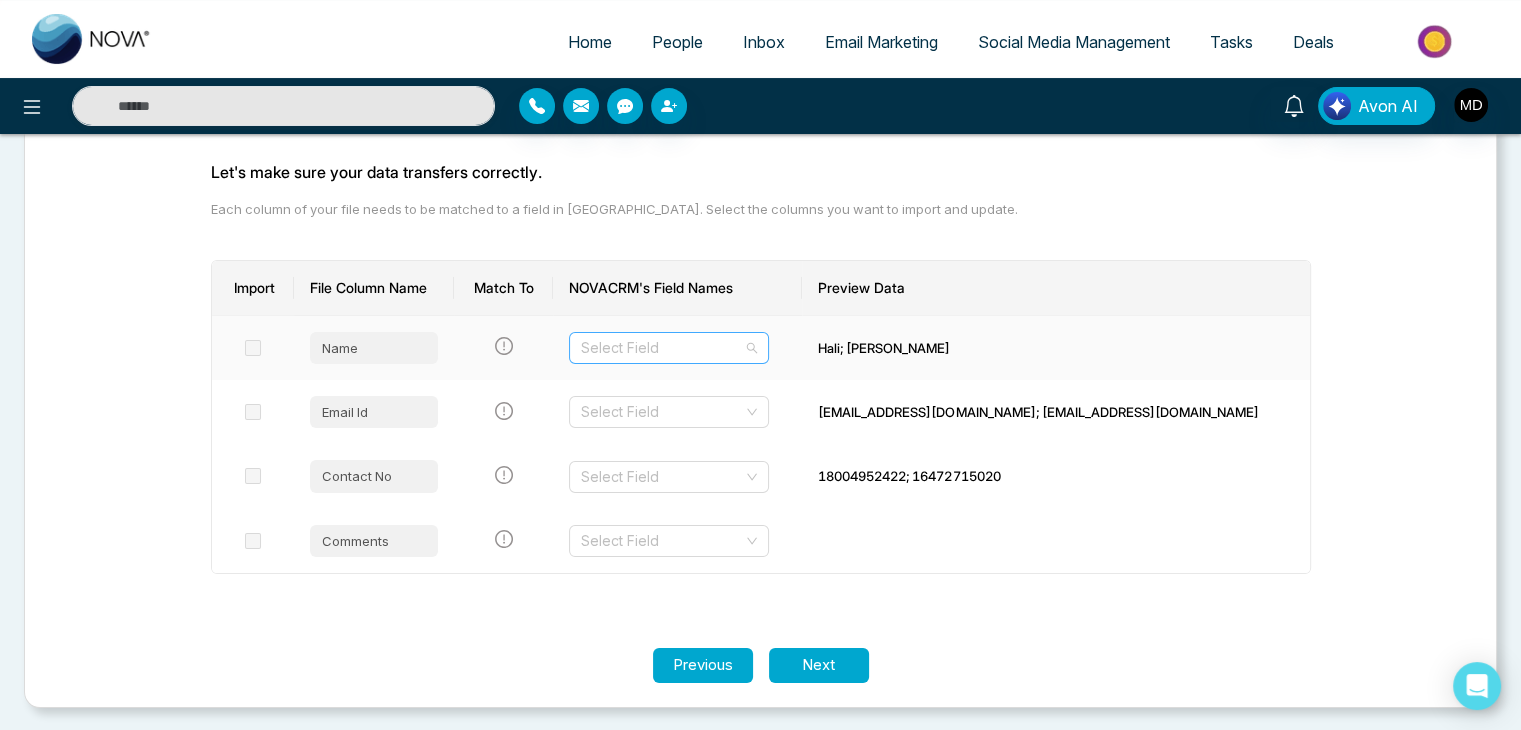 click at bounding box center (662, 348) 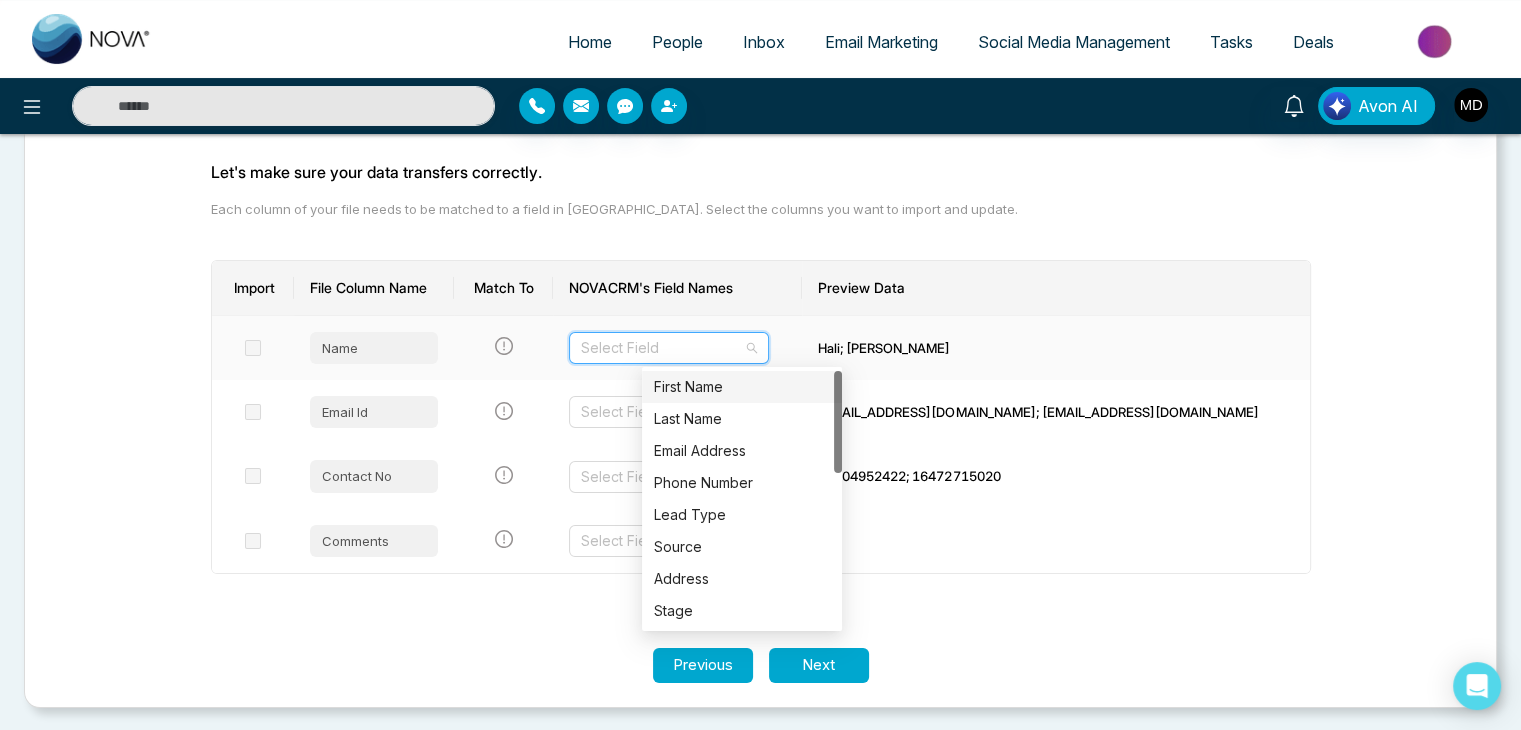 click on "First Name" at bounding box center (742, 387) 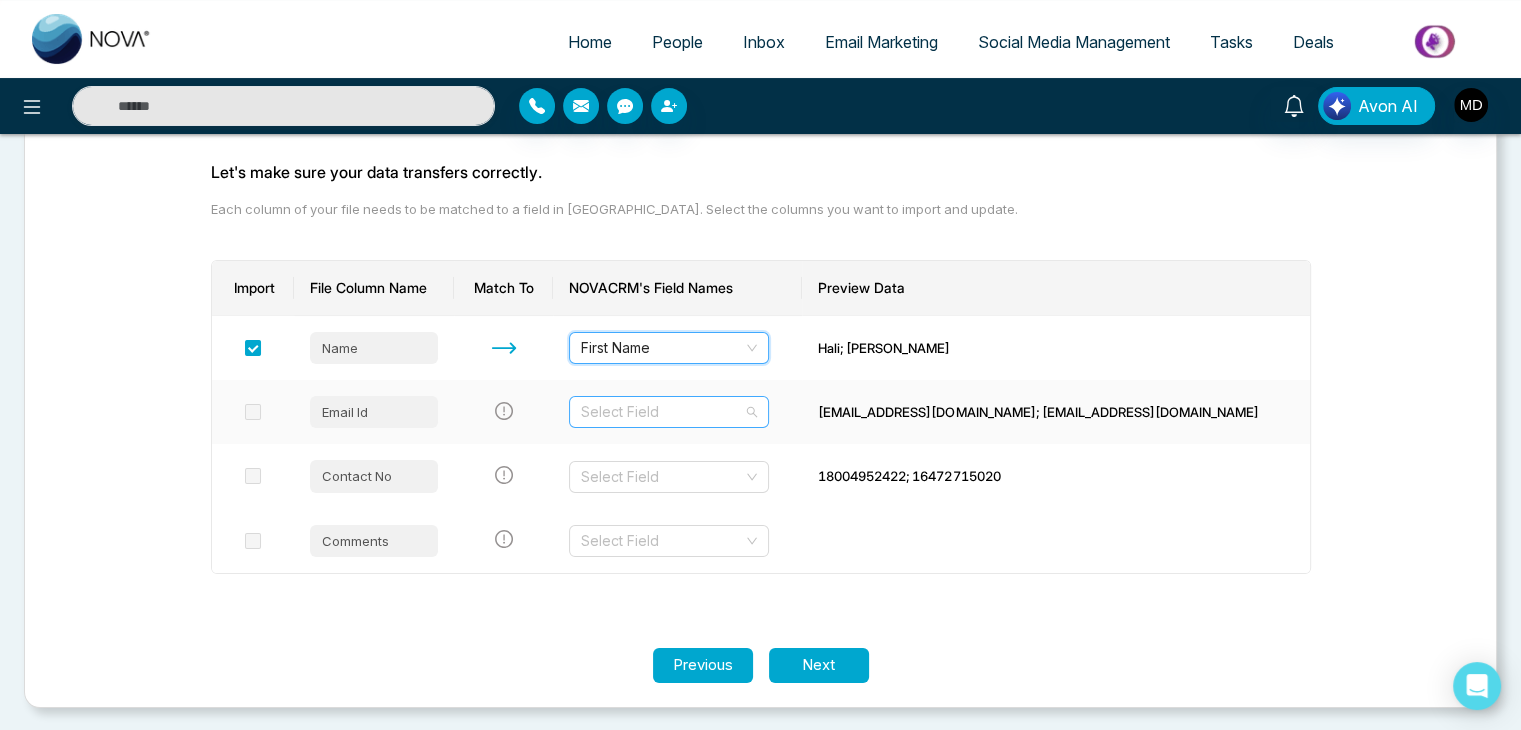 click on "Select Field" at bounding box center (669, 412) 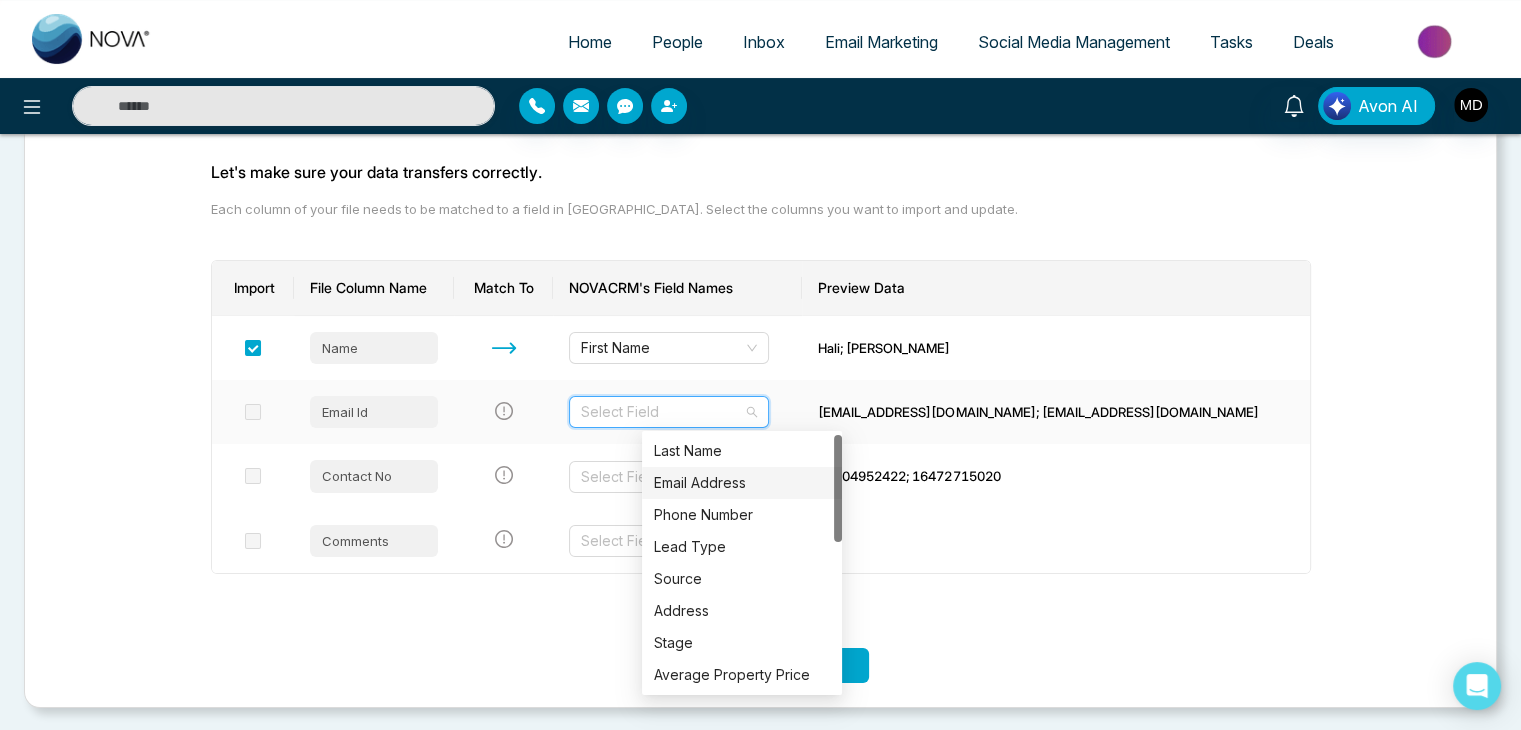click on "Email Address" at bounding box center [742, 483] 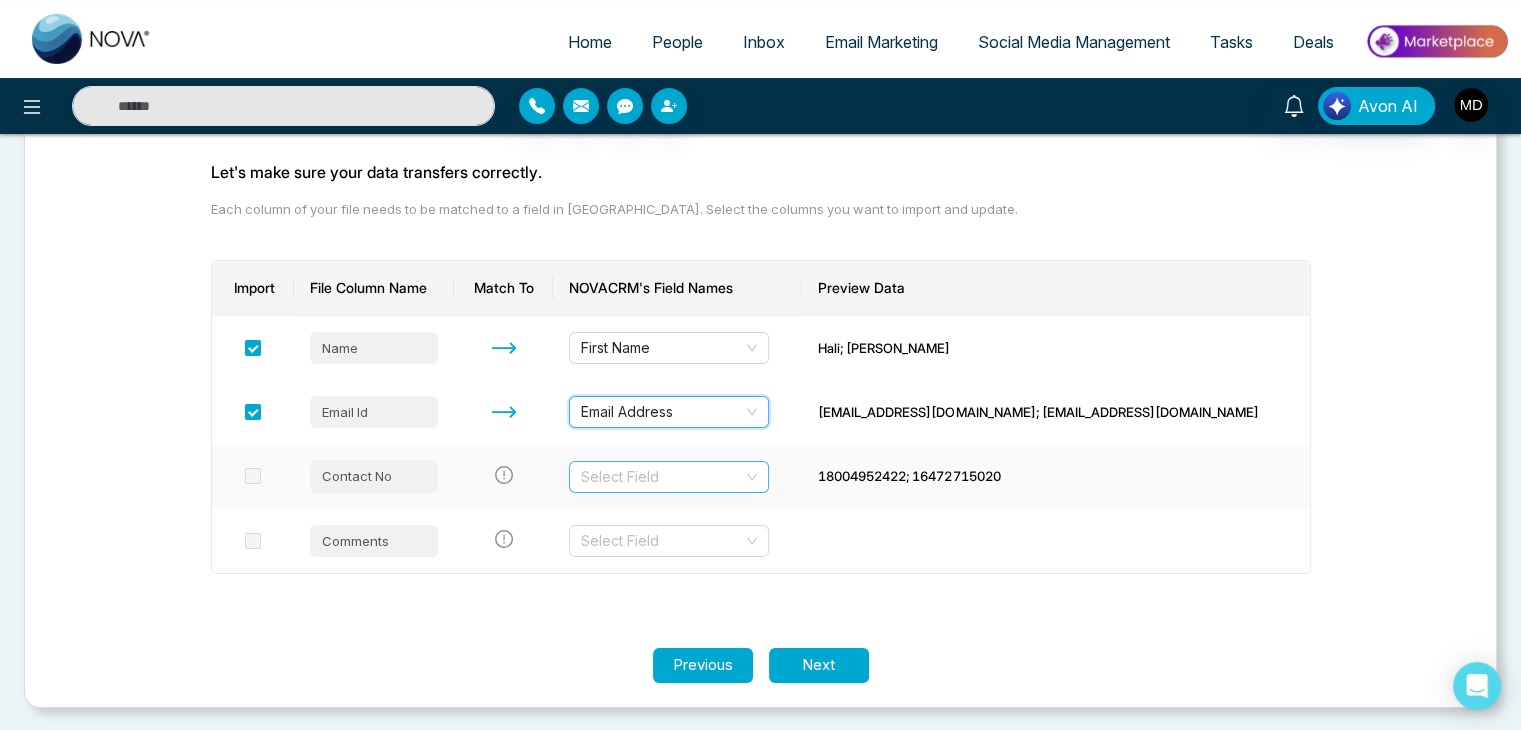 click at bounding box center [662, 477] 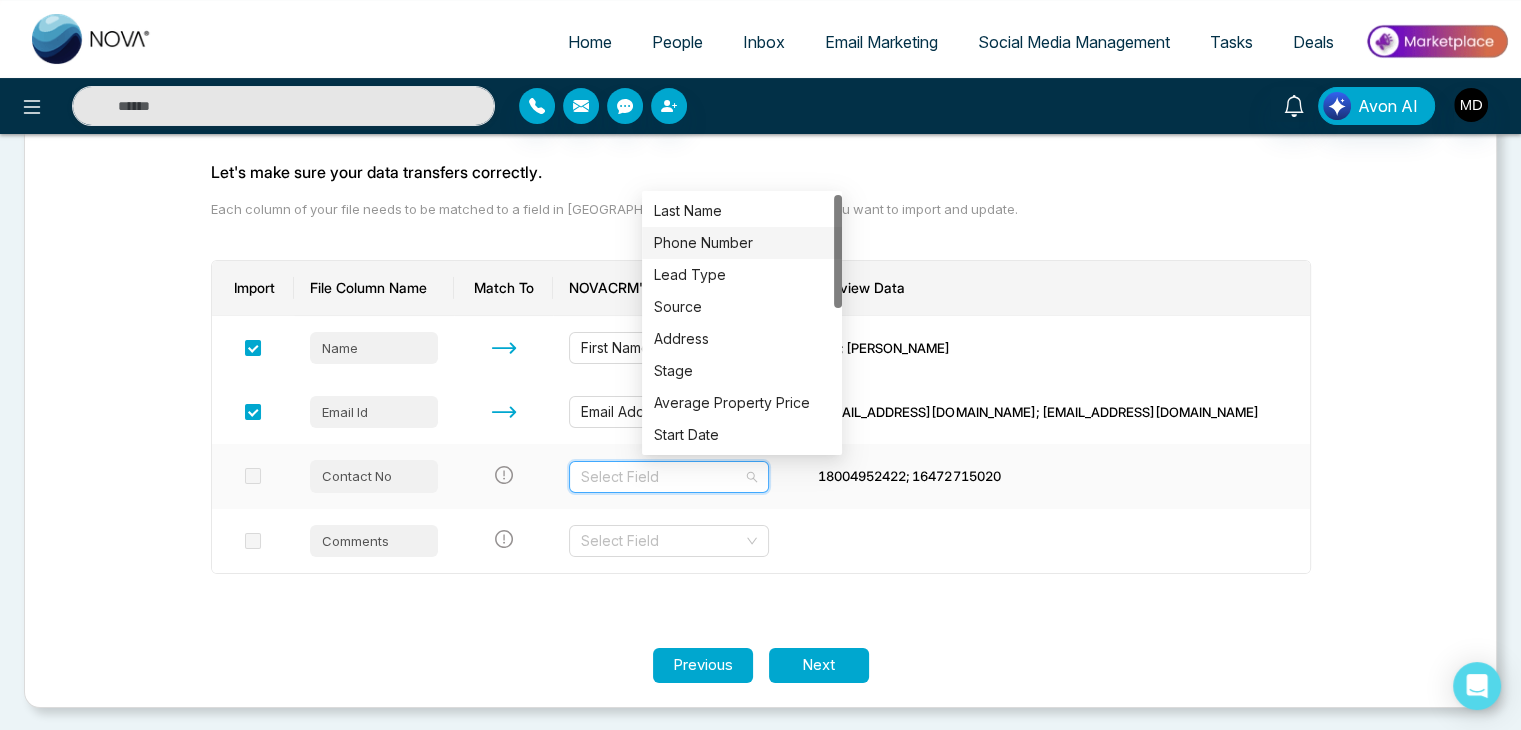 click on "Phone Number" at bounding box center [742, 243] 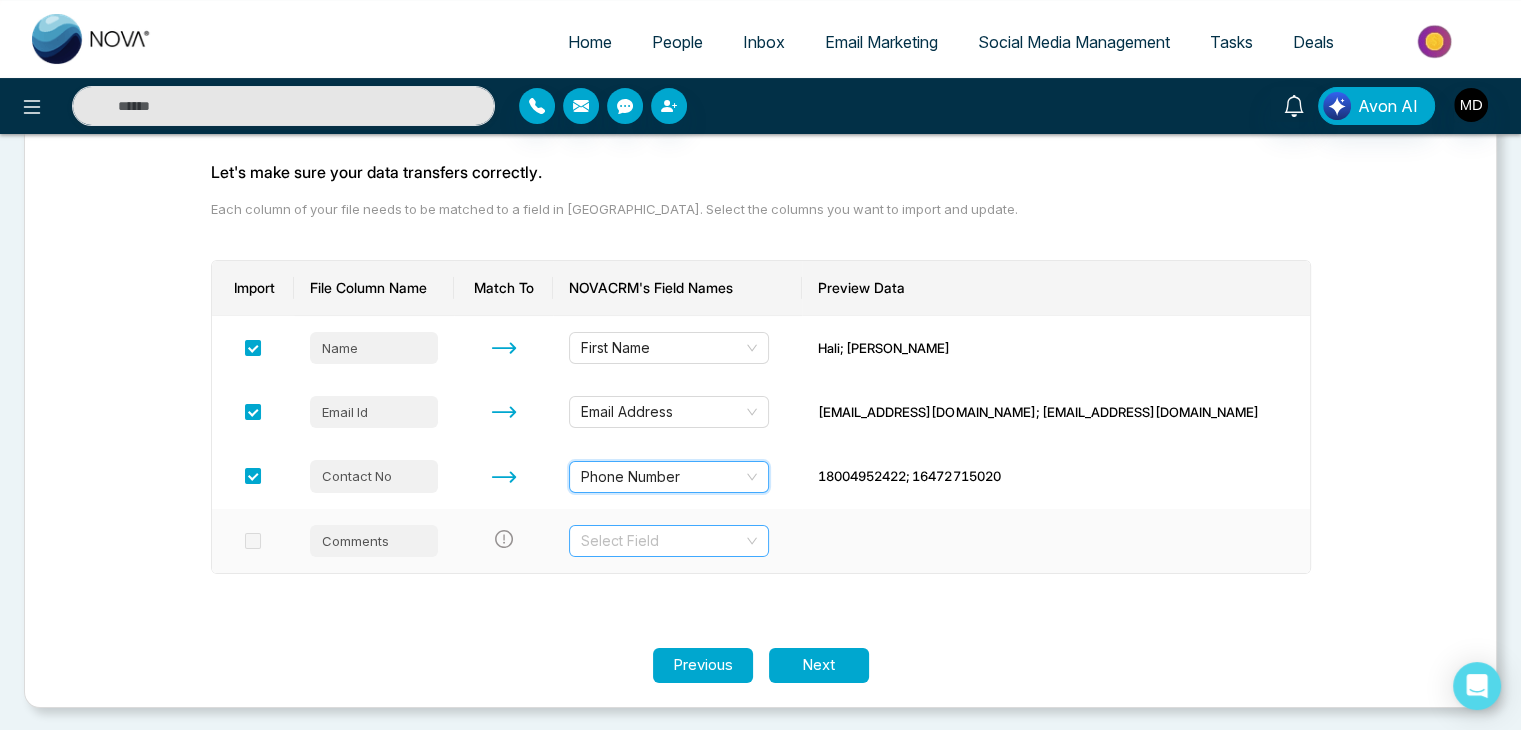 click at bounding box center (662, 541) 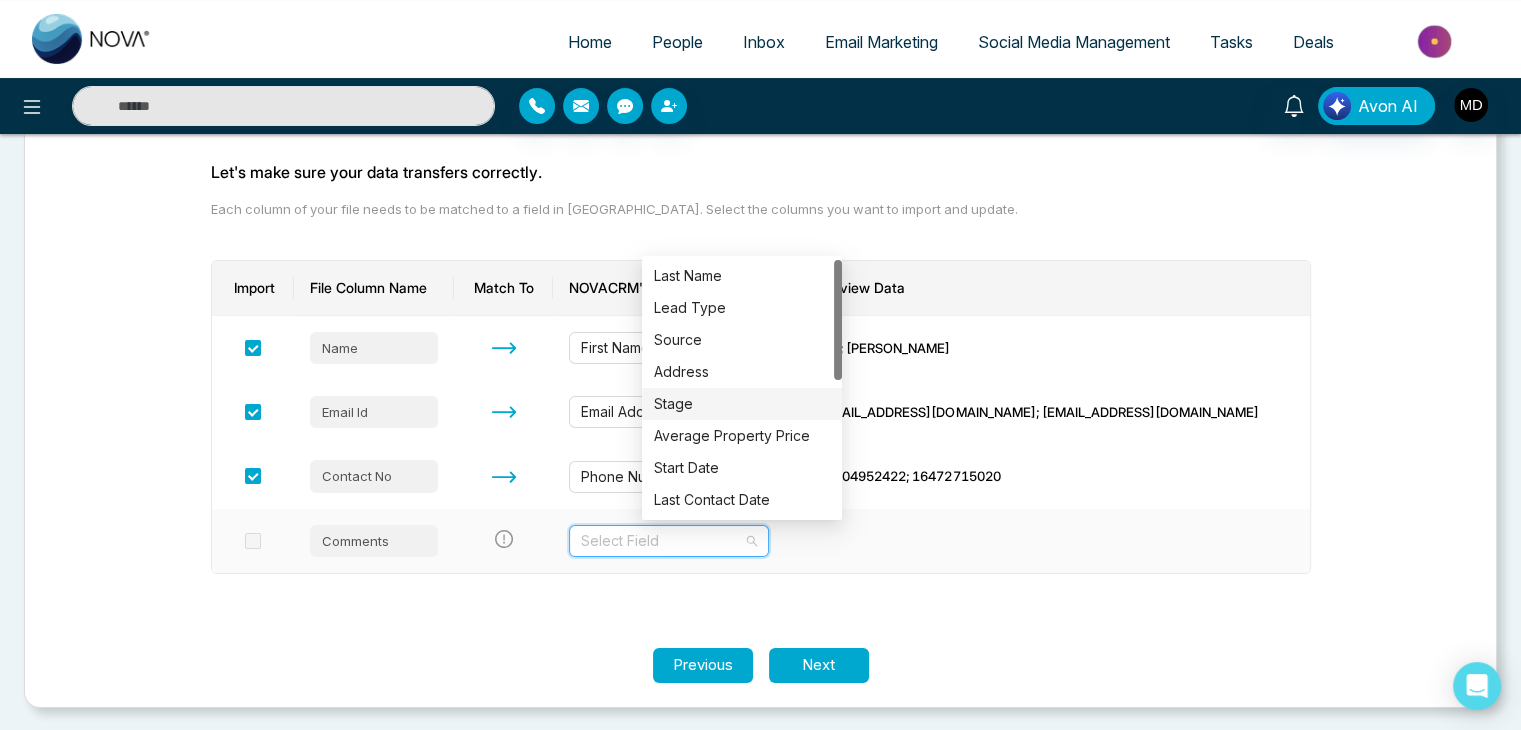 click at bounding box center [1055, 541] 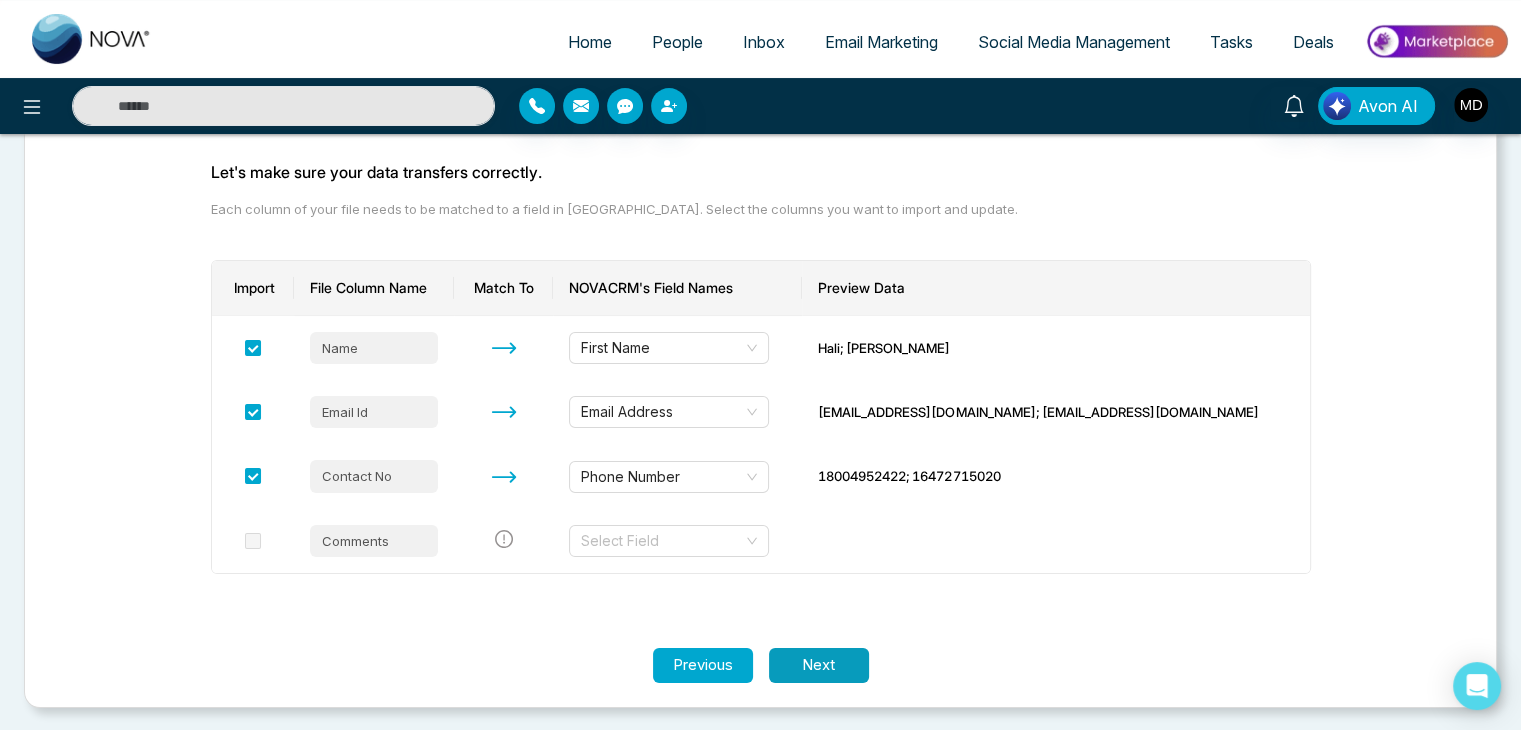 click on "Next" at bounding box center (819, 665) 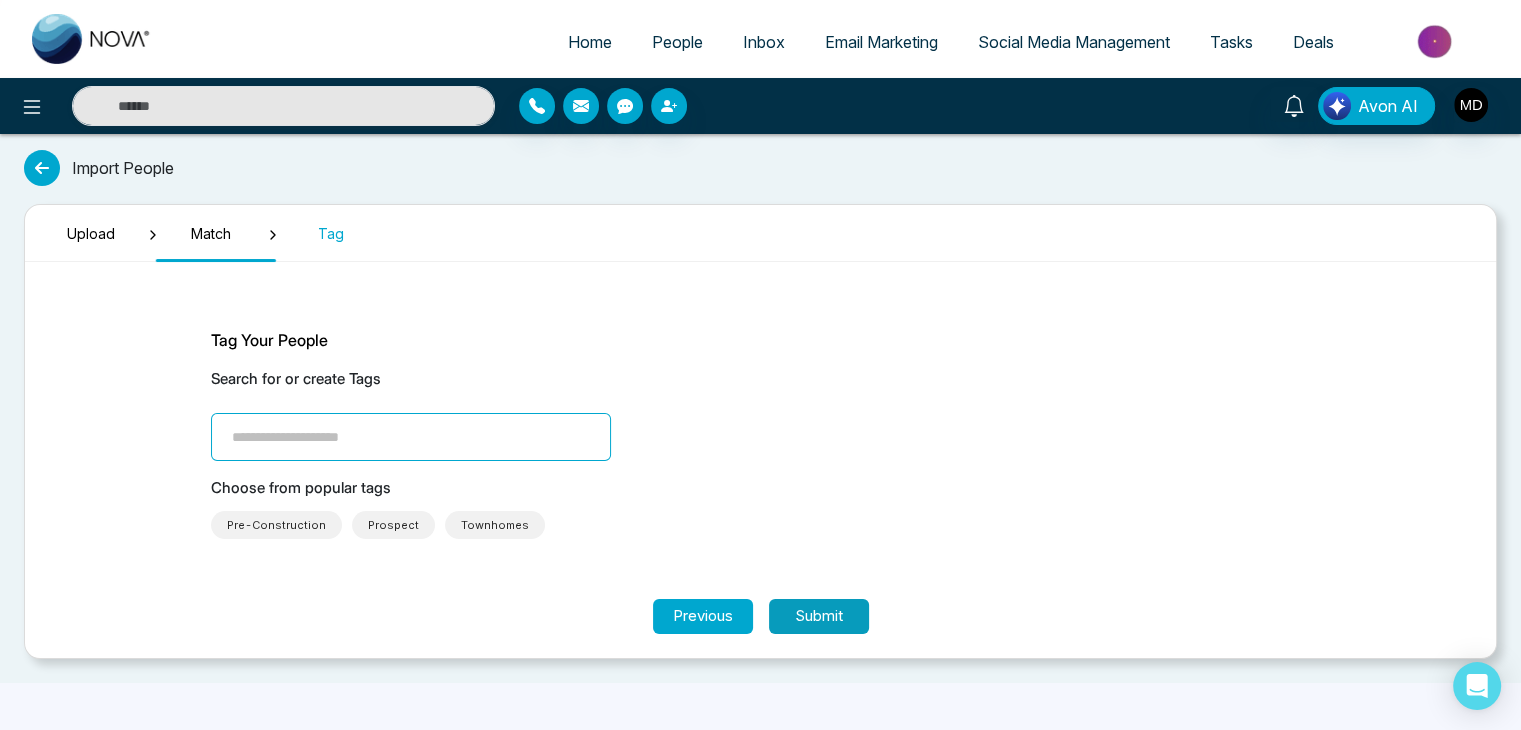 scroll, scrollTop: 0, scrollLeft: 0, axis: both 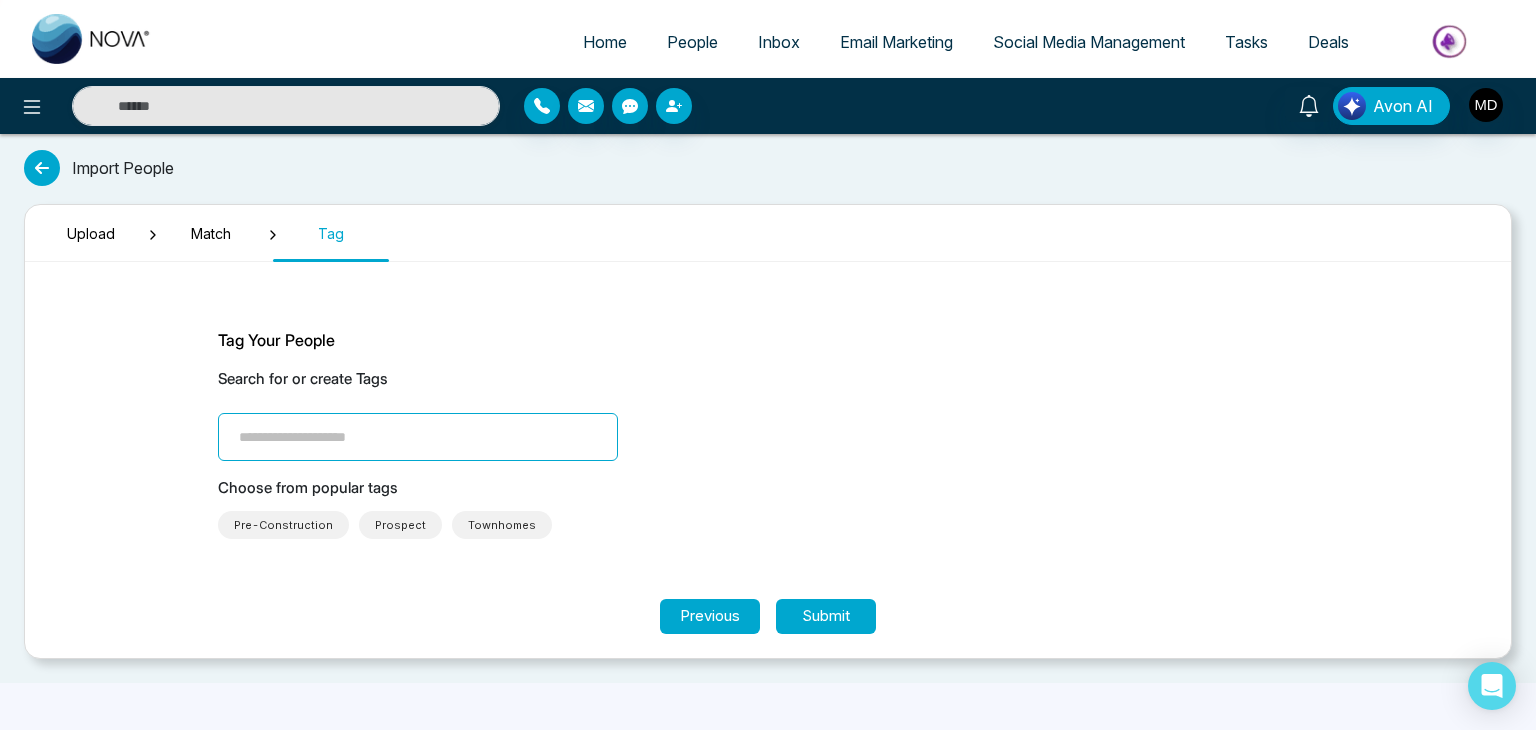 click at bounding box center [418, 437] 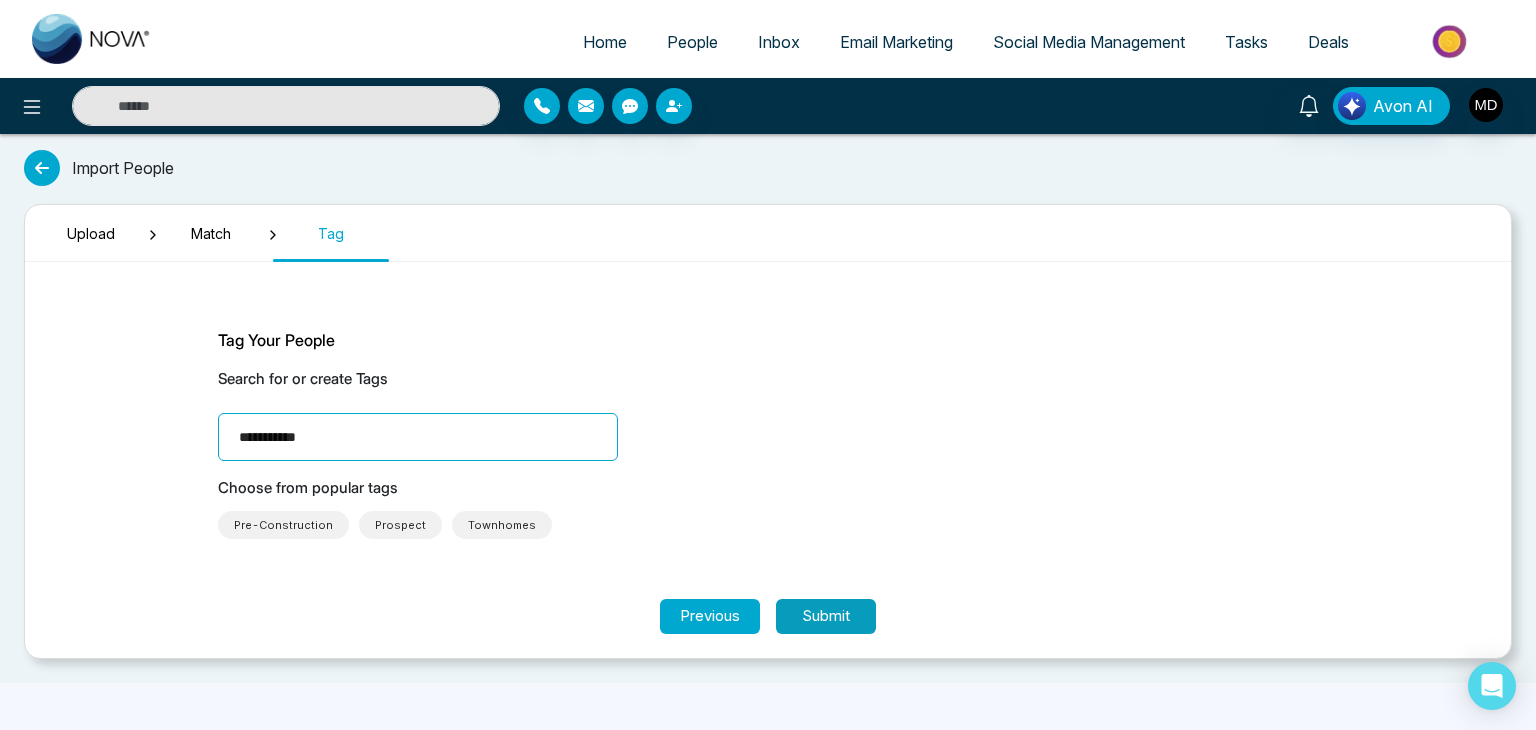 type on "**********" 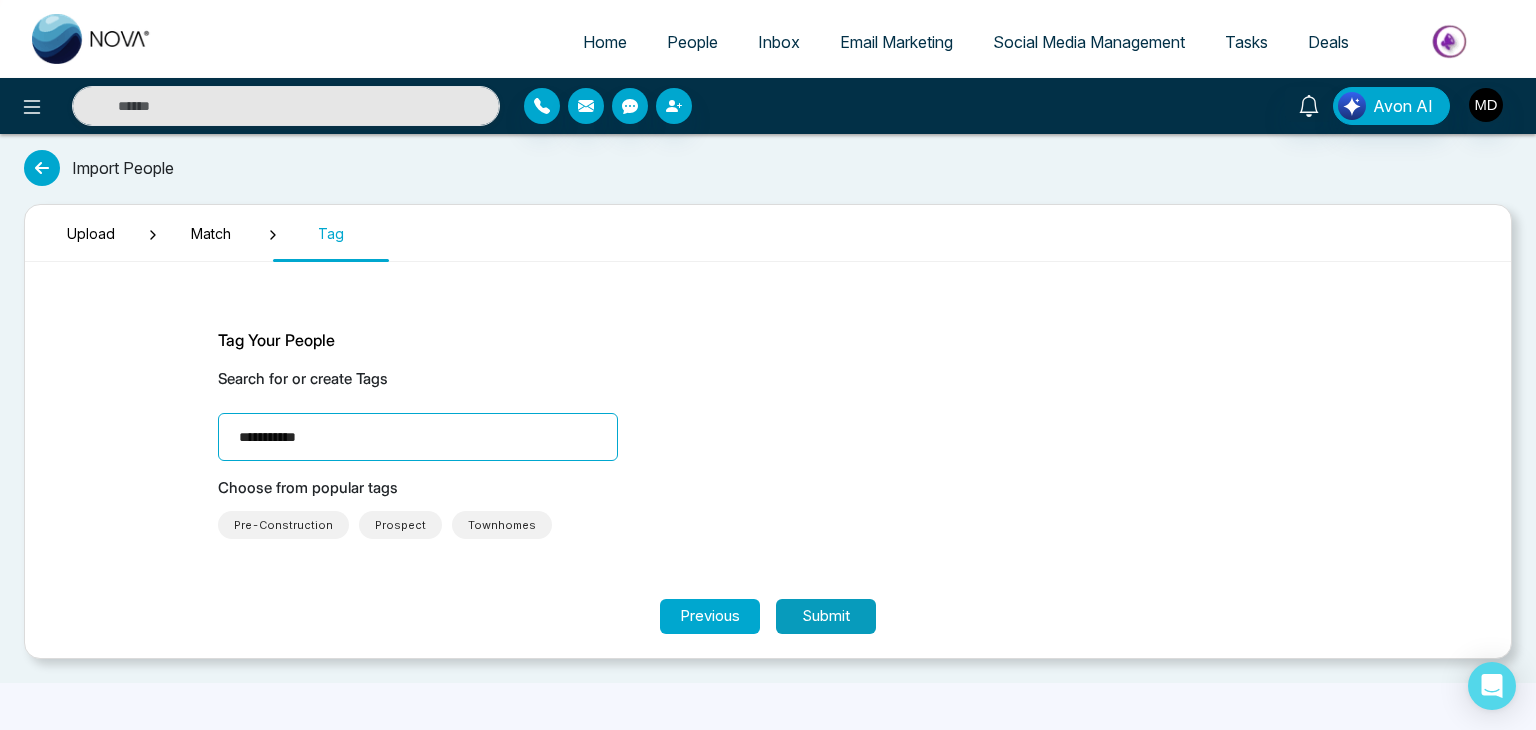 click on "Submit" at bounding box center (826, 616) 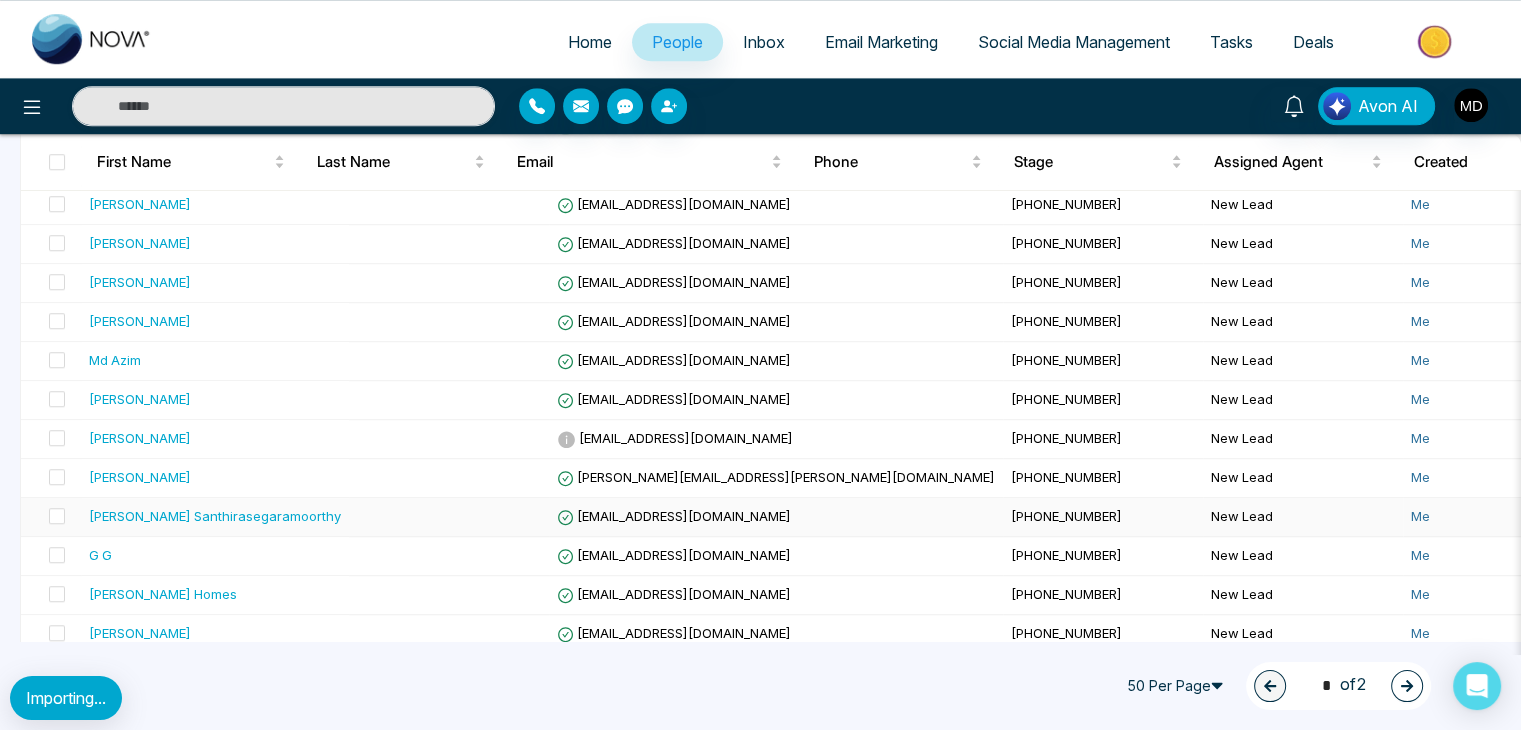 scroll, scrollTop: 1718, scrollLeft: 0, axis: vertical 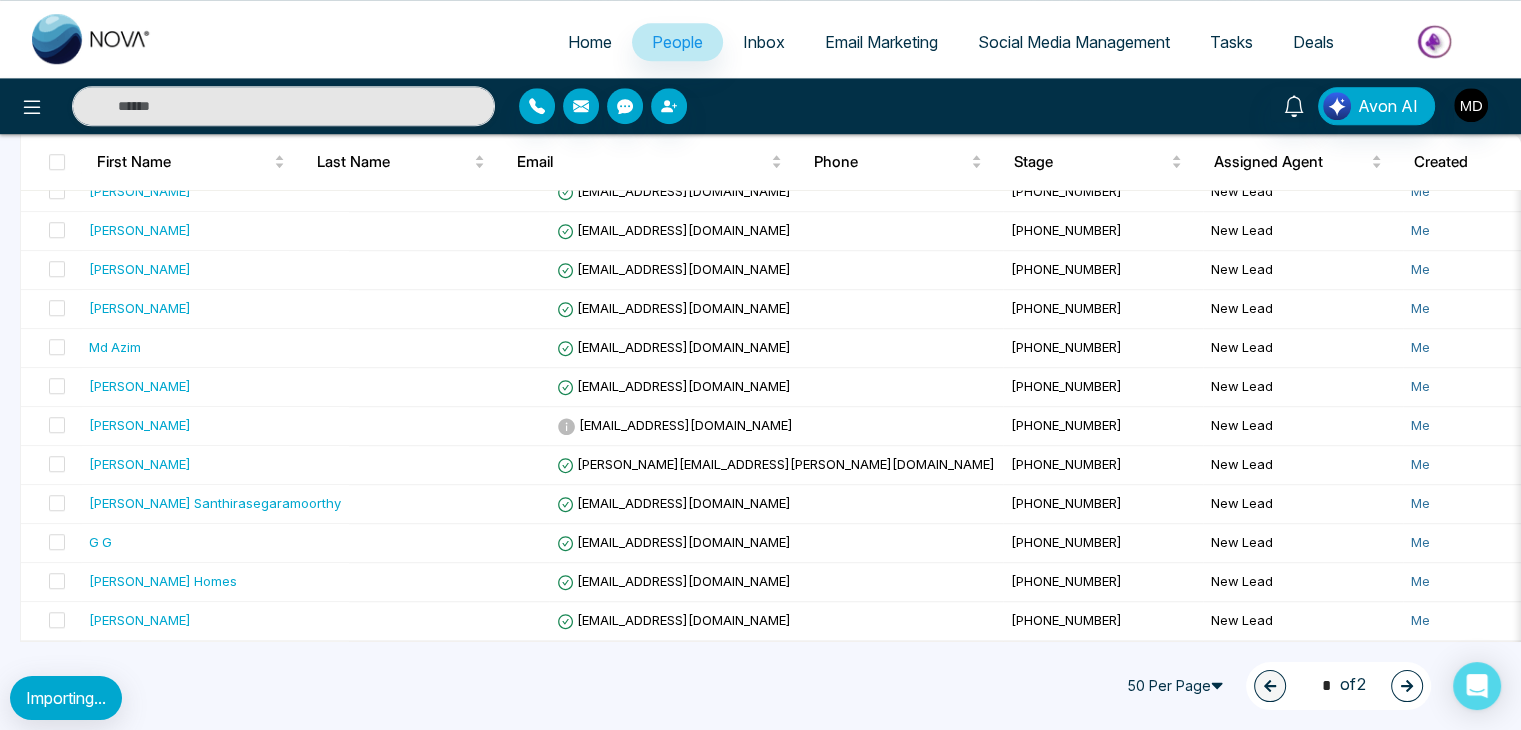 click 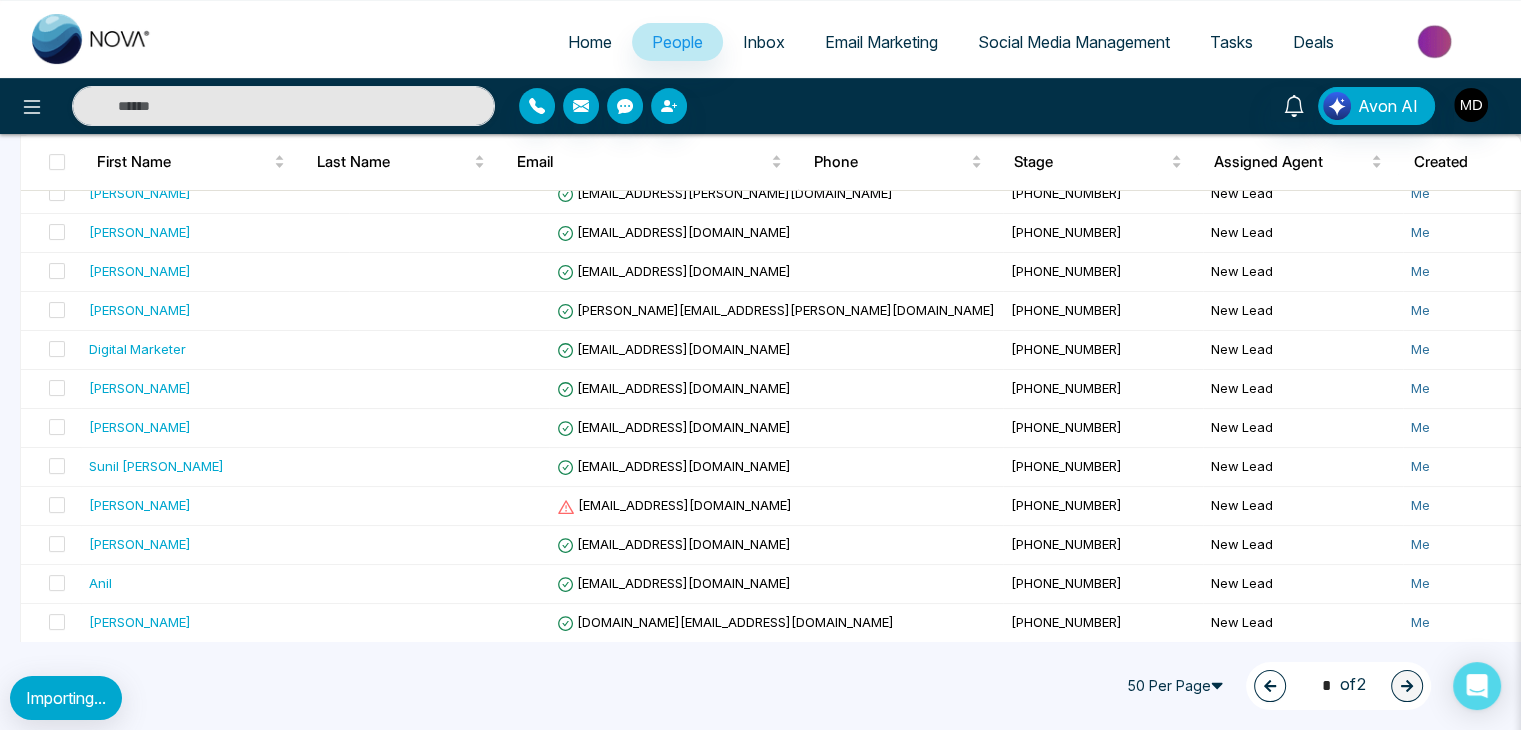 scroll, scrollTop: 0, scrollLeft: 0, axis: both 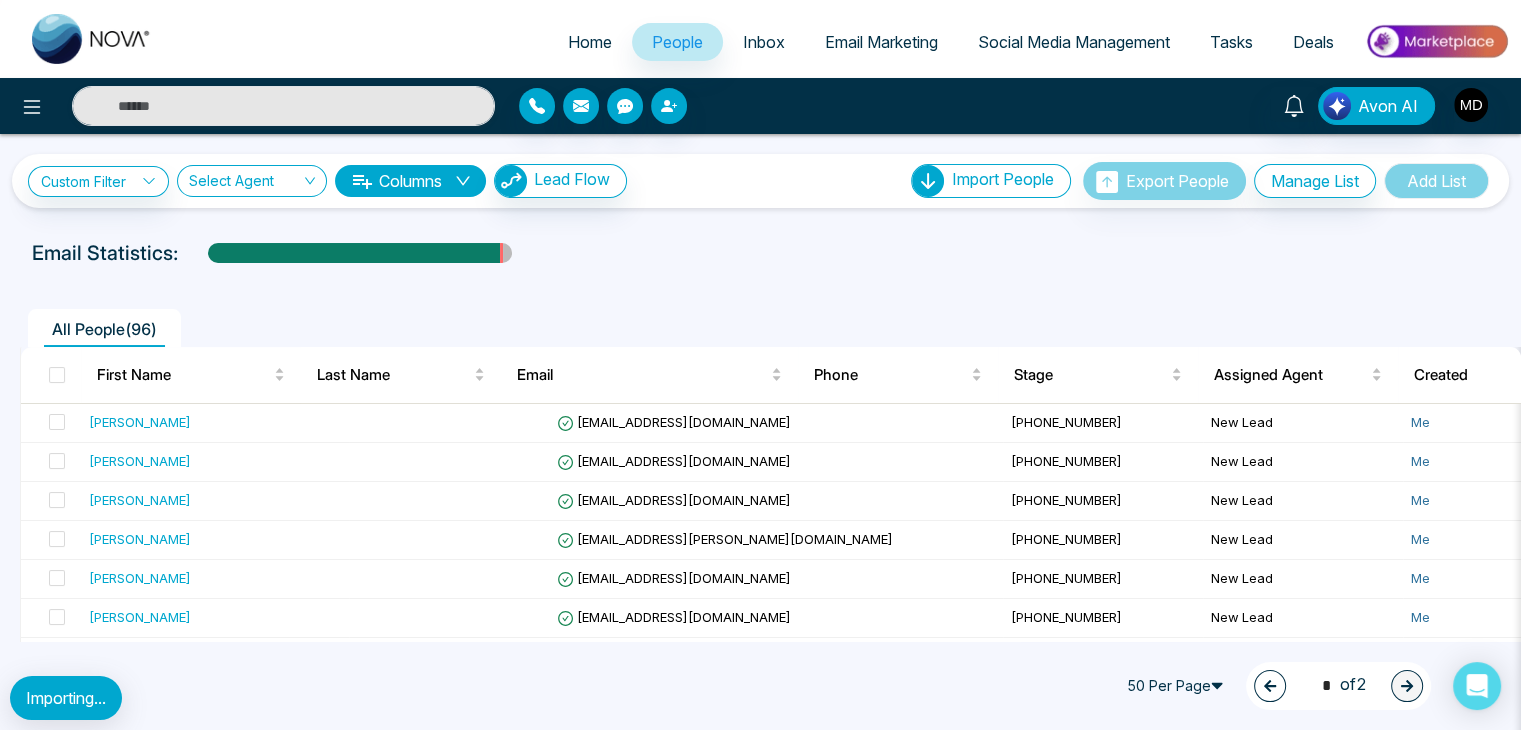 click at bounding box center (1270, 686) 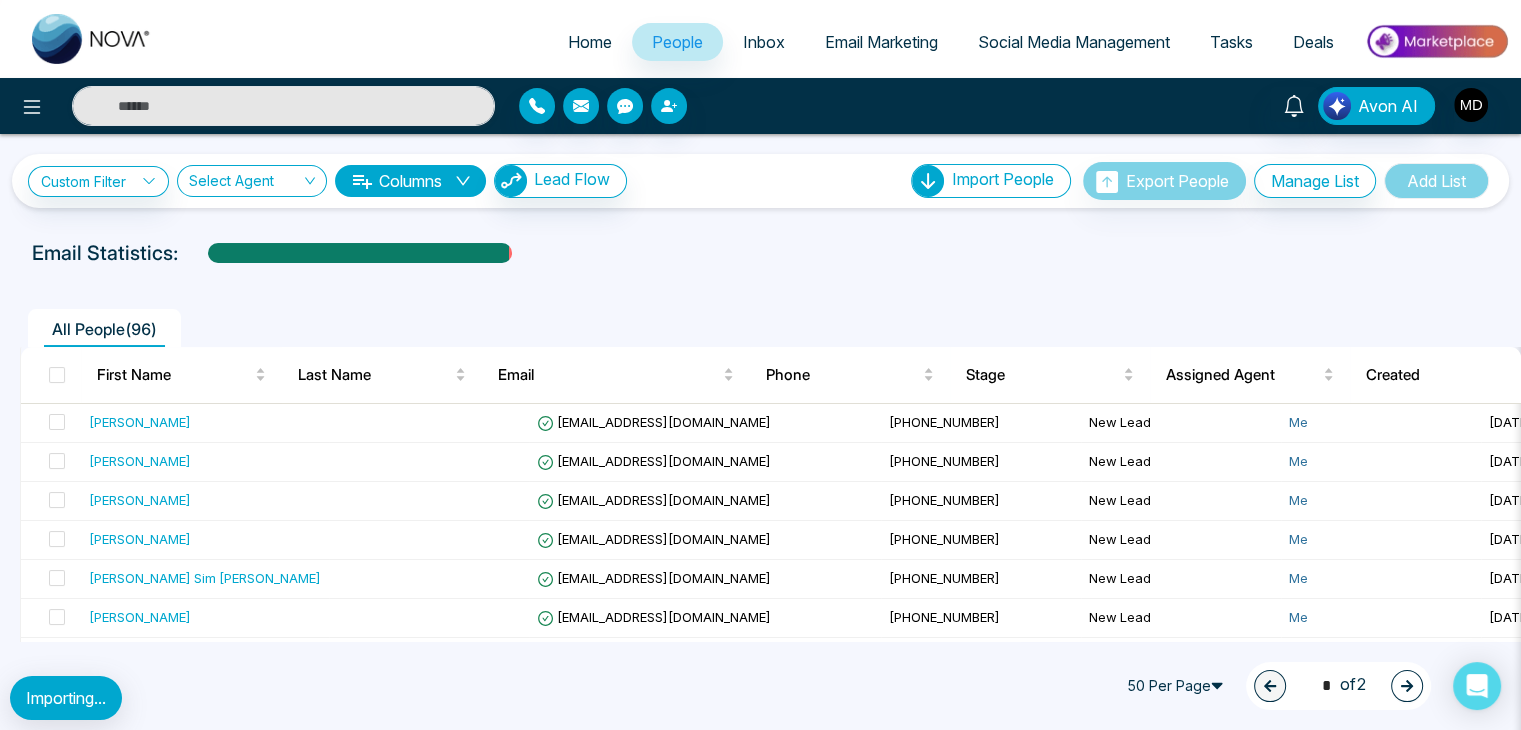 click on "All People  ( 96 ) First Name Last Name Email Phone Stage Assigned Agent Created Tags Source Province Timeframe Urgency Buy Area AVG Property Price Home Type Deals Last Communication                                     Carlo Melo   carlo@carlomelo.com +16046074888 New Lead Me July 07, 2025   09:32 PM Csv Import   -  -  -  -    -  -  -  -   Faheem Randhawa   faheem299@yahoo.ca +16478933060 New Lead Me July 07, 2025   09:32 PM Csv Import   -  -  -  -    -  -  -  -   Carl Domingo   Kiingdiimplez@gmail.com +14385059492 New Lead Me July 07, 2025   09:32 PM Csv Import   -  -  -  -    -  -  -  -   Amit Wasson   ca.investwise@gmail.com +16478214100 New Lead Me July 07, 2025   09:32 PM Csv Import   -  -  -  -    -  -  -  -   Lynn Sim Violette   lynnvioletterealestate@gmail.com +19028807024 New Lead Me July 07, 2025   09:32 PM Csv Import   -  -  -  -    -  -  -  -   David Sciuto   davidcsciuto@gmail.com +17053099740 New Lead Me July 07, 2025   09:32 PM Csv Import   -  -  -  -    -  -  -  -" at bounding box center (760, 1367) 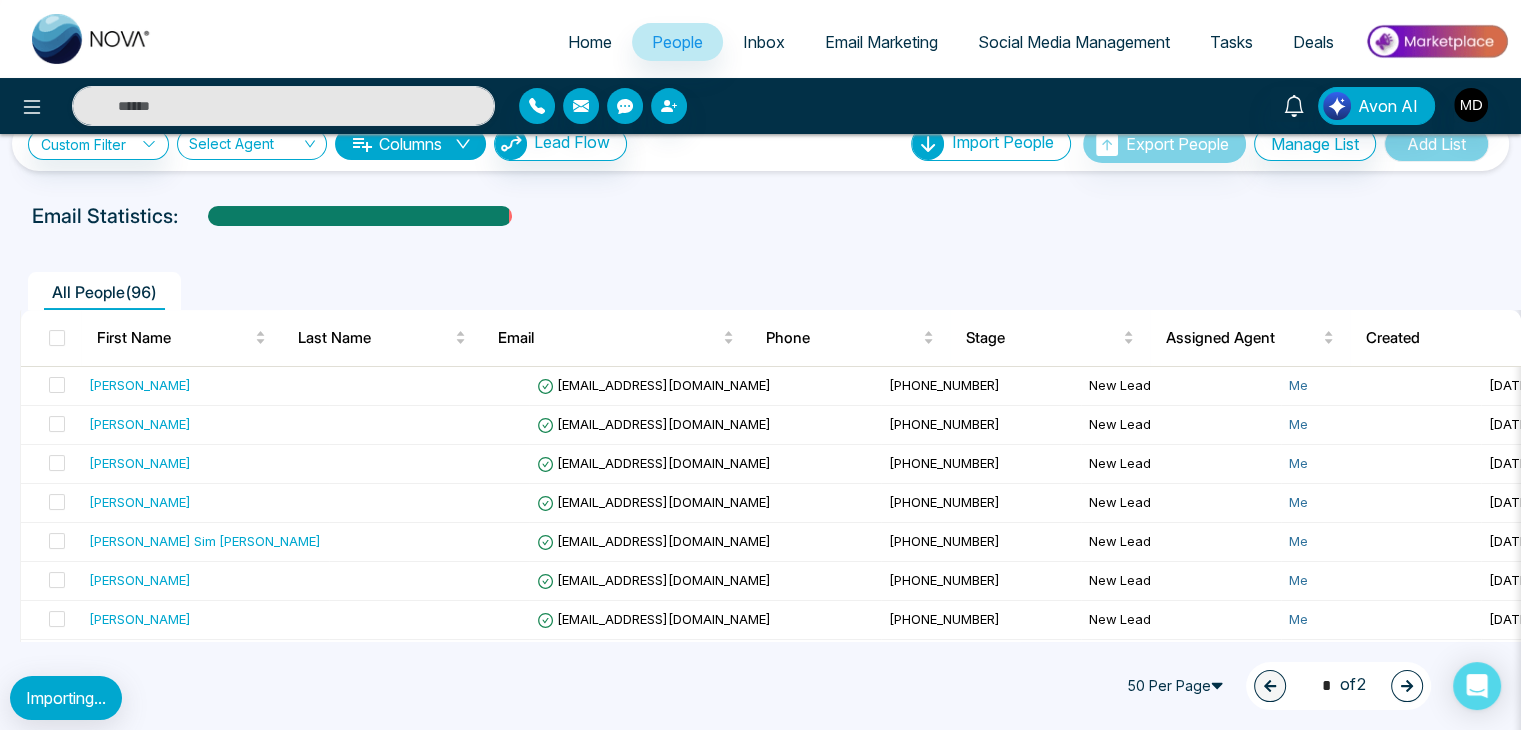 scroll, scrollTop: 0, scrollLeft: 0, axis: both 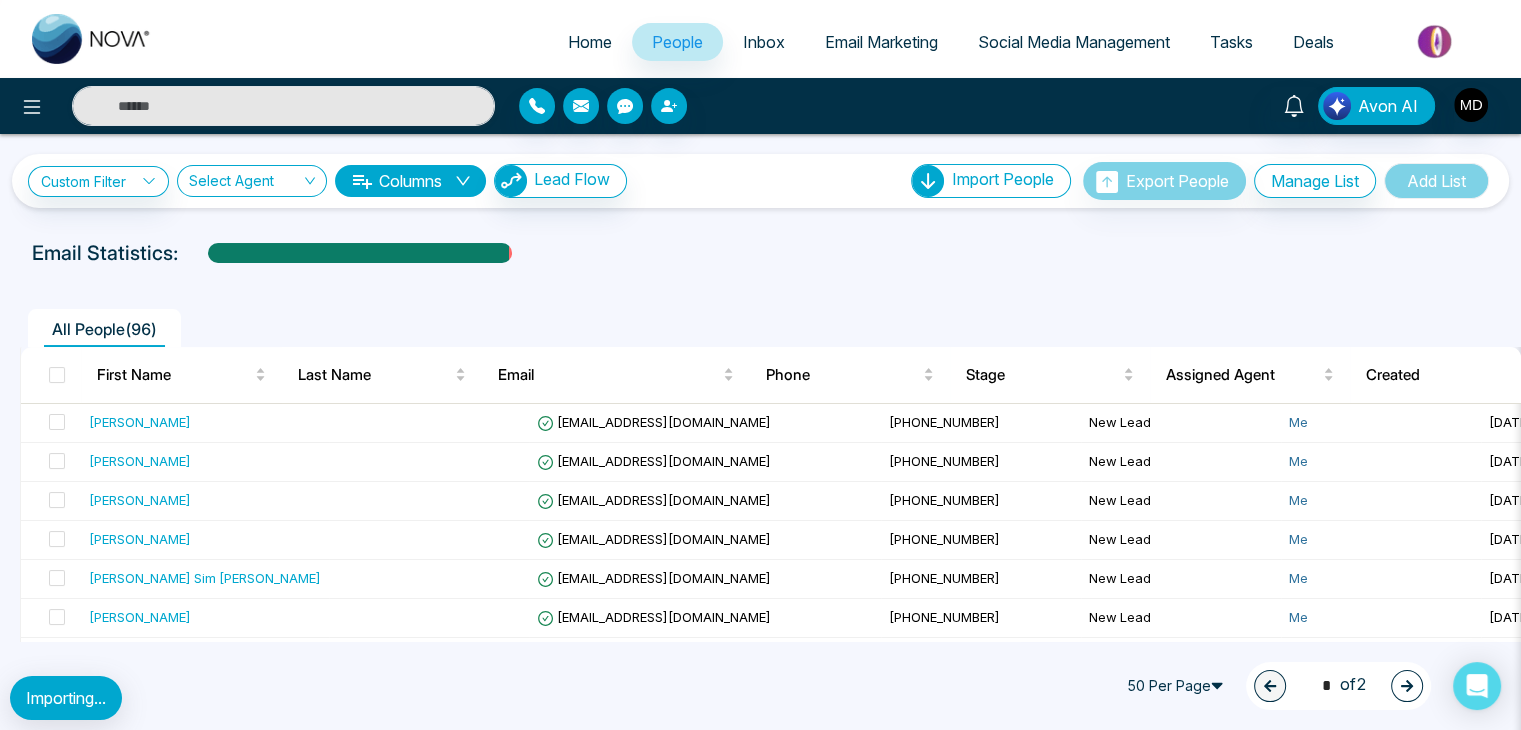 click at bounding box center (1407, 686) 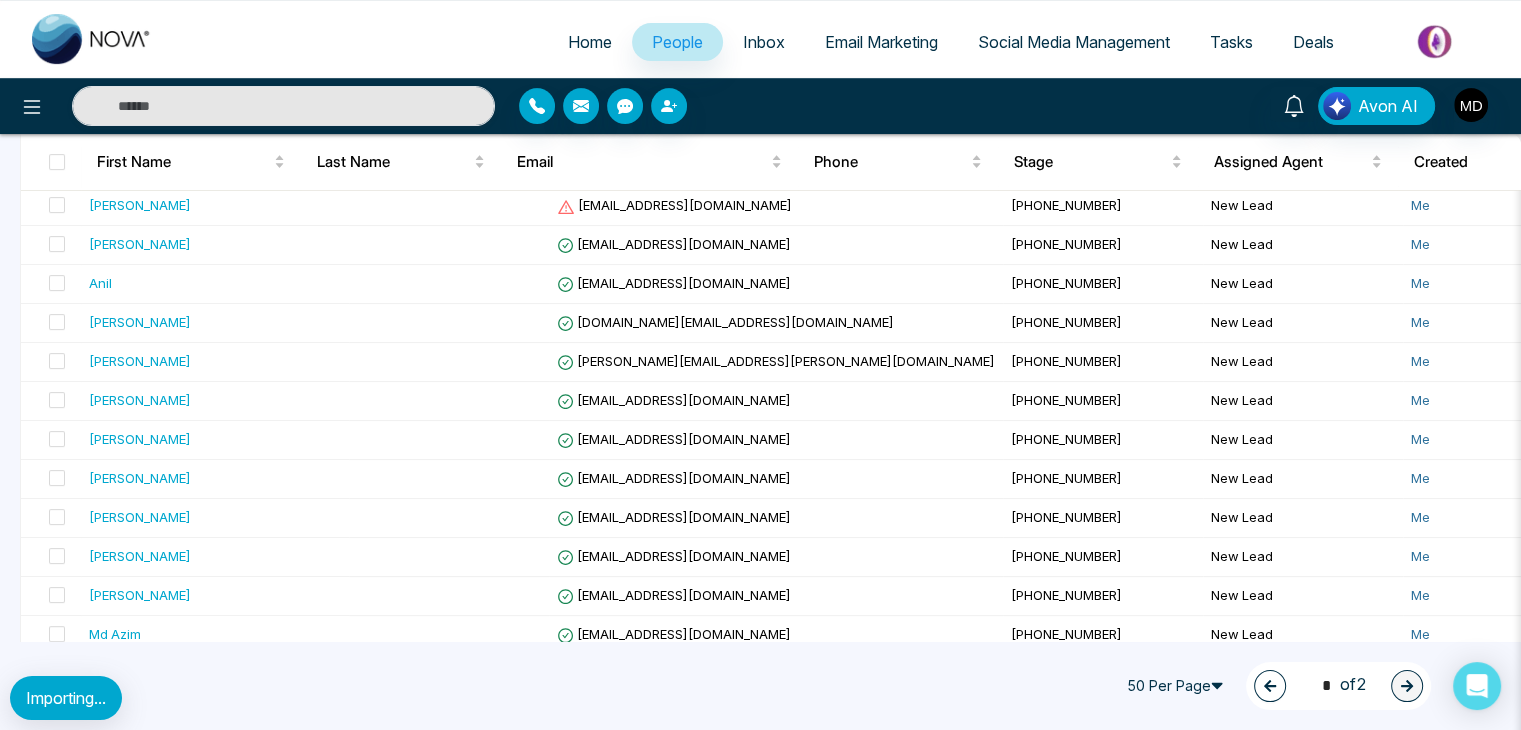 scroll, scrollTop: 163, scrollLeft: 0, axis: vertical 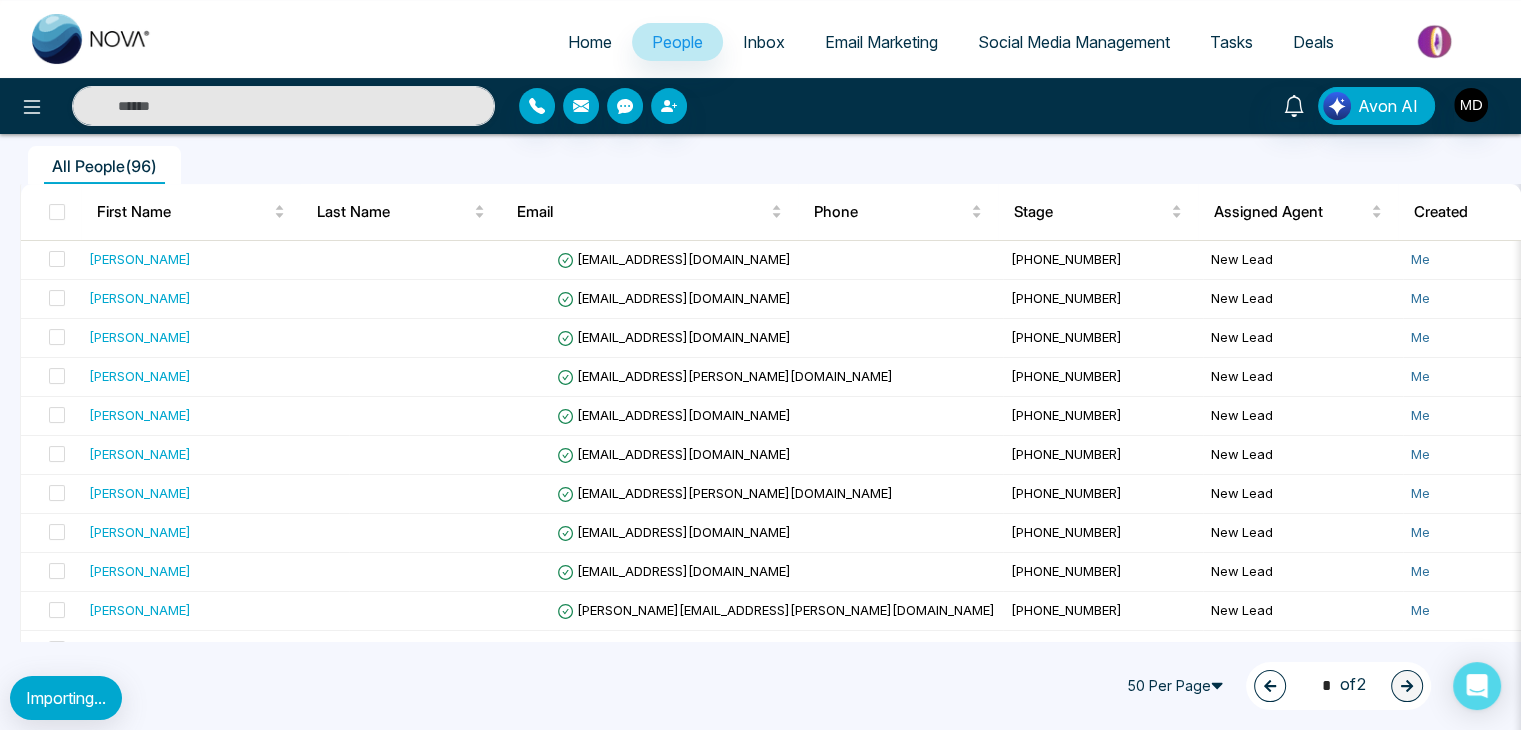 click at bounding box center (1270, 686) 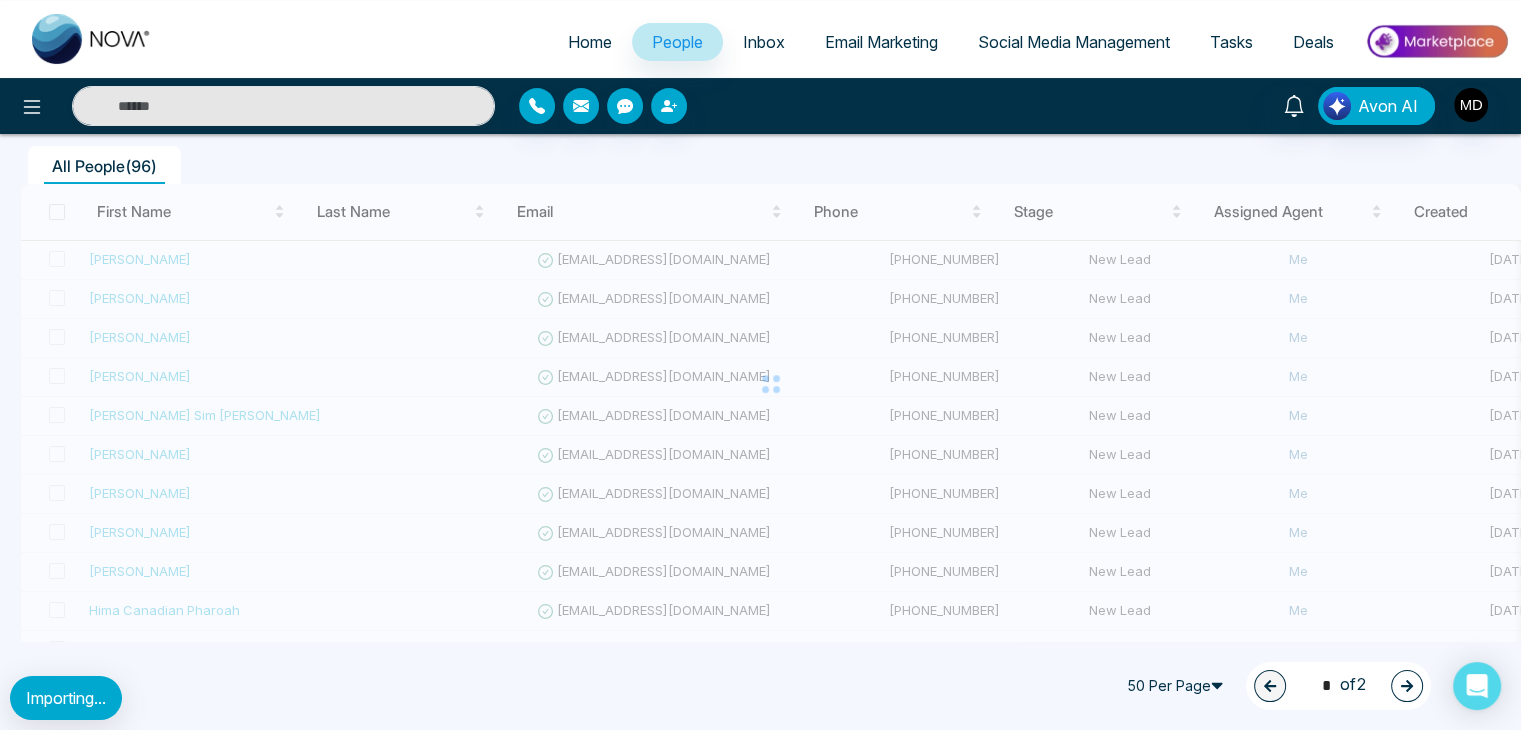 type on "*" 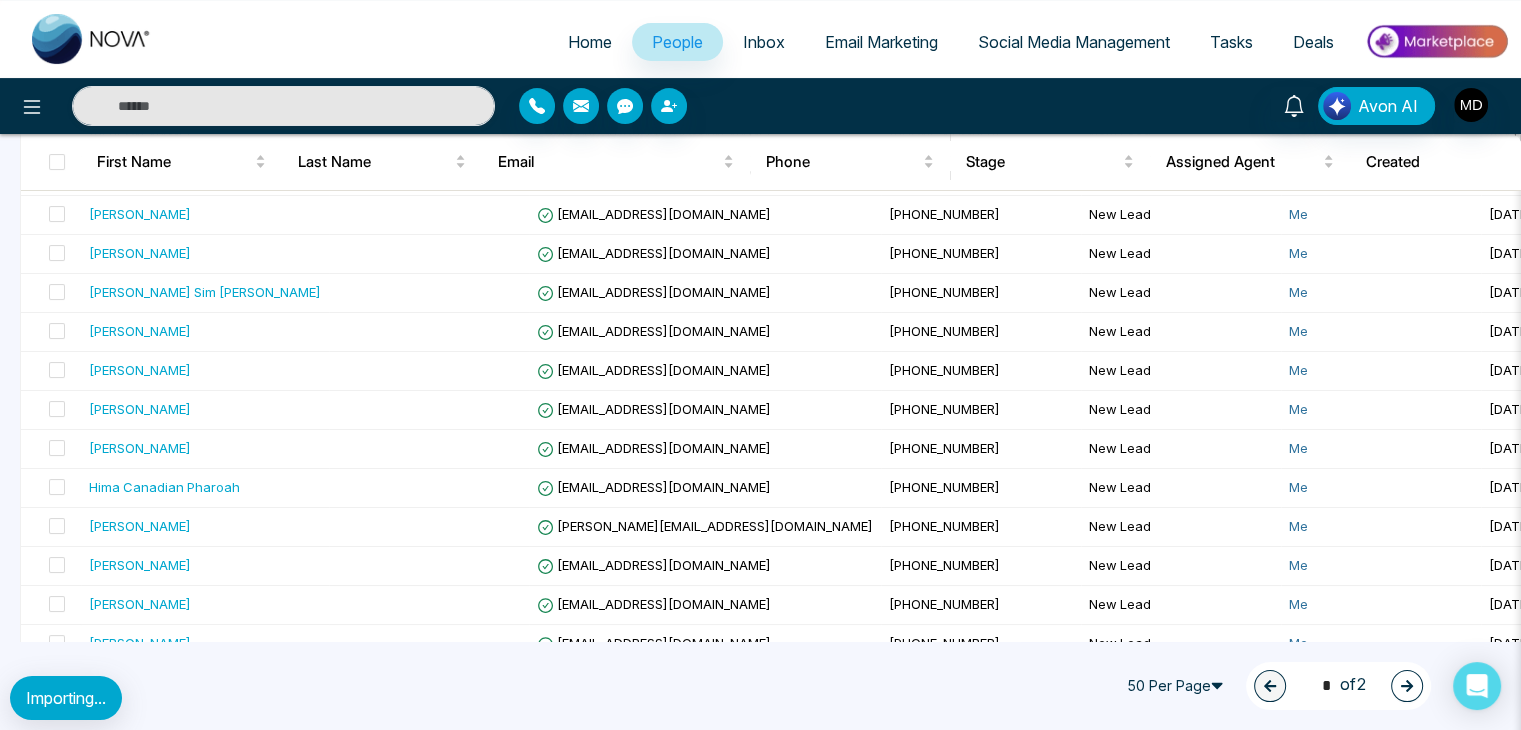 scroll, scrollTop: 100, scrollLeft: 0, axis: vertical 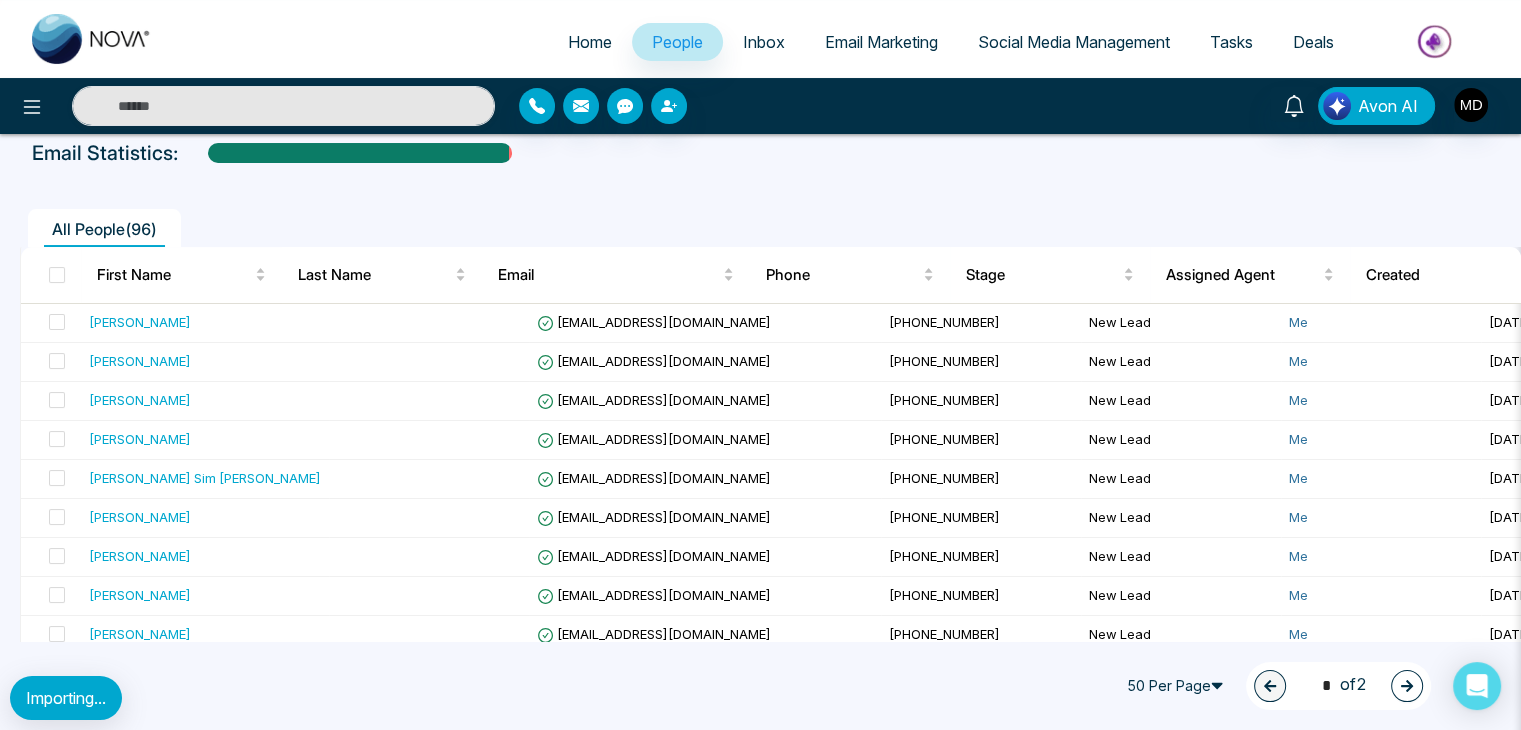 click on "All People  ( 96 ) First Name Last Name Email Phone Stage Assigned Agent Created Tags Source Province Timeframe Urgency Buy Area AVG Property Price Home Type Deals Last Communication                                     Carlo Melo   carlo@carlomelo.com +16046074888 New Lead Me July 07, 2025   09:32 PM Csv Import   -  -  -  -    -  -  -  -   Faheem Randhawa   faheem299@yahoo.ca +16478933060 New Lead Me July 07, 2025   09:32 PM Csv Import   -  -  -  -    -  -  -  -   Carl Domingo   Kiingdiimplez@gmail.com +14385059492 New Lead Me July 07, 2025   09:32 PM Csv Import   -  -  -  -    -  -  -  -   Amit Wasson   ca.investwise@gmail.com +16478214100 New Lead Me July 07, 2025   09:32 PM Csv Import   -  -  -  -    -  -  -  -   Lynn Sim Violette   lynnvioletterealestate@gmail.com +19028807024 New Lead Me July 07, 2025   09:32 PM Csv Import   -  -  -  -    -  -  -  -   David Sciuto   davidcsciuto@gmail.com +17053099740 New Lead Me July 07, 2025   09:32 PM Csv Import   -  -  -  -    -  -  -  -" at bounding box center (760, 1267) 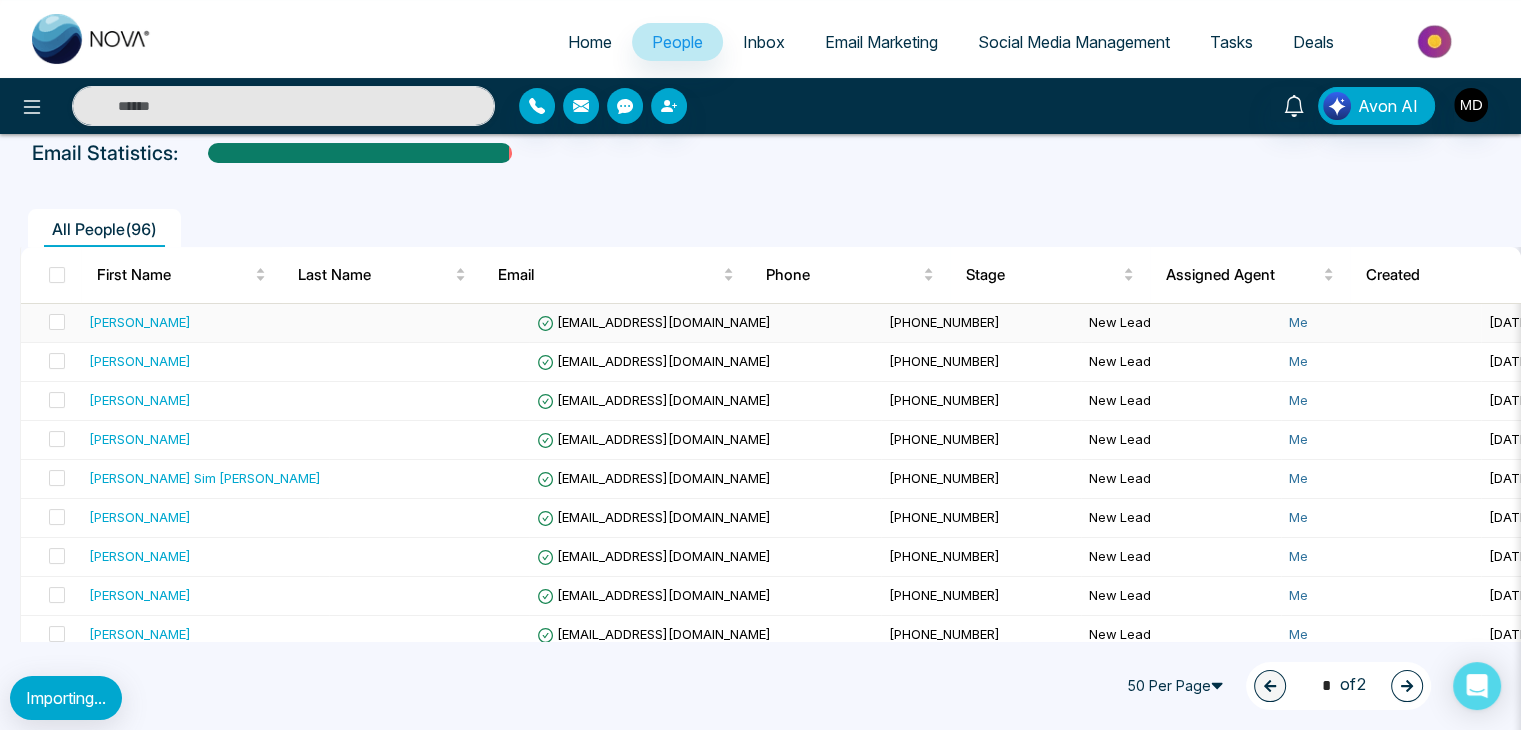 click on "[PERSON_NAME]" at bounding box center [140, 322] 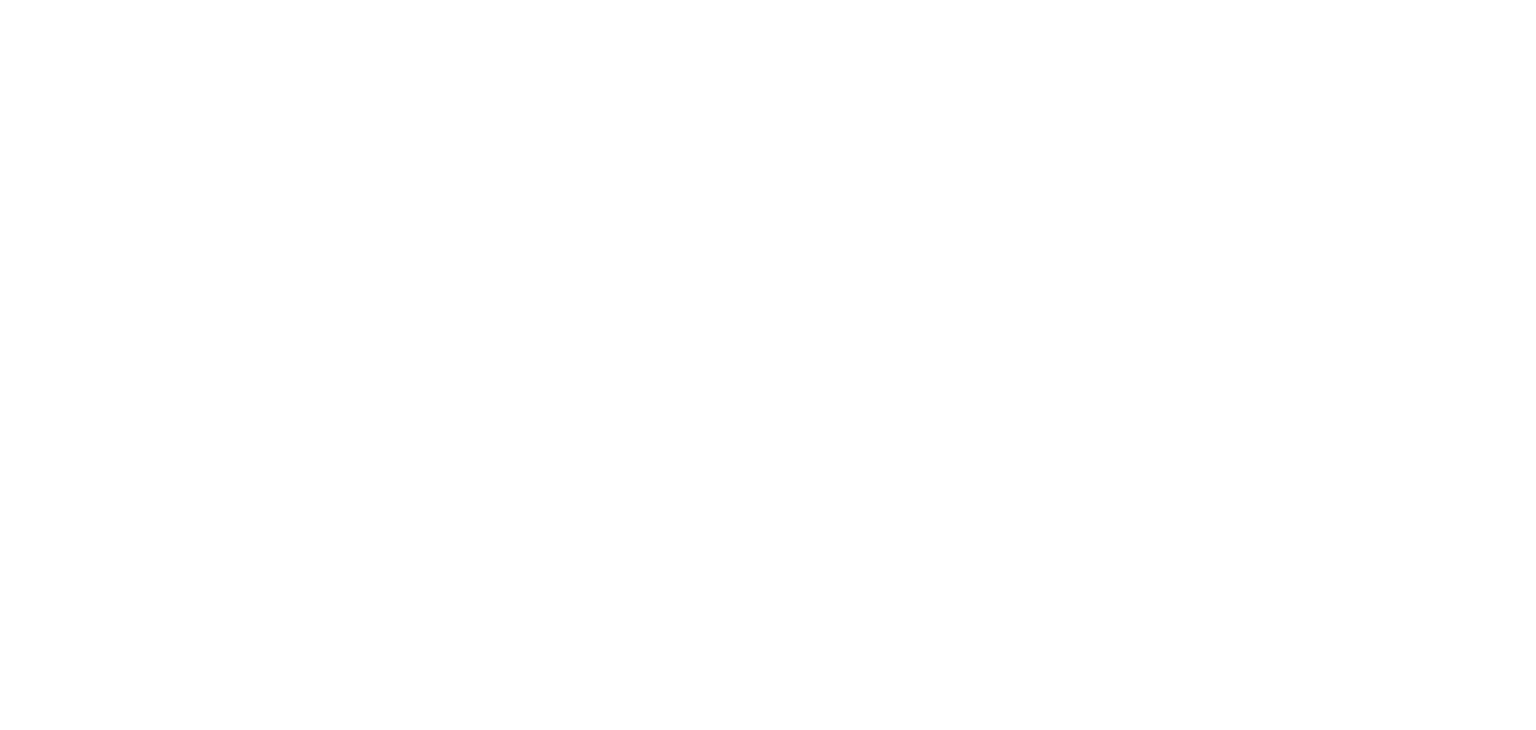 scroll, scrollTop: 0, scrollLeft: 0, axis: both 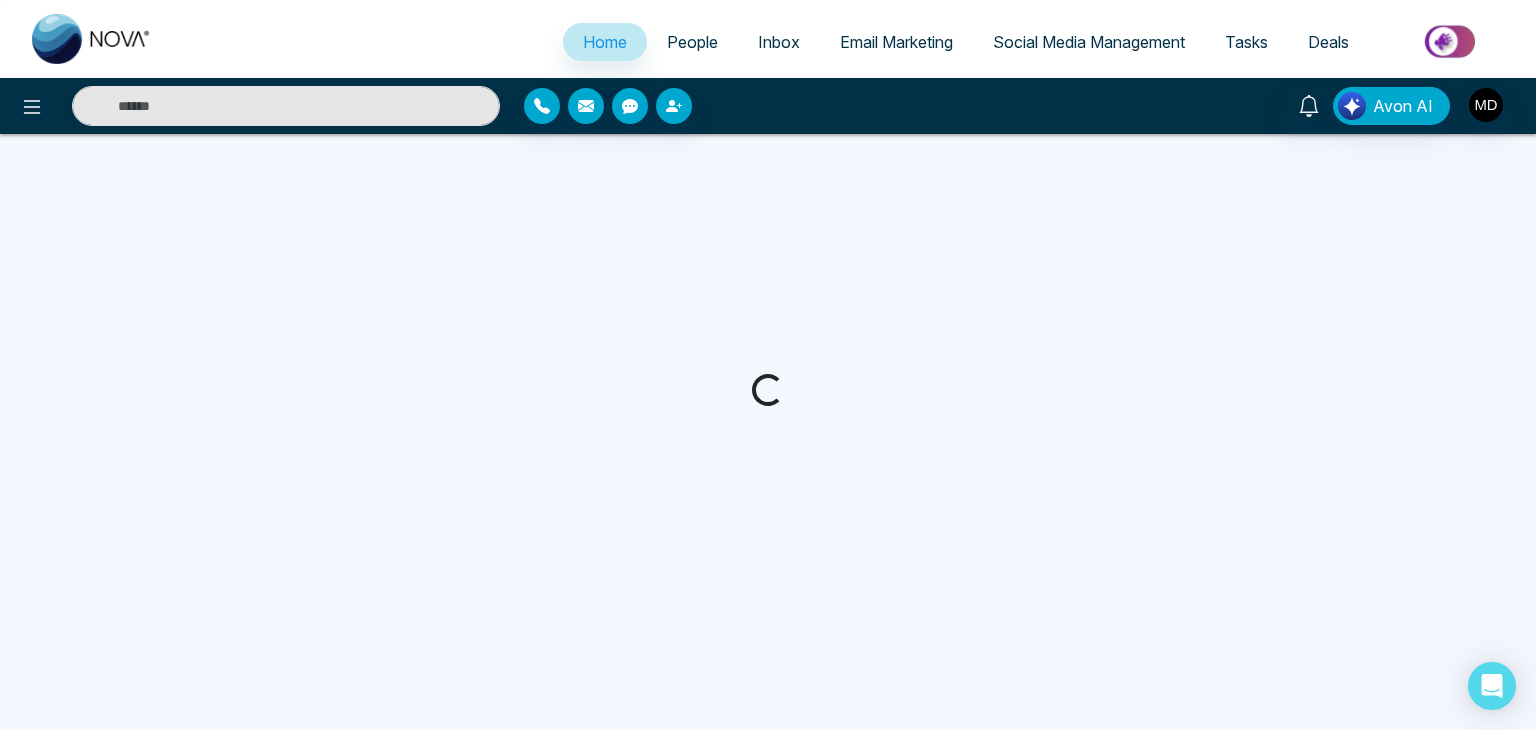 select on "*" 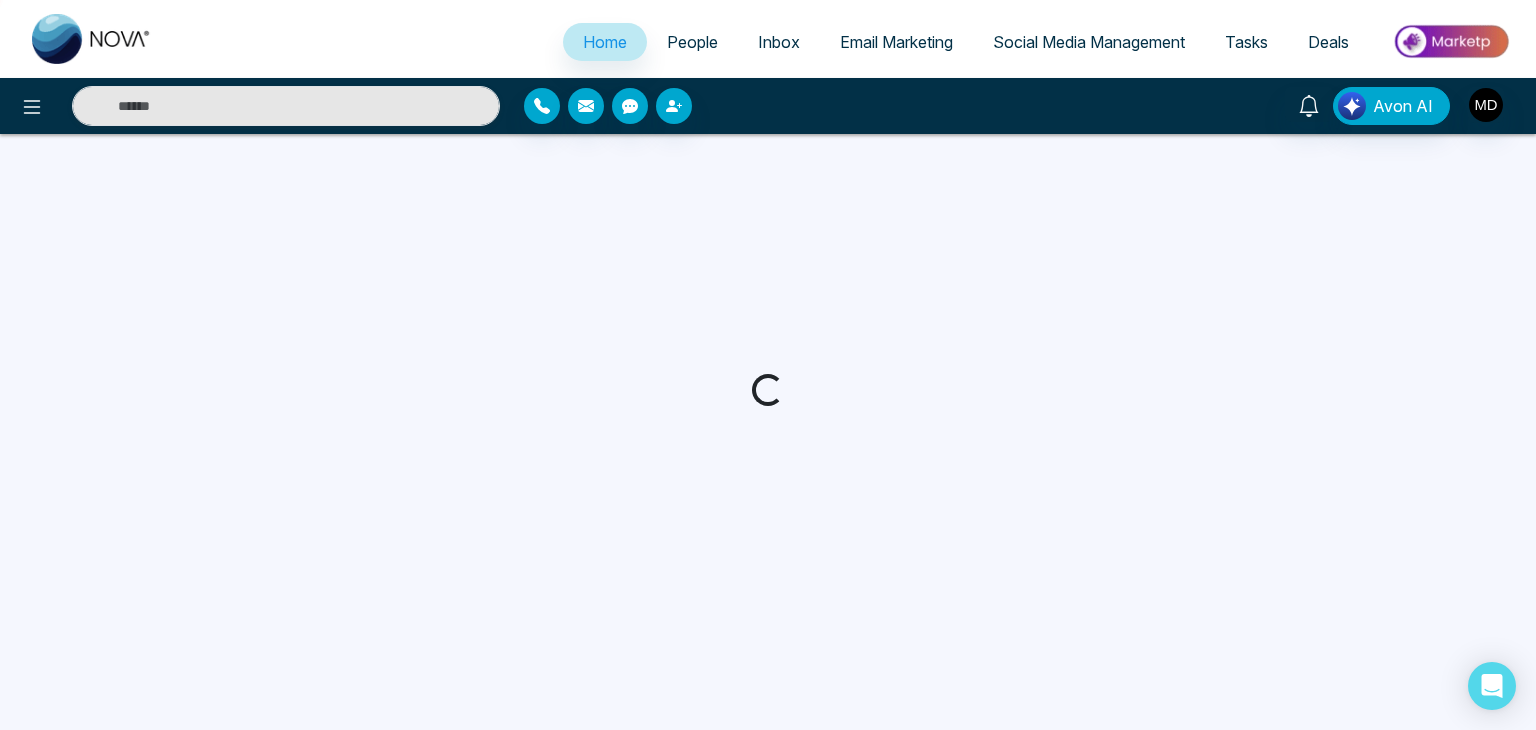 select on "*" 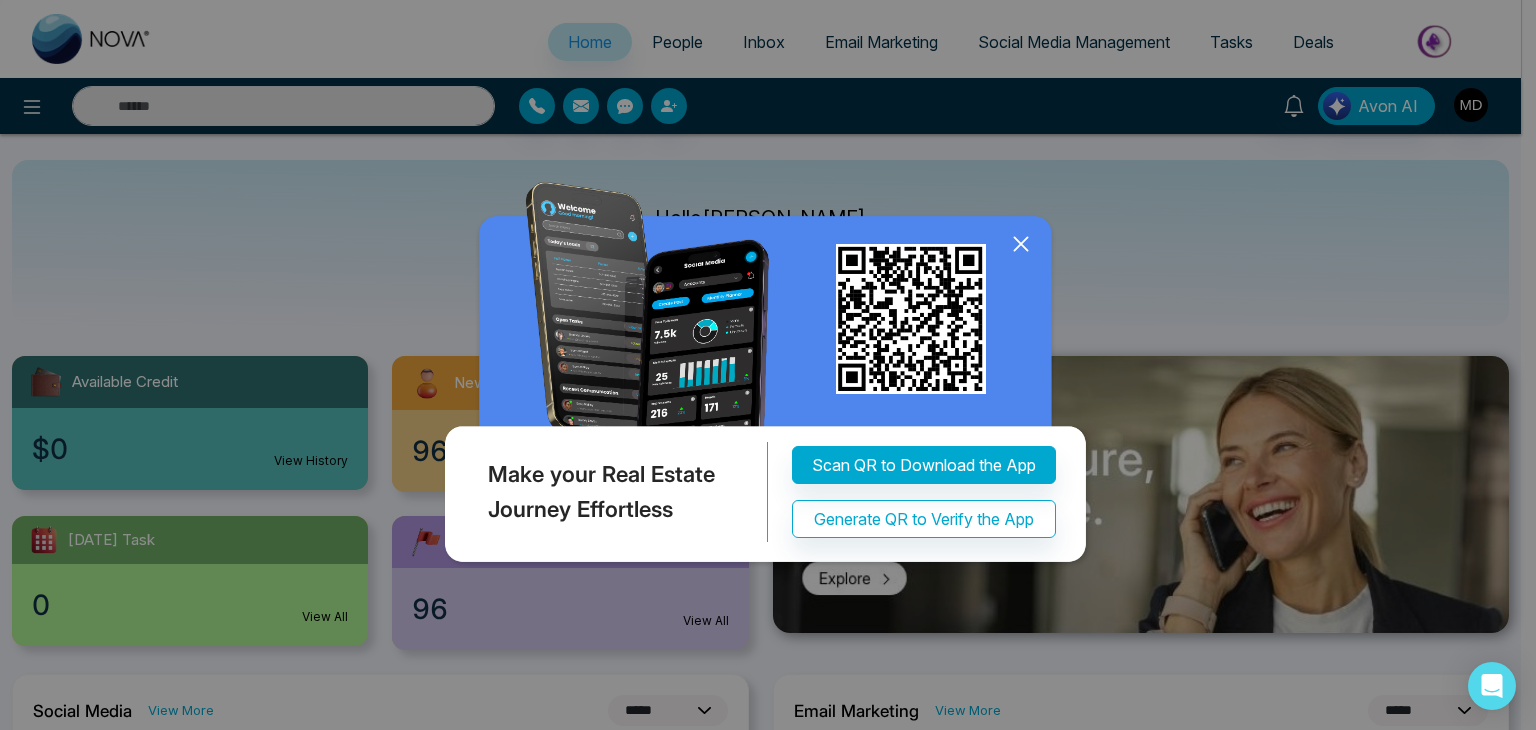 click 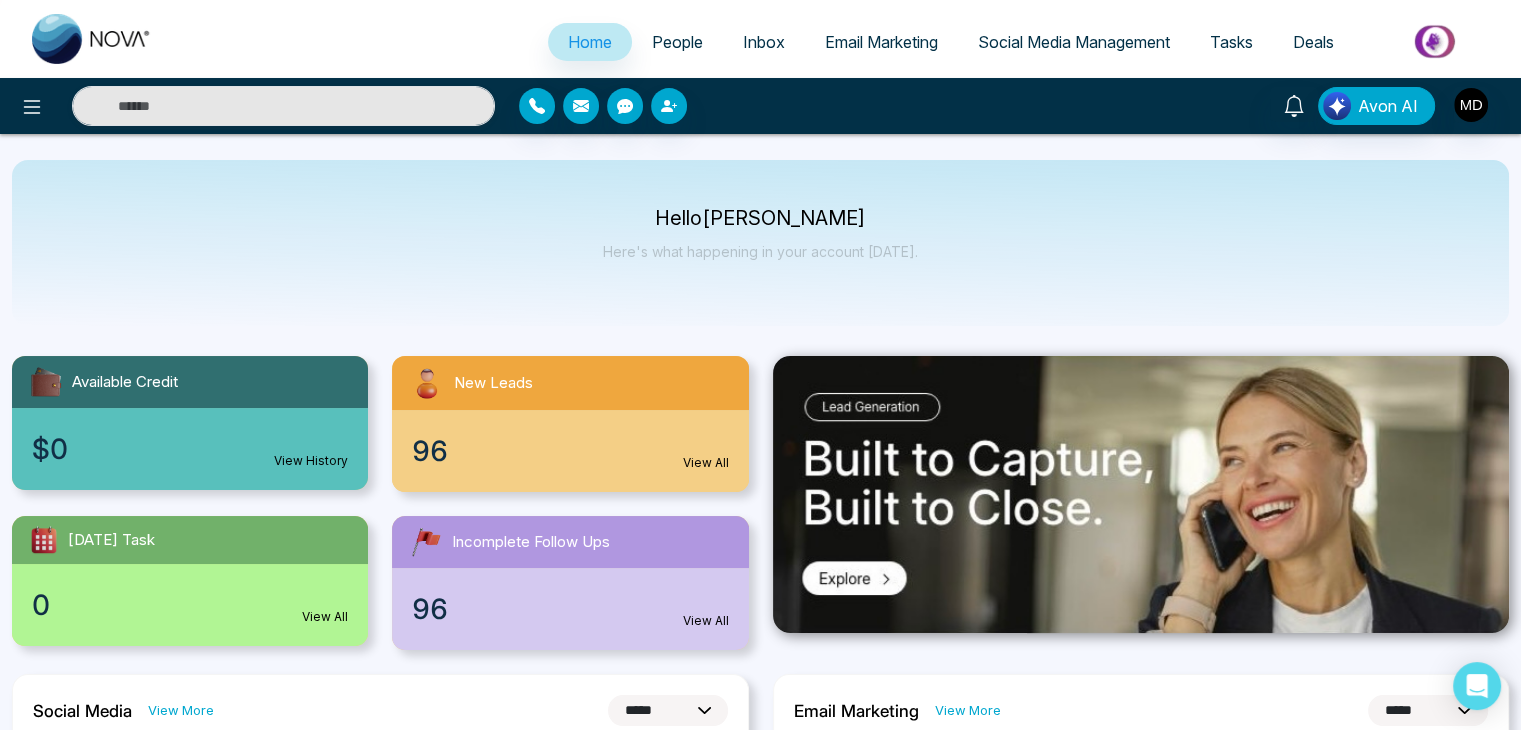 click on "People" at bounding box center [677, 42] 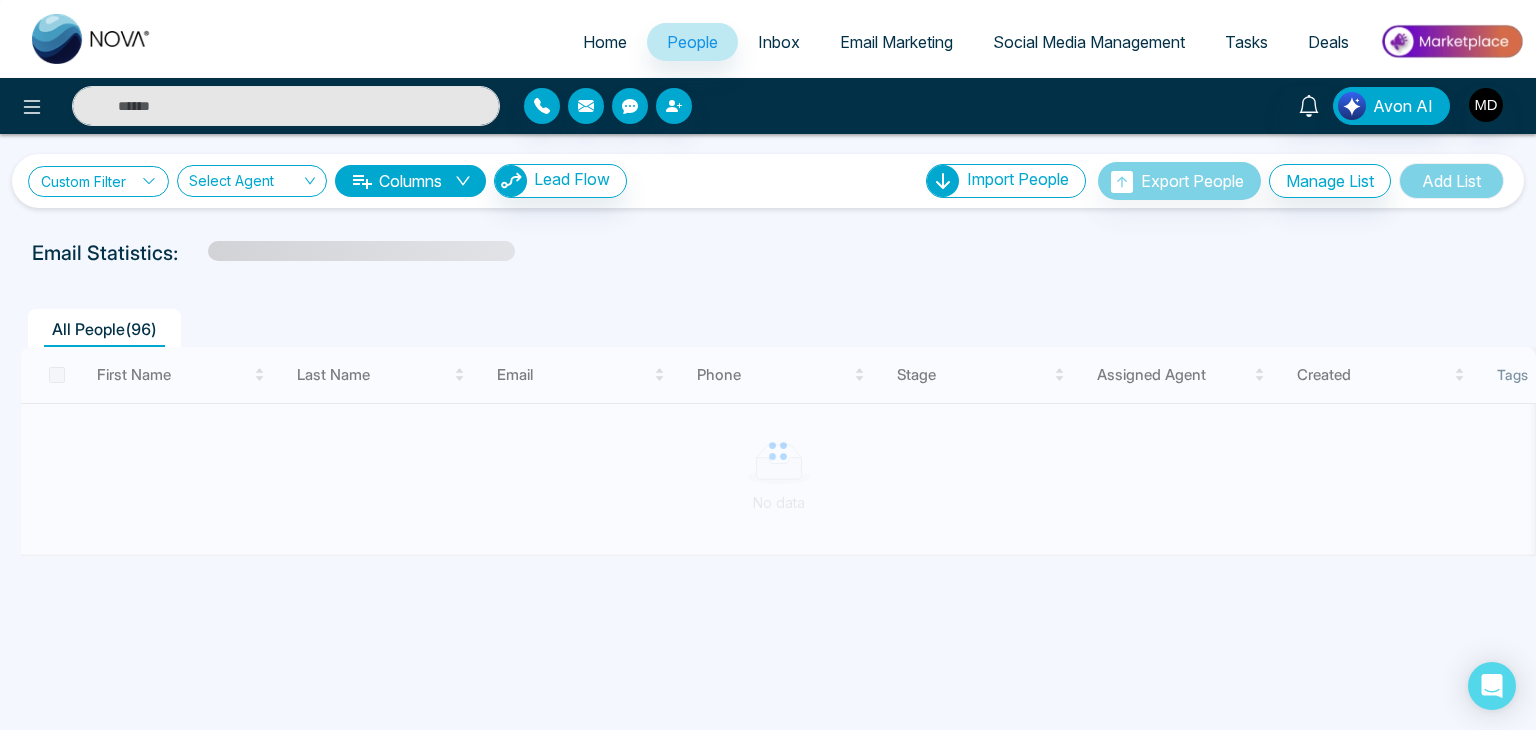 click on "Custom Filter" at bounding box center (98, 181) 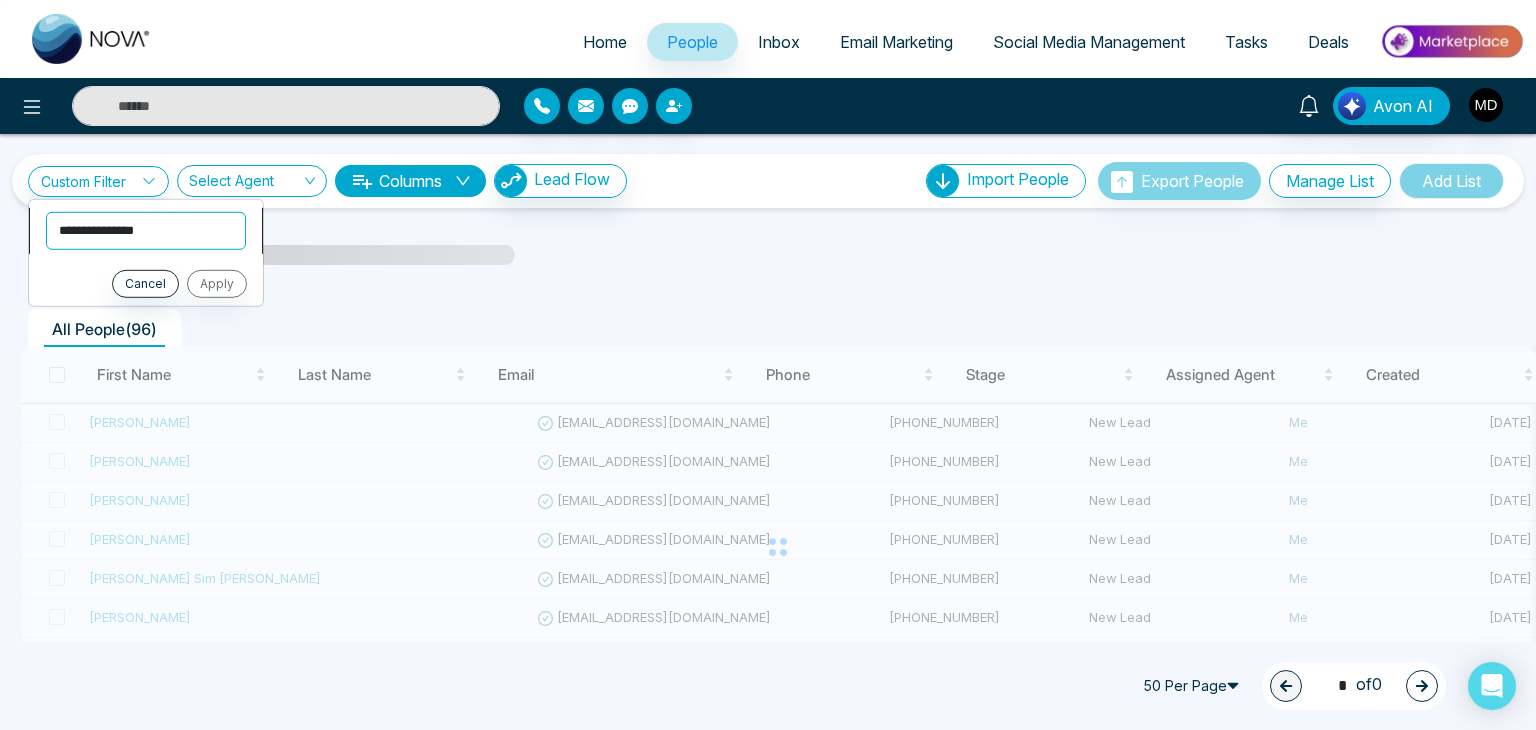 click on "**********" at bounding box center (146, 230) 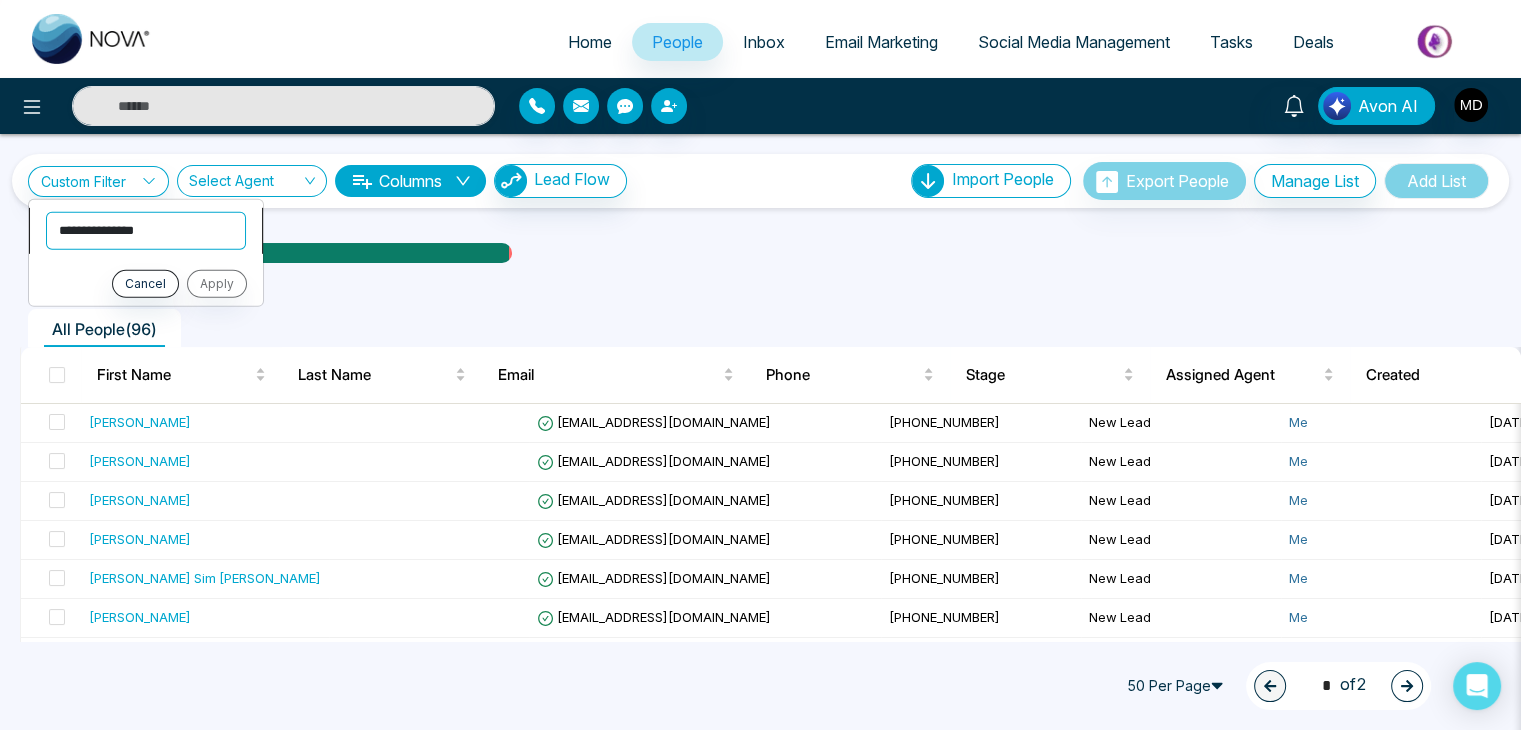 select on "****" 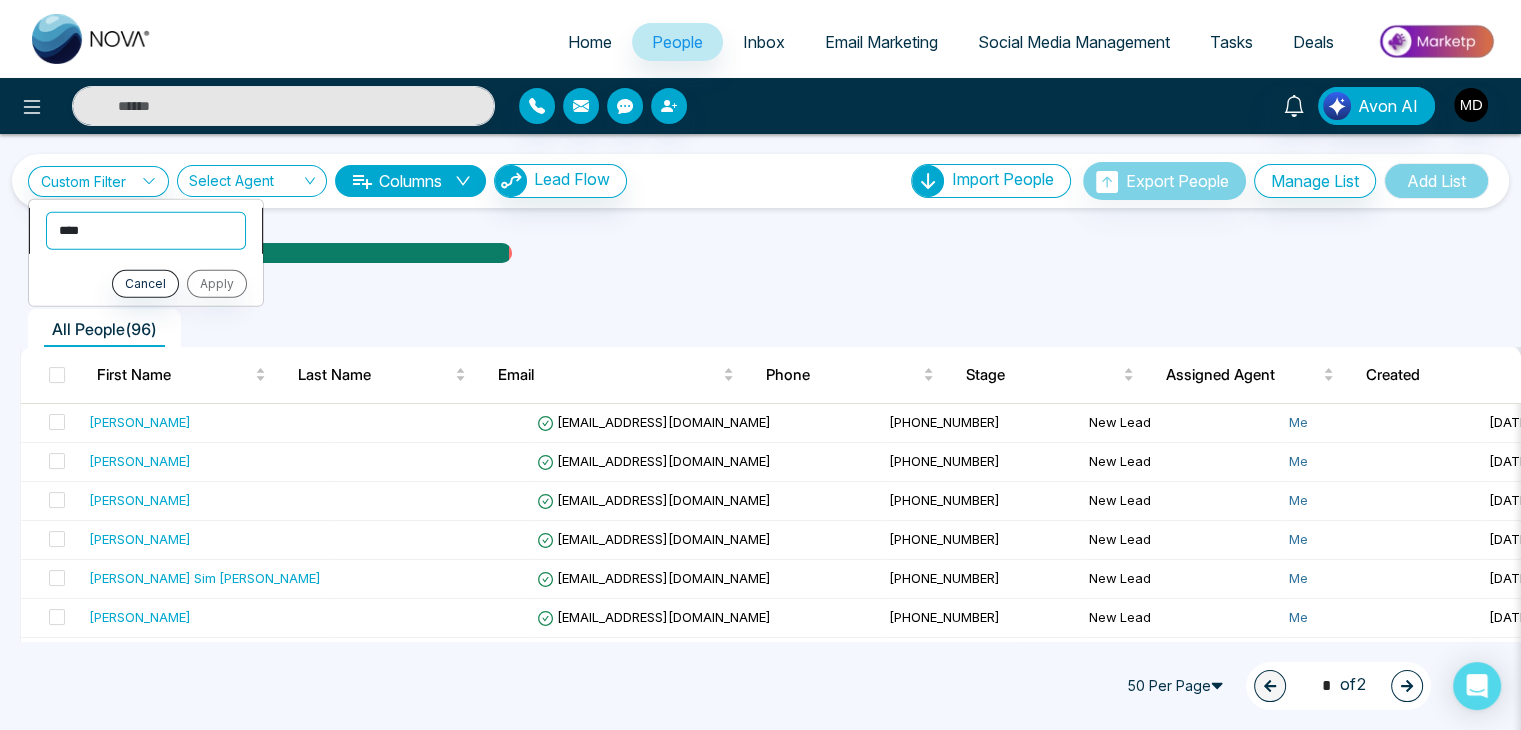 click on "**********" at bounding box center (146, 230) 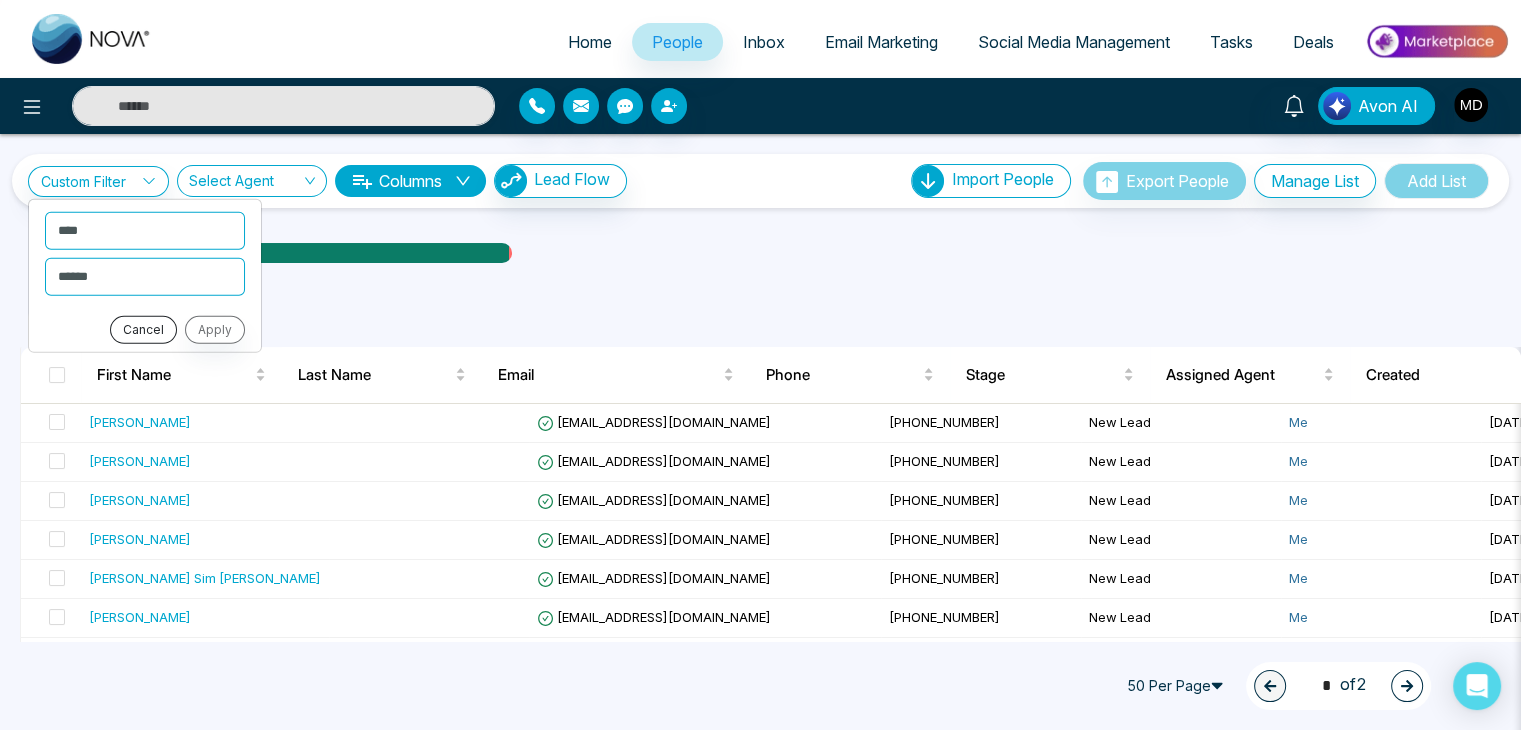 click on "Cancel" at bounding box center [143, 329] 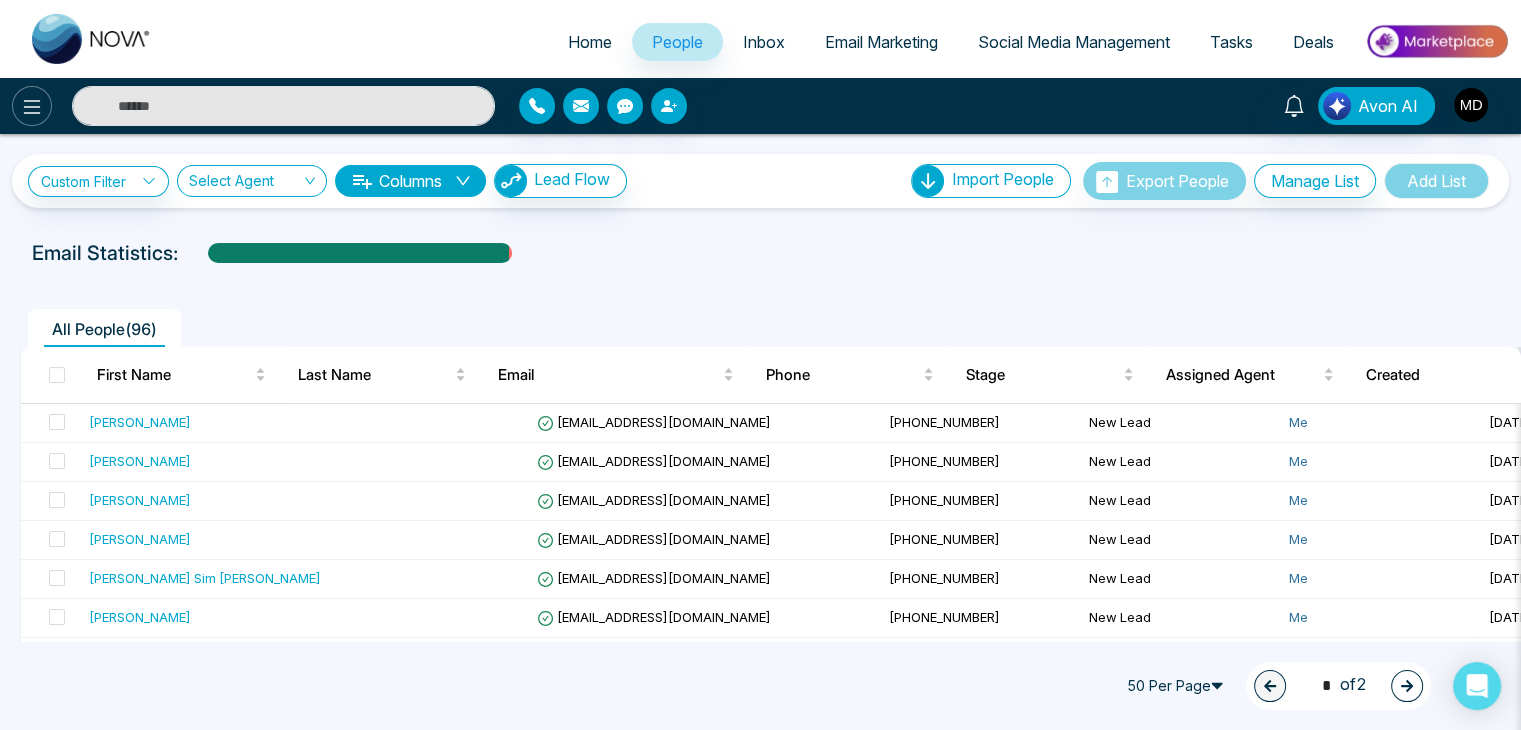 click 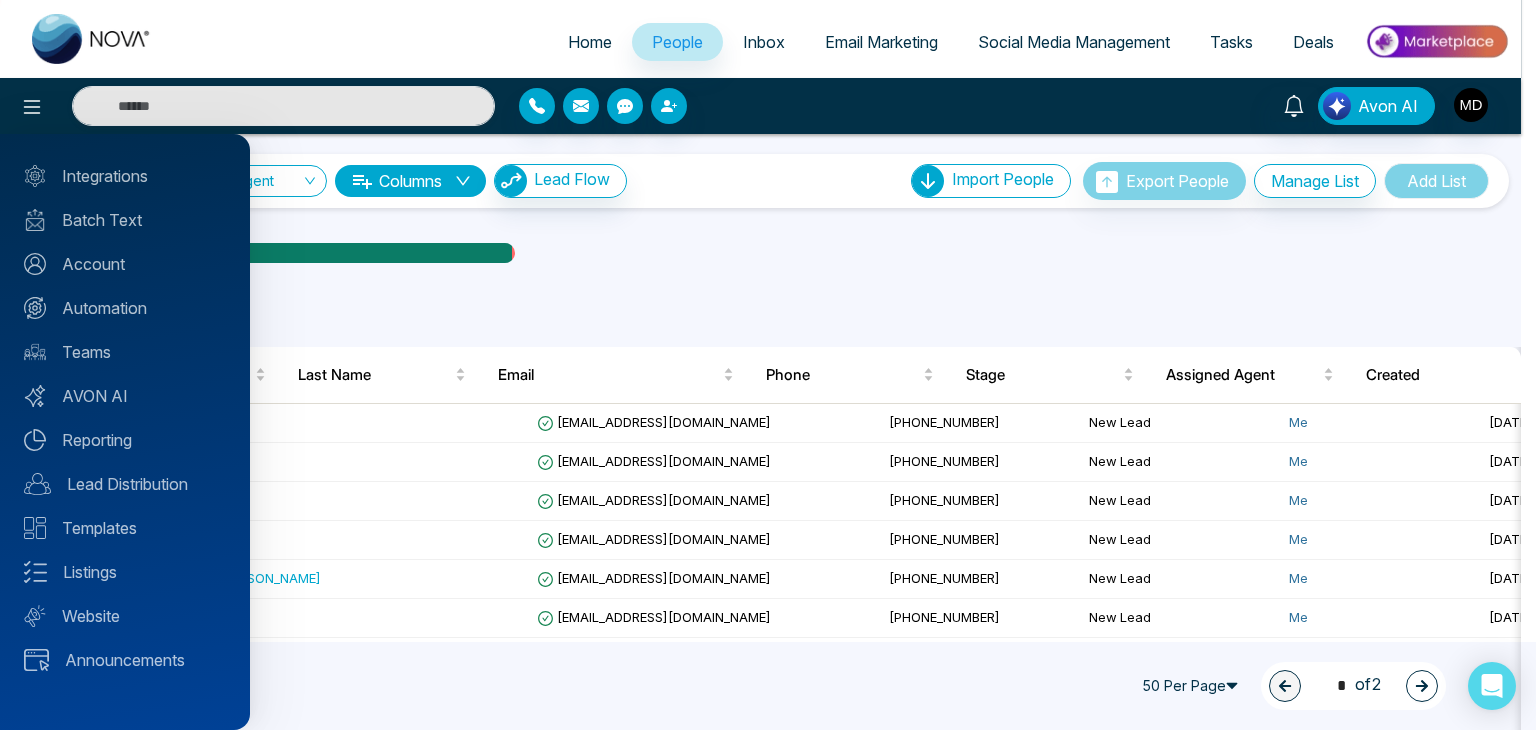 click at bounding box center [768, 365] 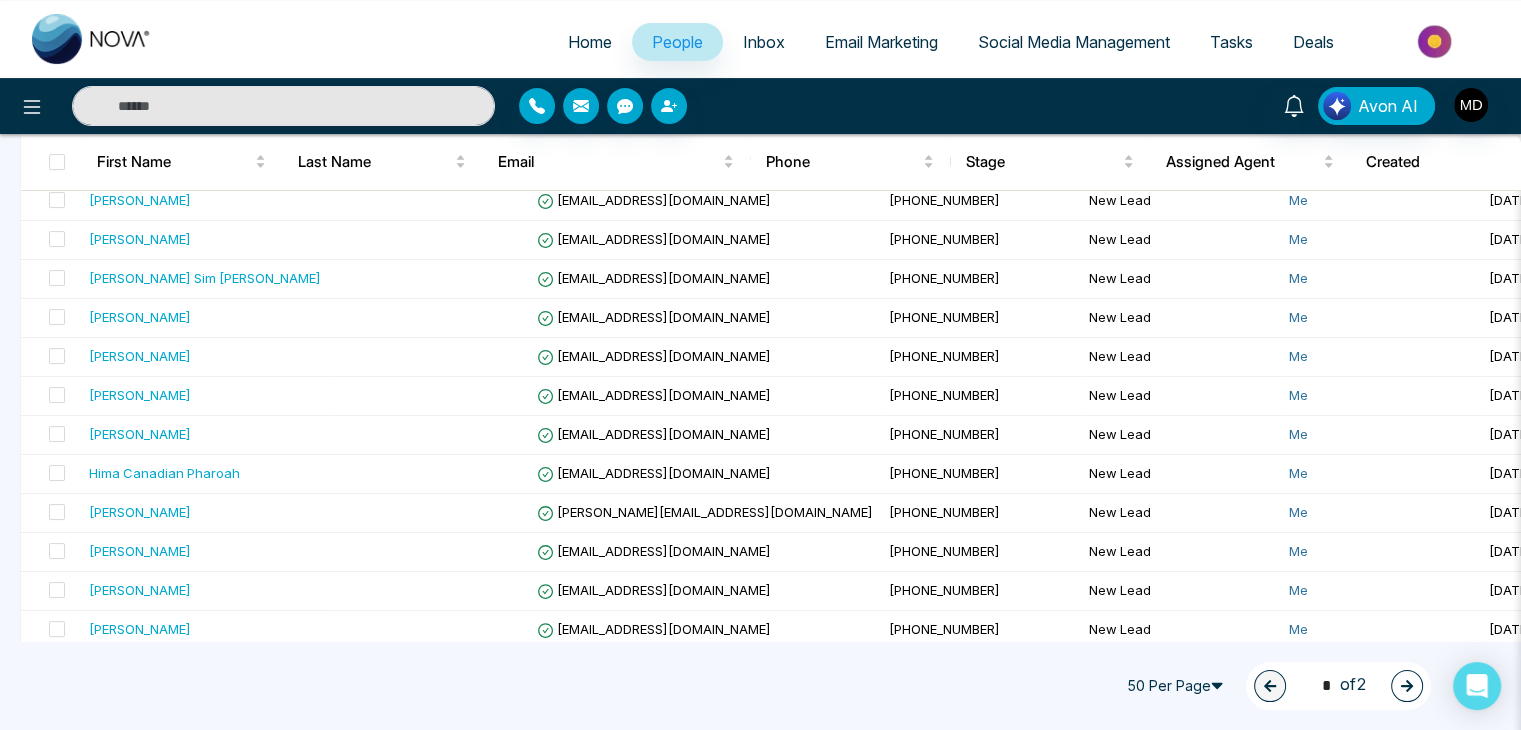 scroll, scrollTop: 0, scrollLeft: 0, axis: both 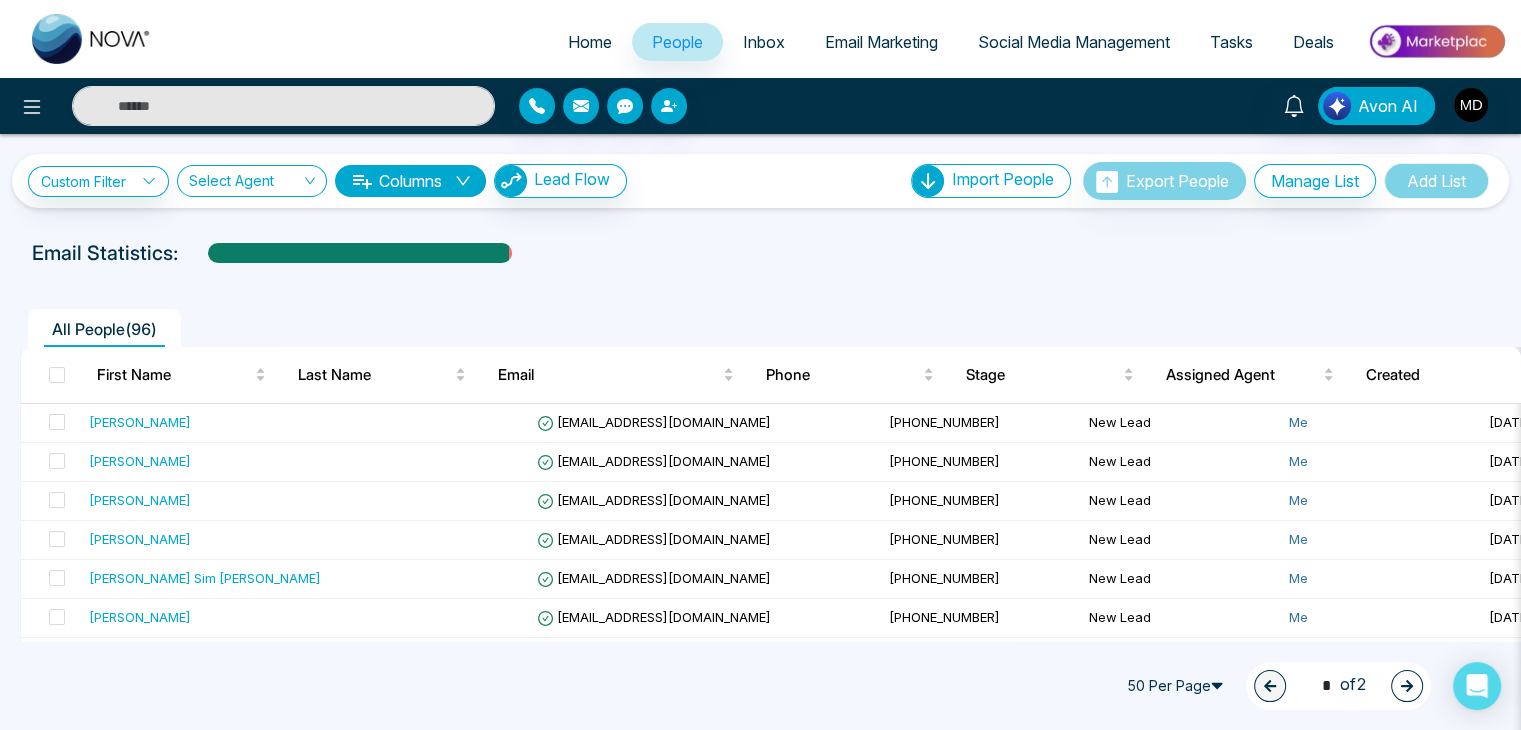 click at bounding box center [92, 39] 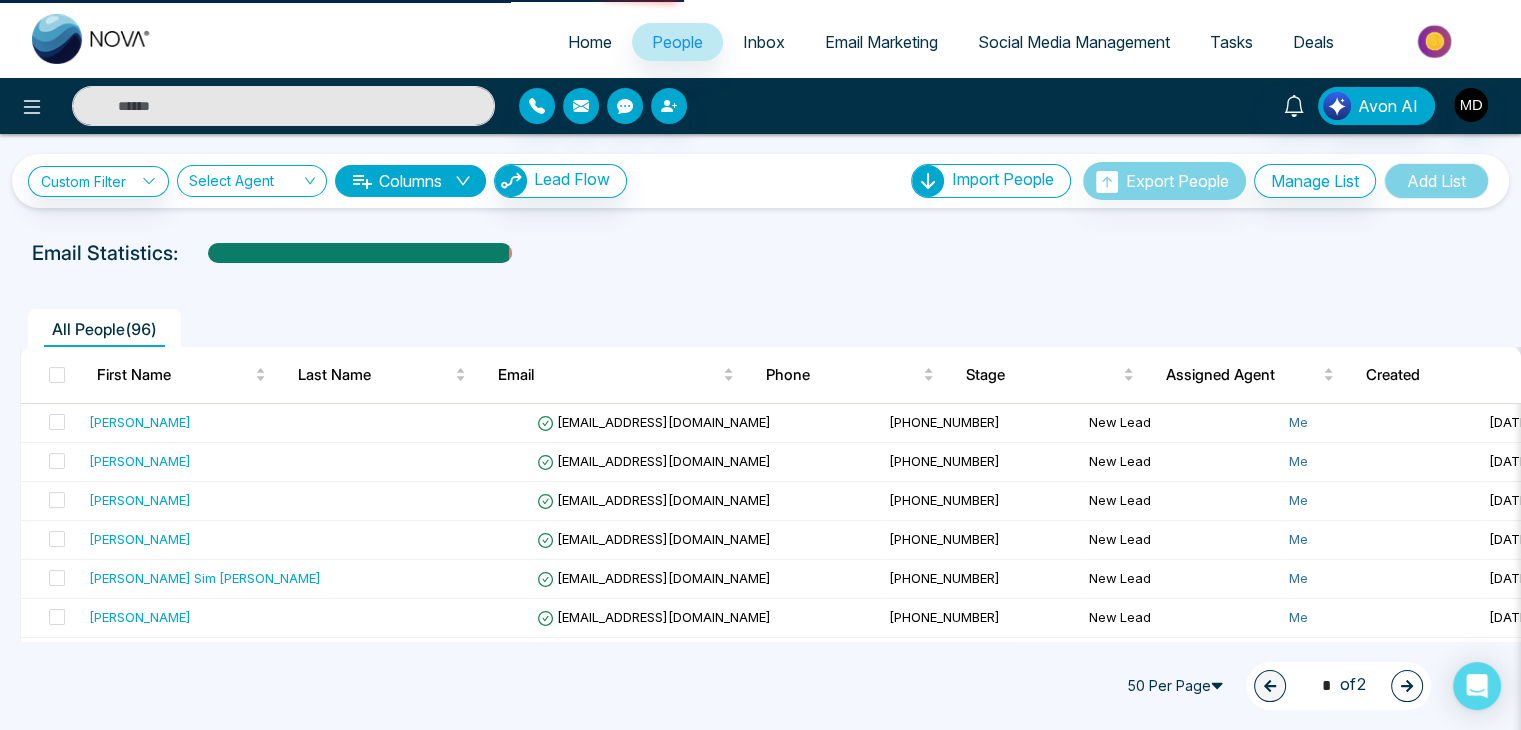 select on "*" 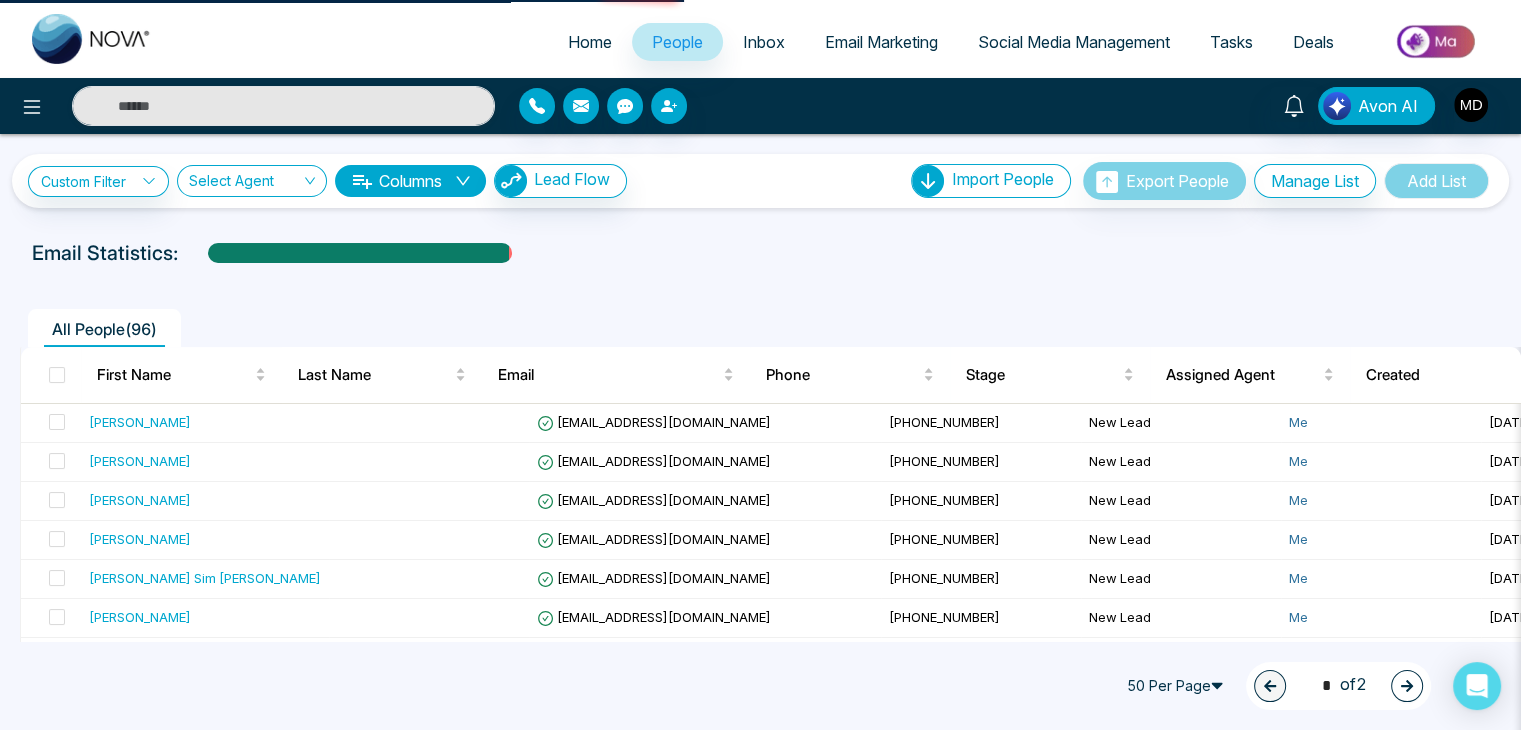 select on "*" 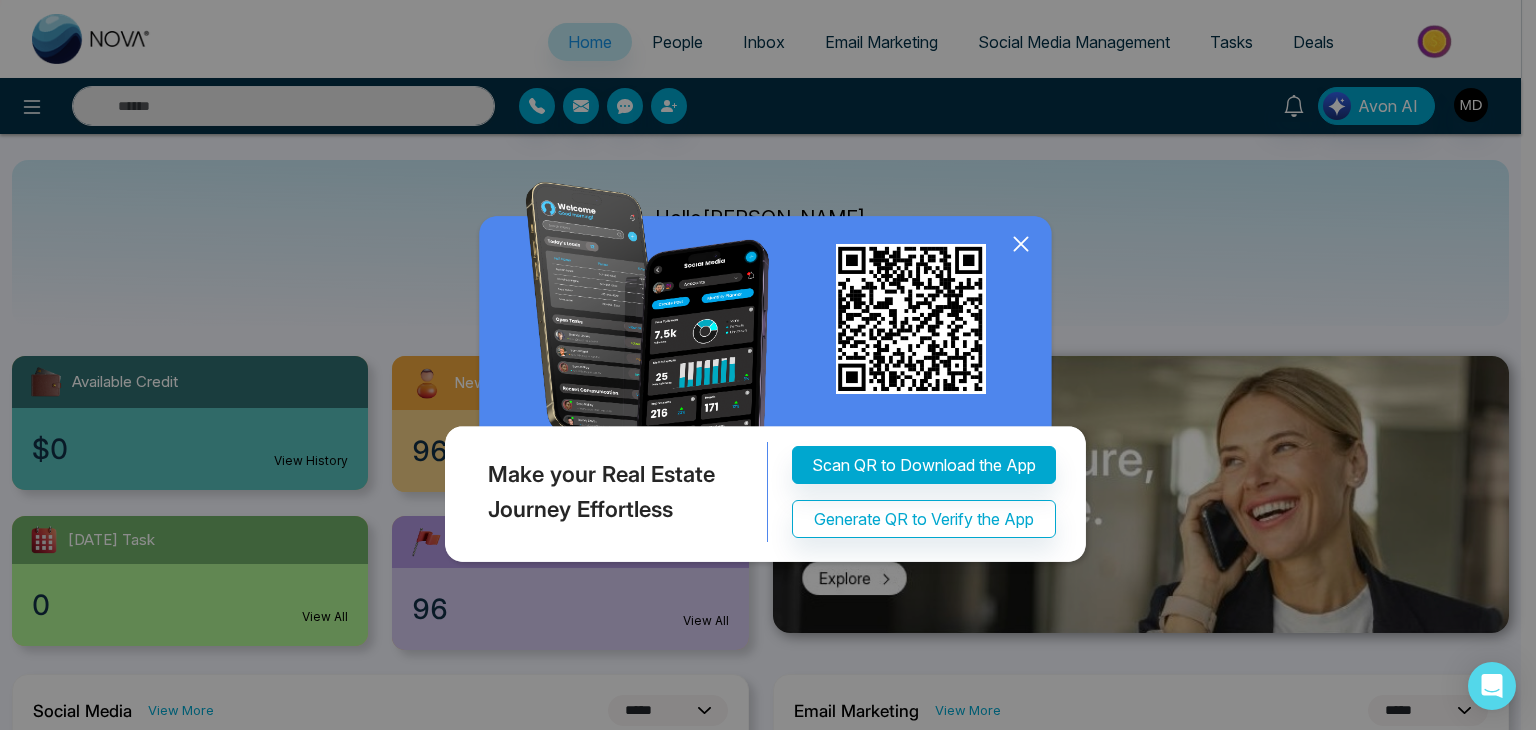 click 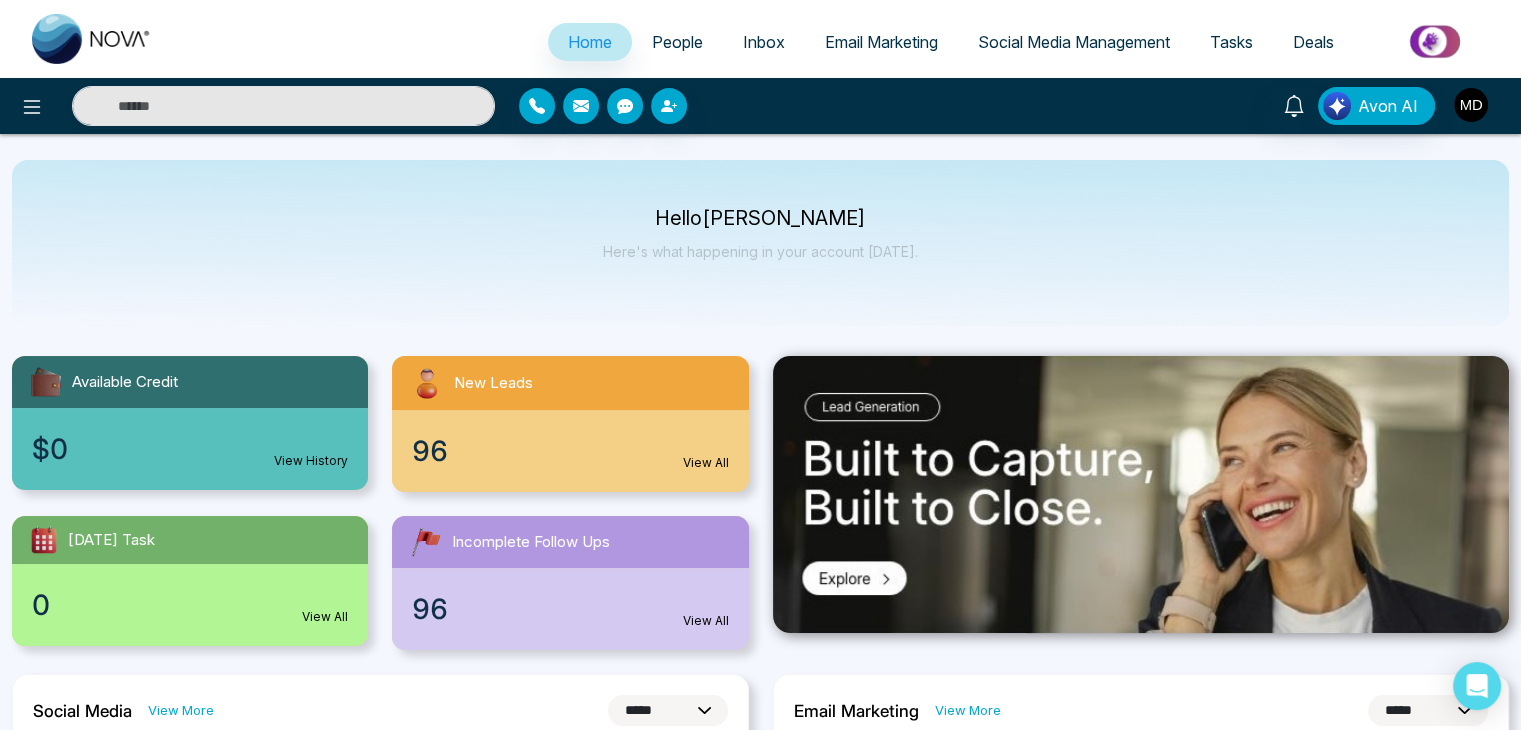 click at bounding box center (1471, 105) 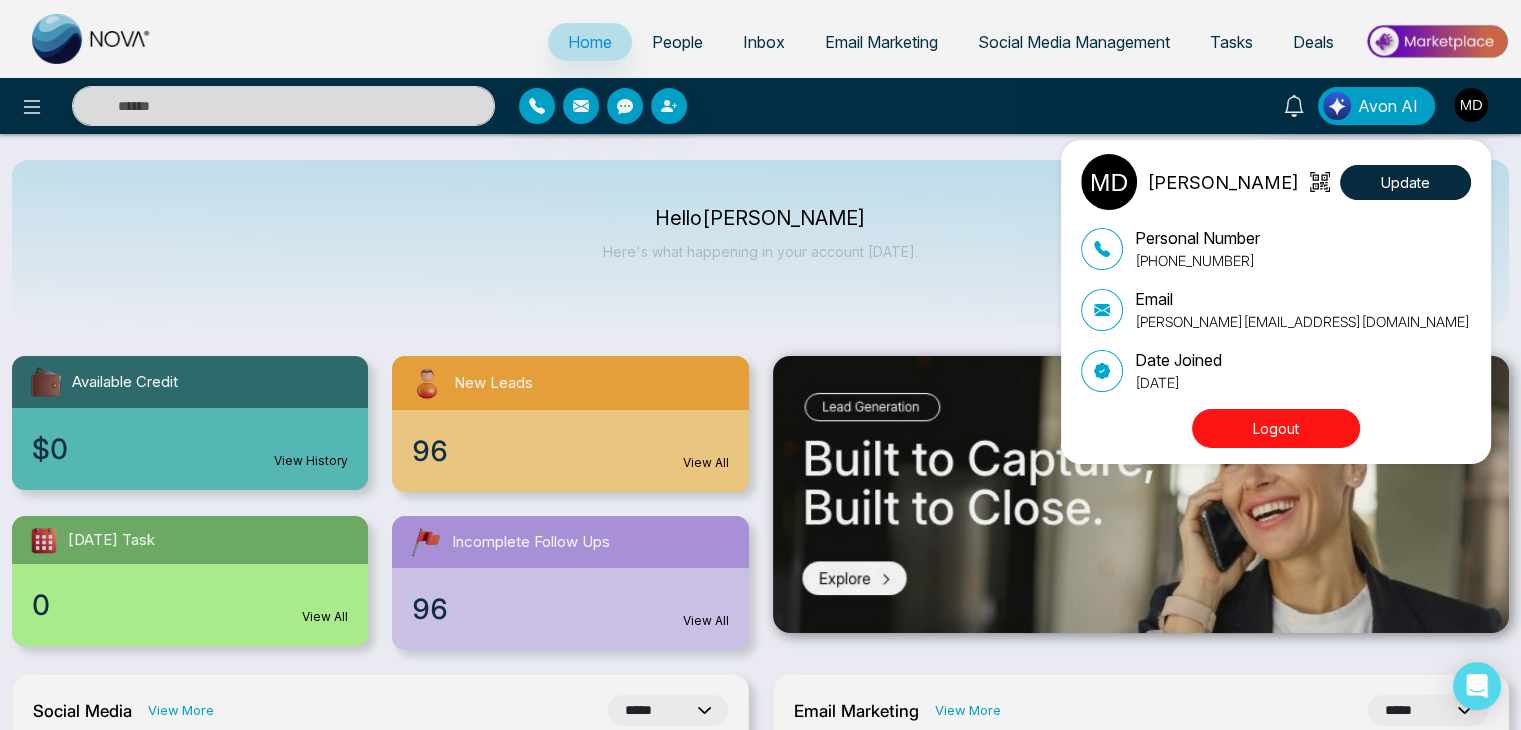 click on "Logout" at bounding box center (1276, 428) 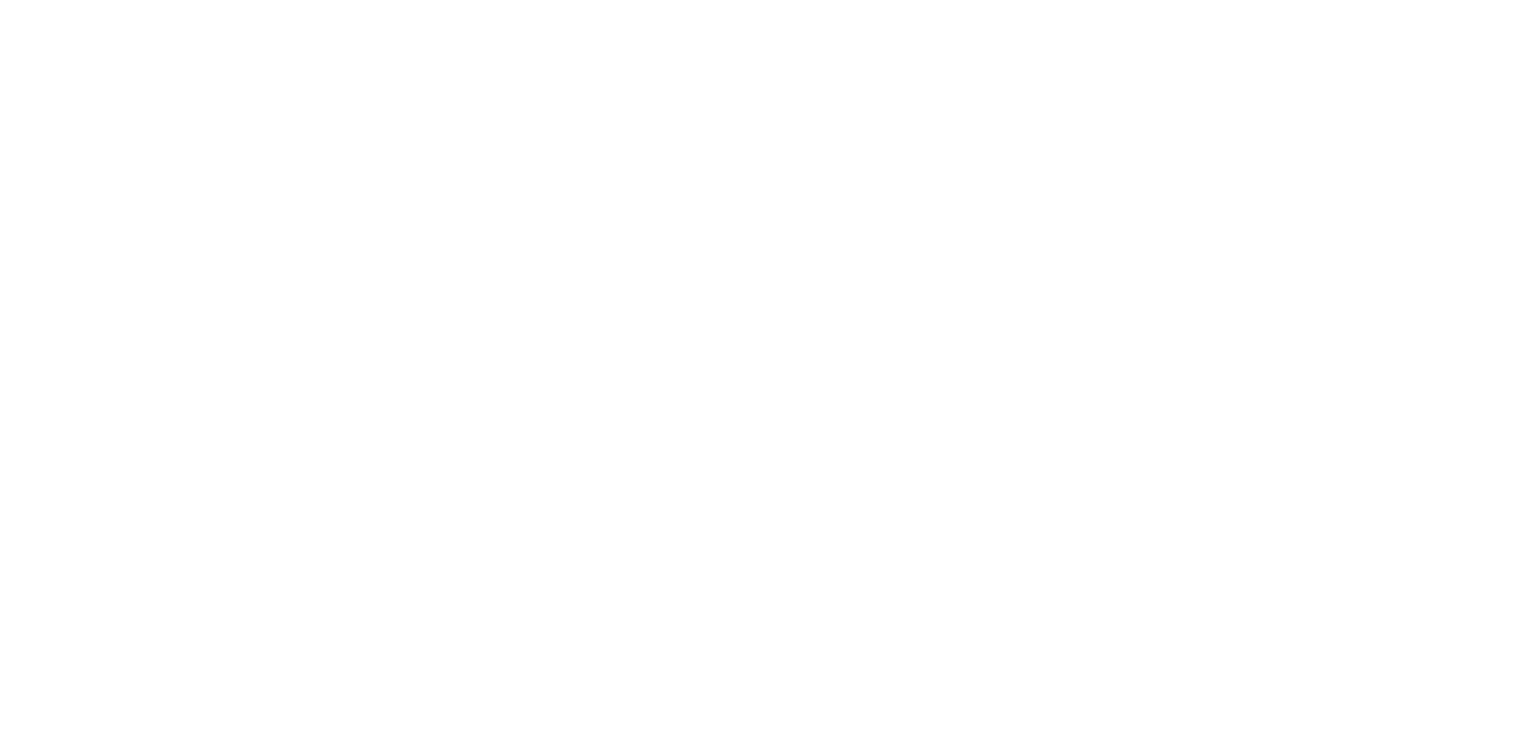 scroll, scrollTop: 0, scrollLeft: 0, axis: both 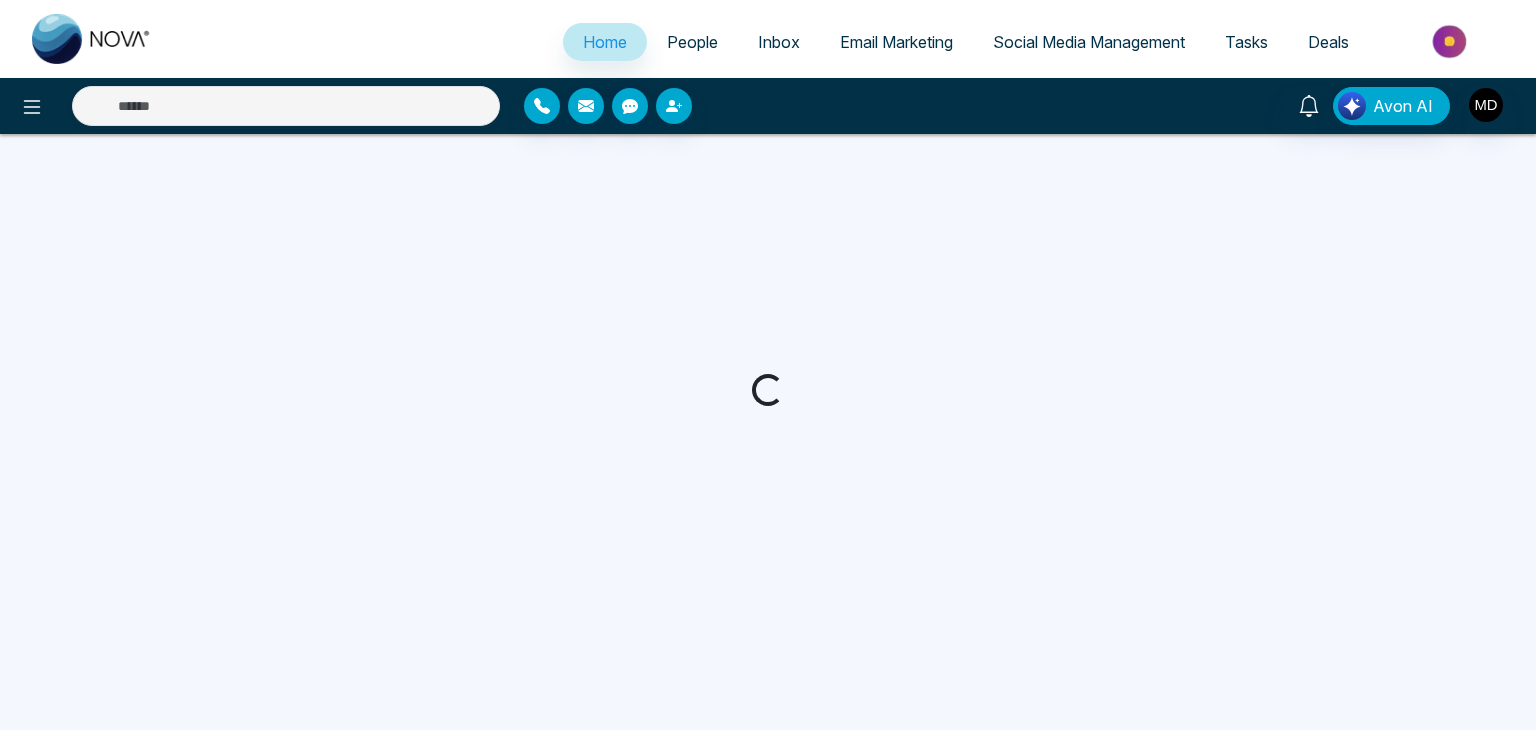 select on "*" 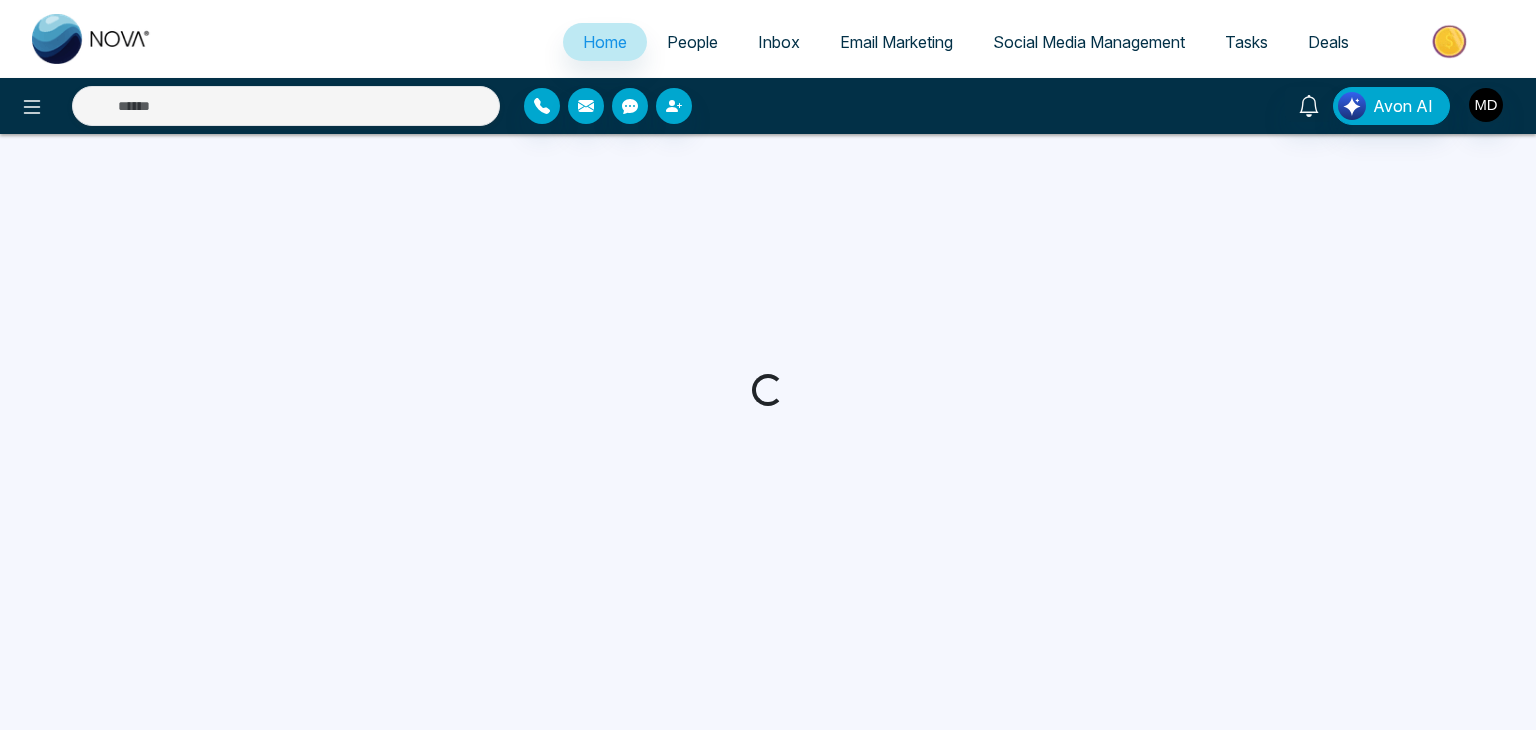 select on "*" 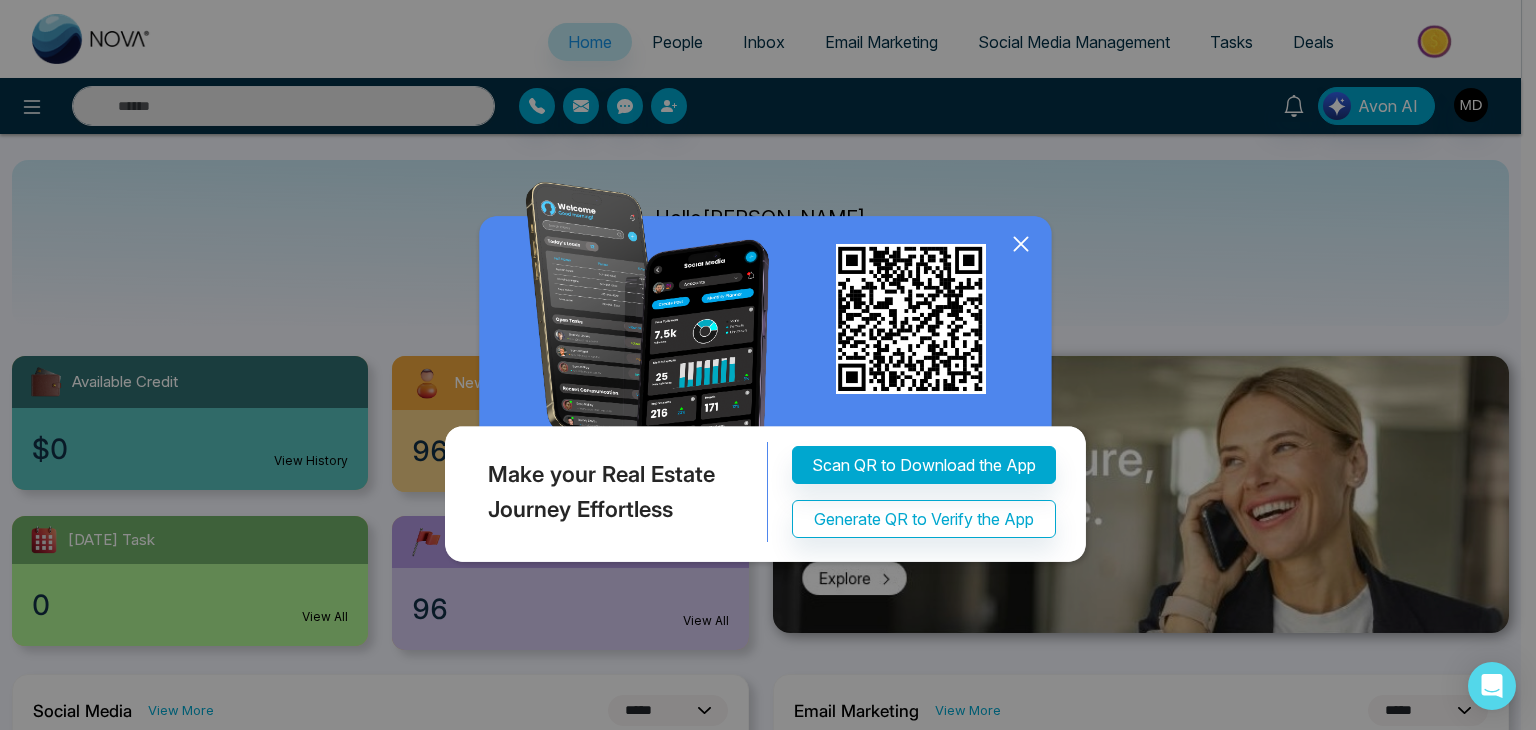 click 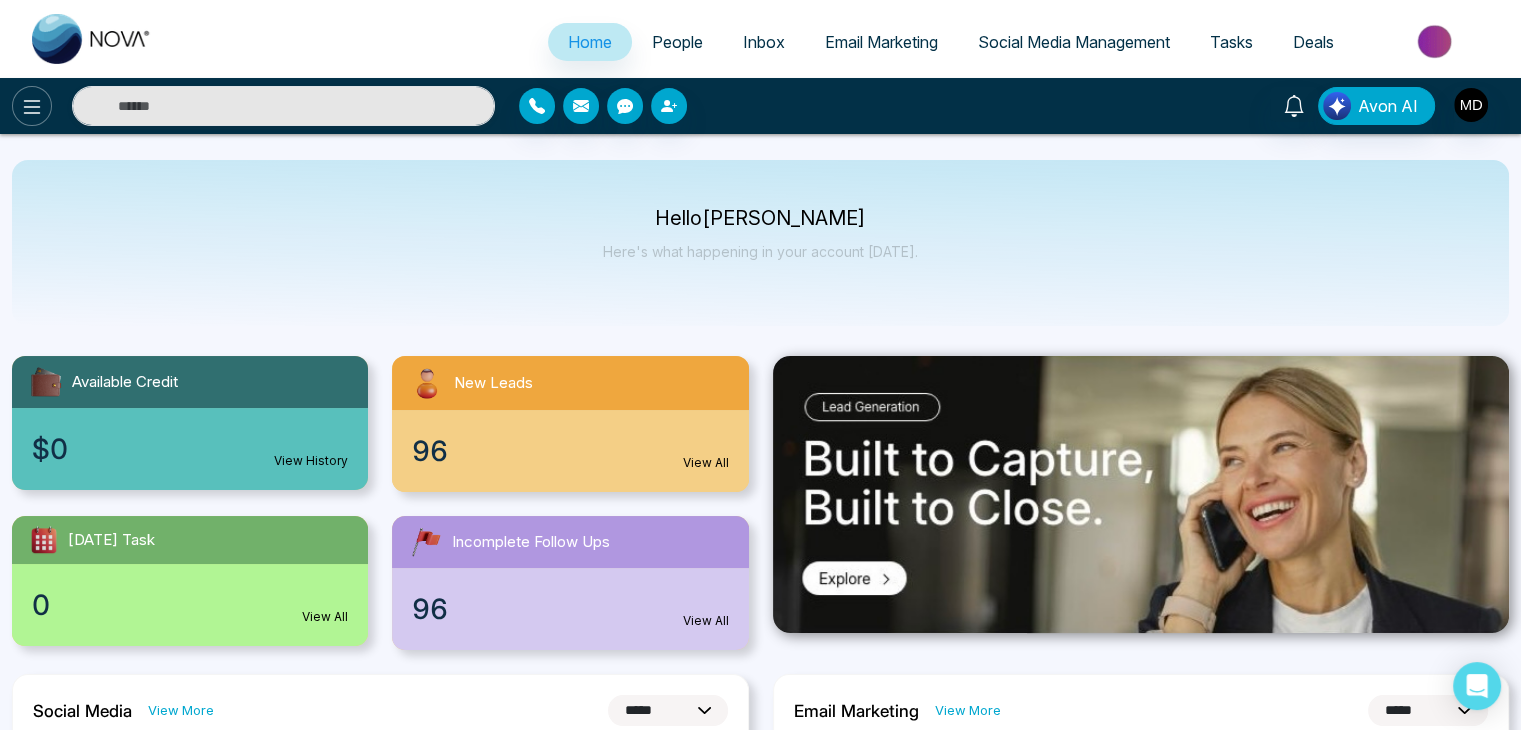 click 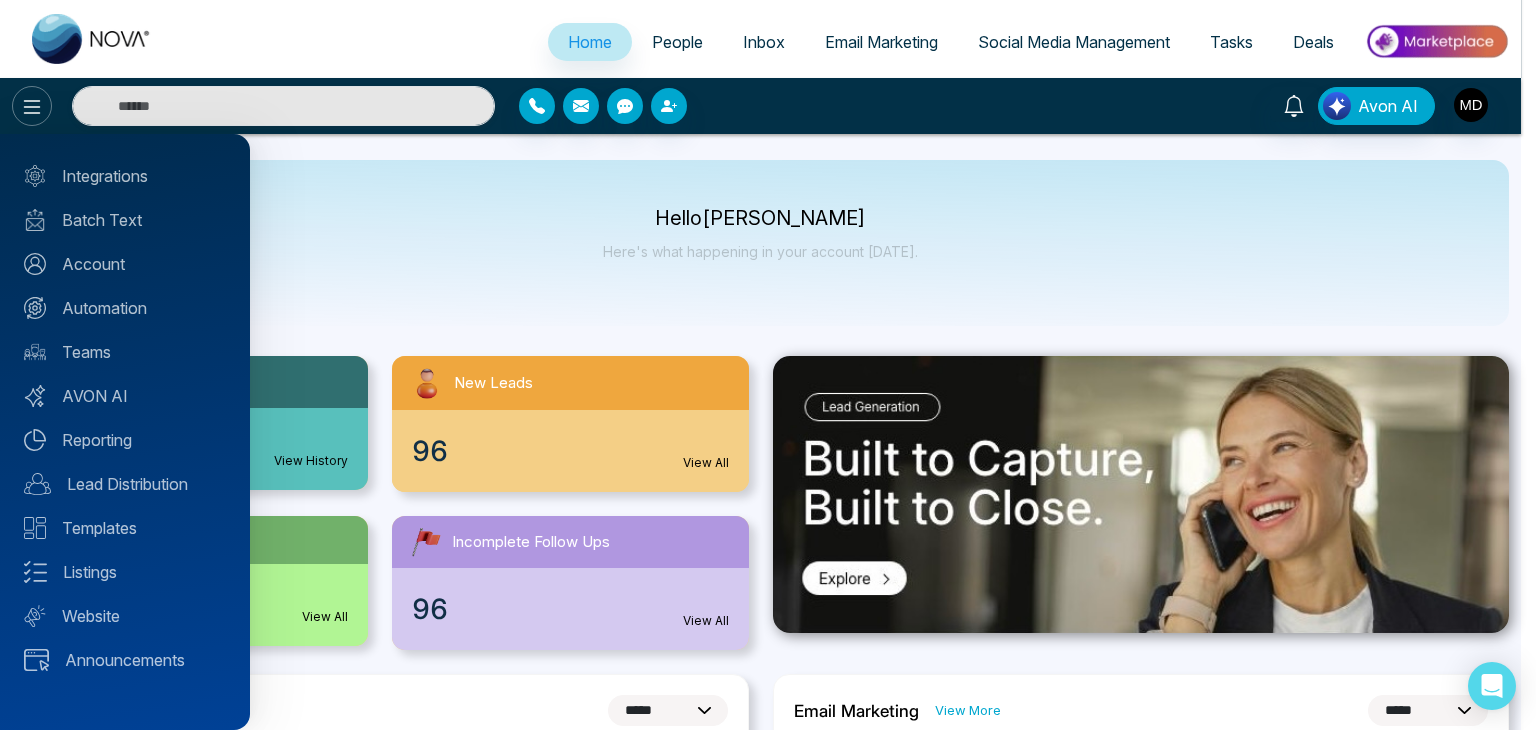 click at bounding box center (768, 365) 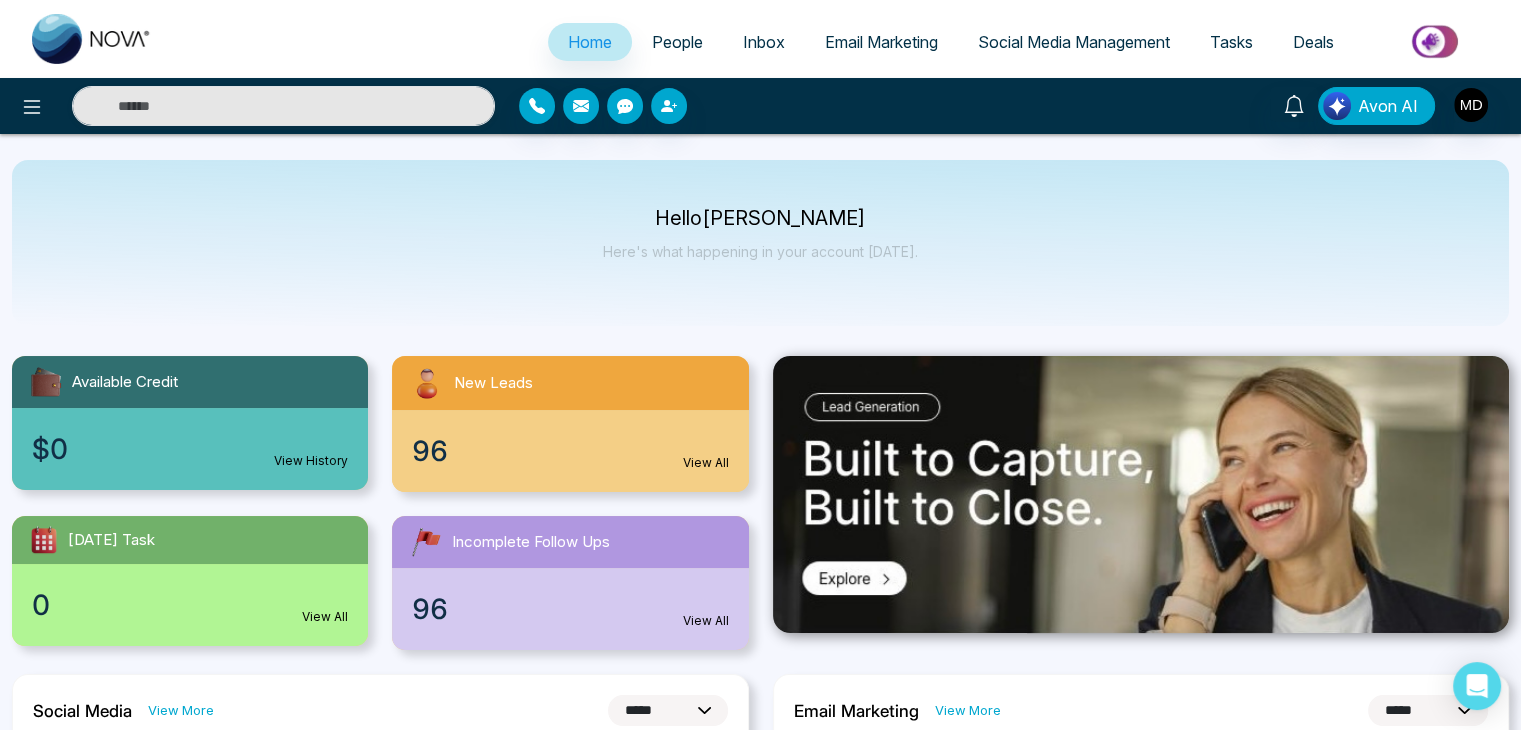 click on "People" at bounding box center (677, 42) 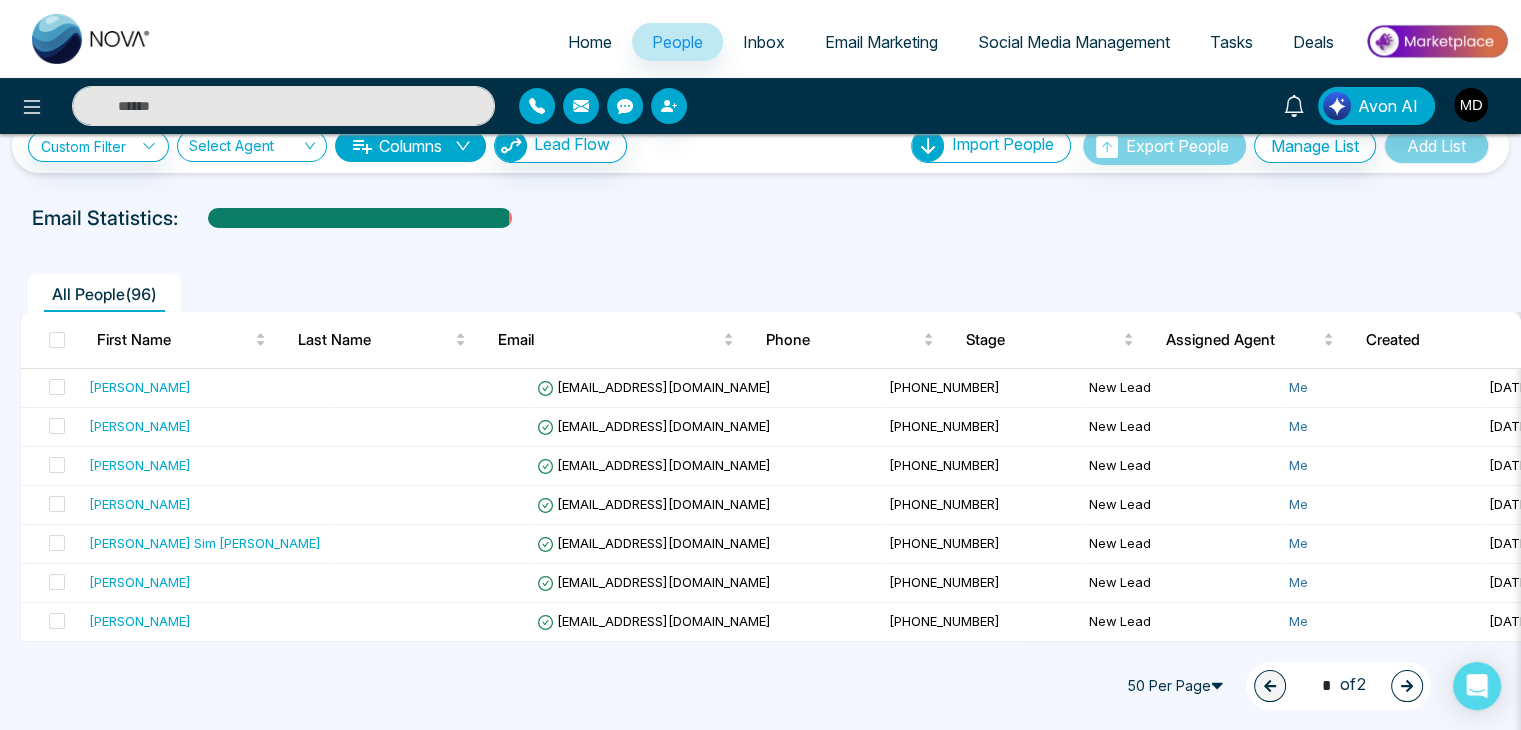 scroll, scrollTop: 0, scrollLeft: 0, axis: both 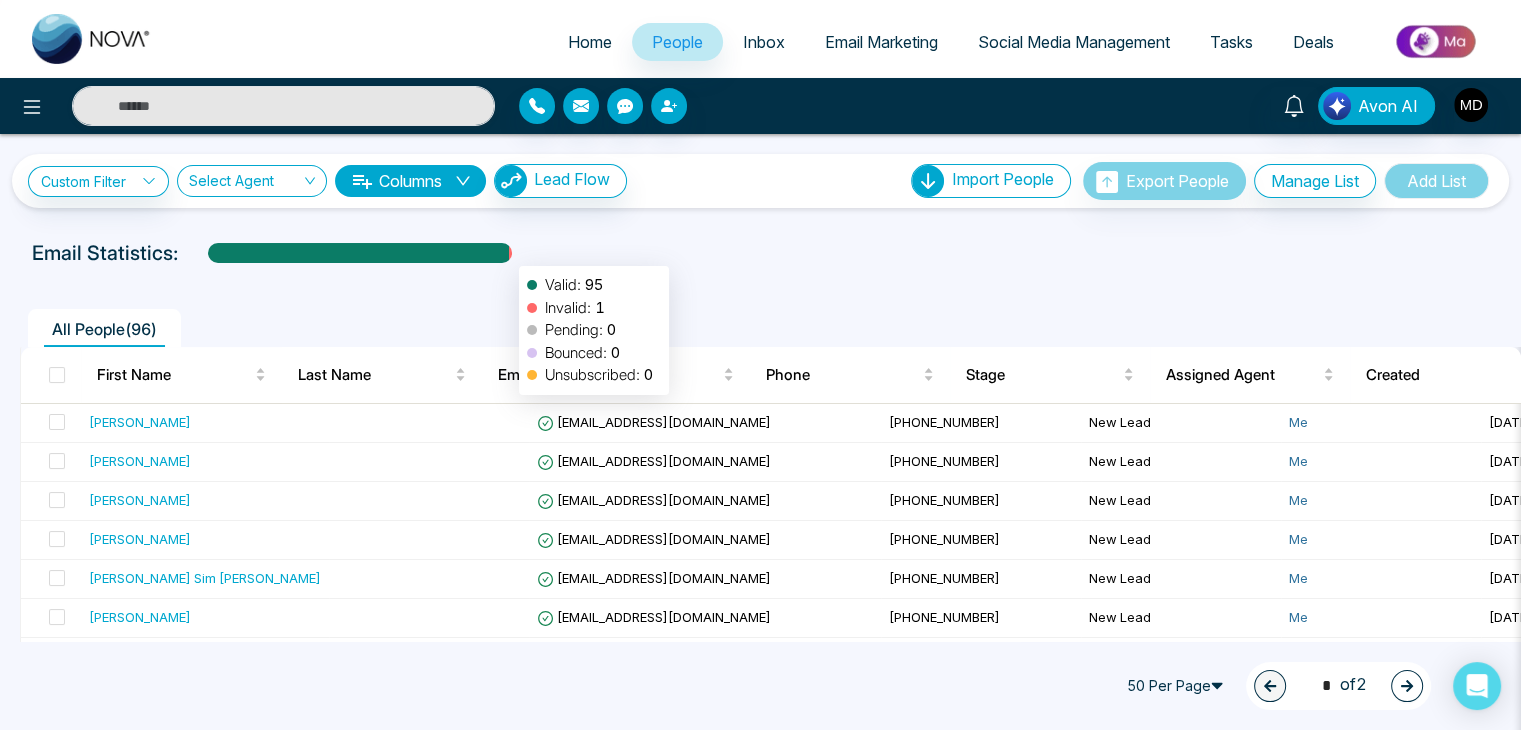 click at bounding box center [510, 260] 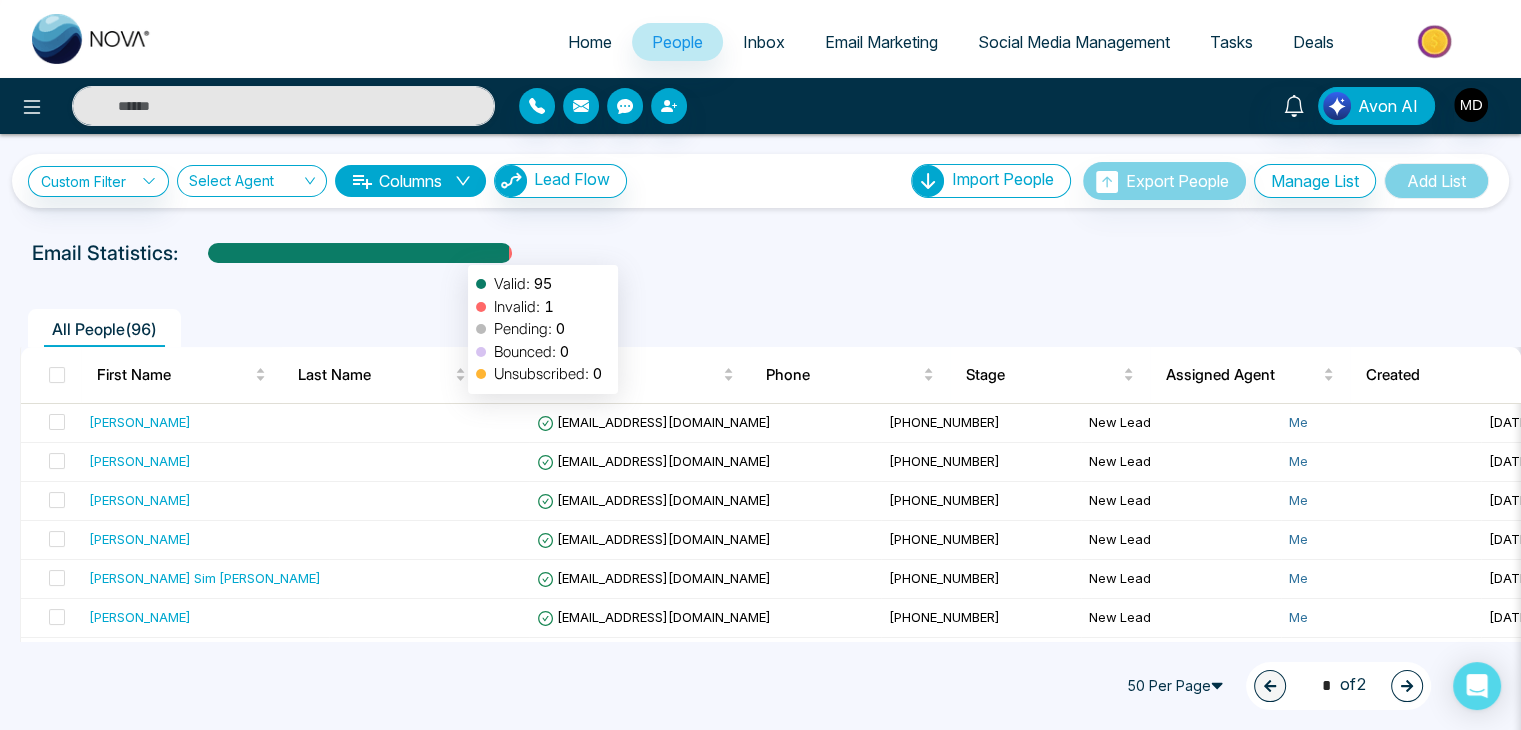 click at bounding box center (358, 260) 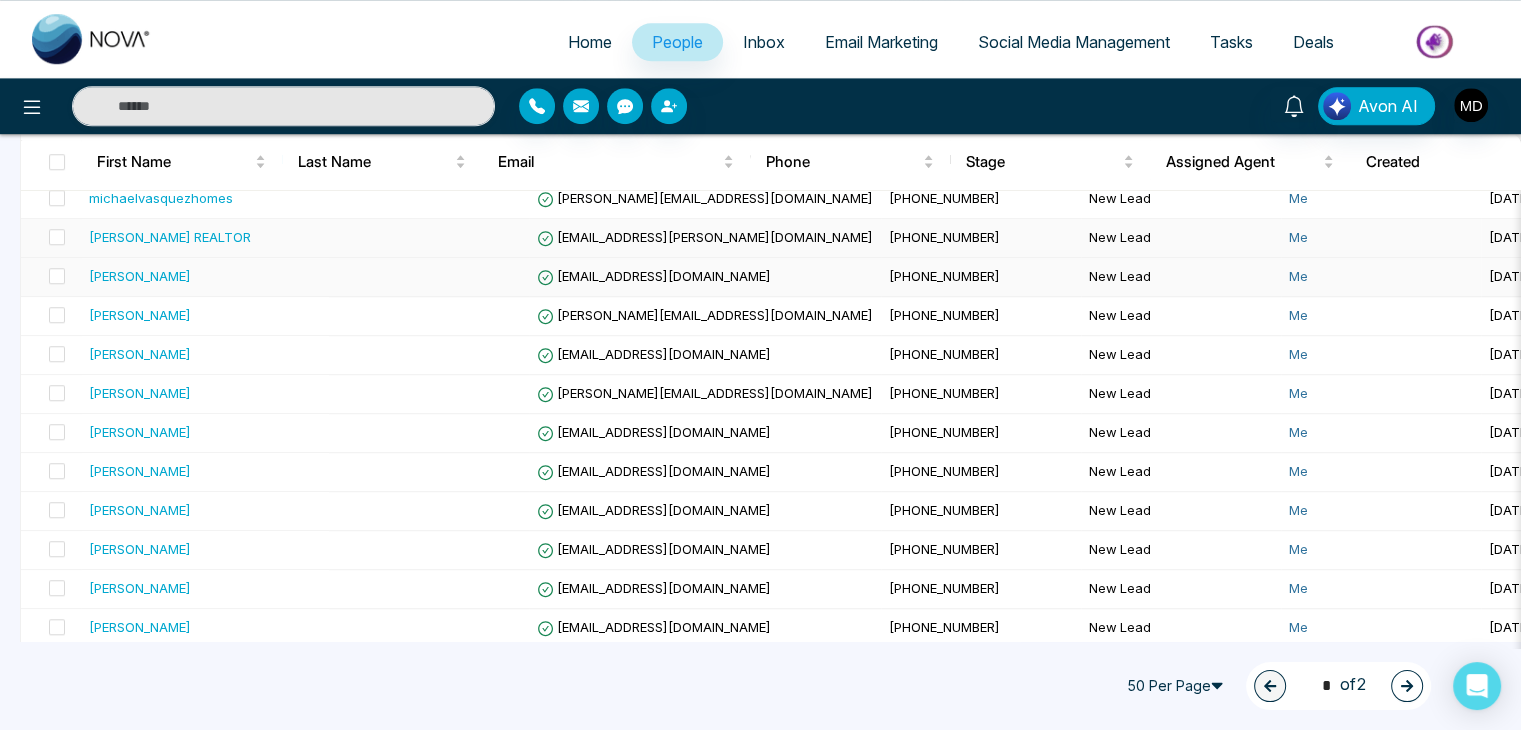 scroll, scrollTop: 1718, scrollLeft: 0, axis: vertical 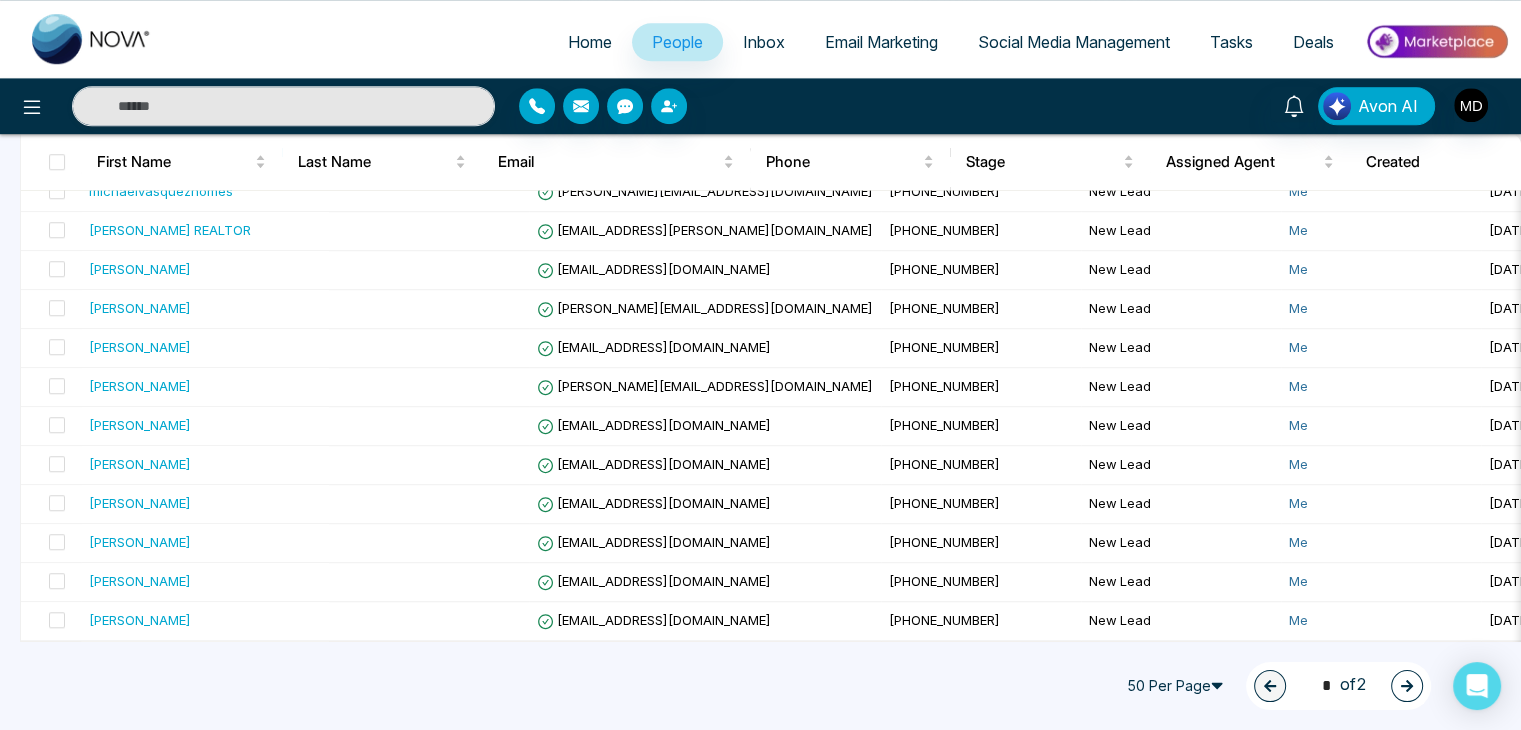 click at bounding box center (1407, 686) 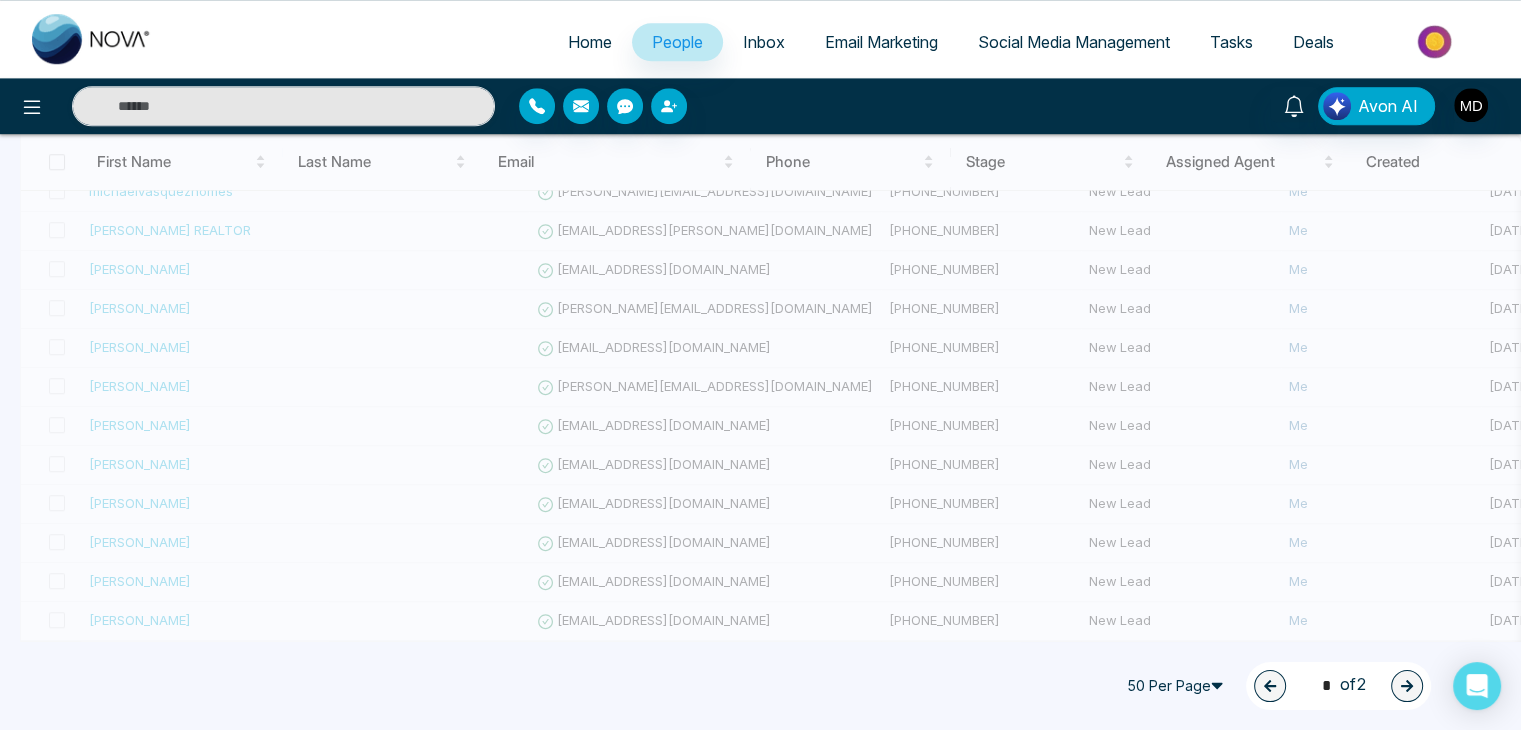 type on "*" 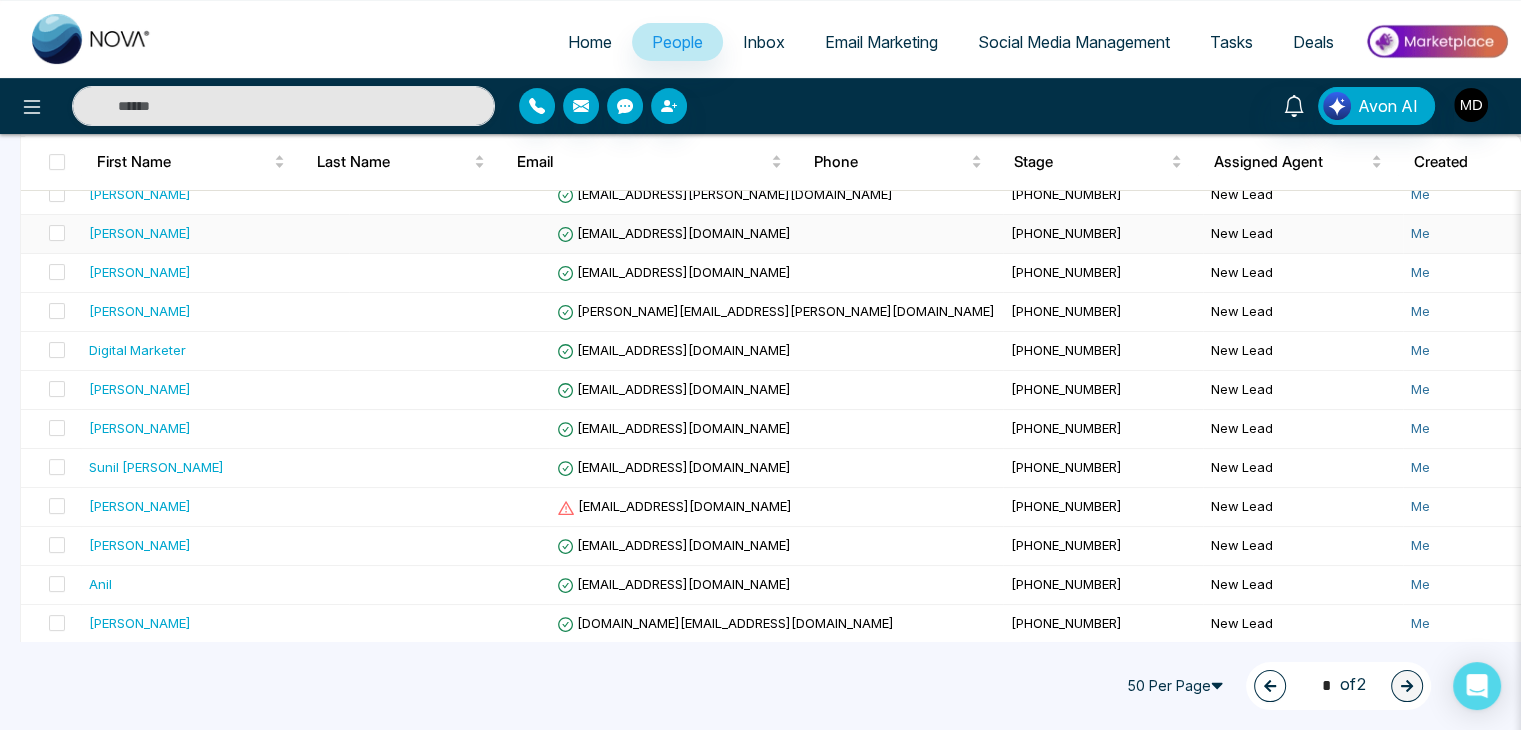 scroll, scrollTop: 463, scrollLeft: 0, axis: vertical 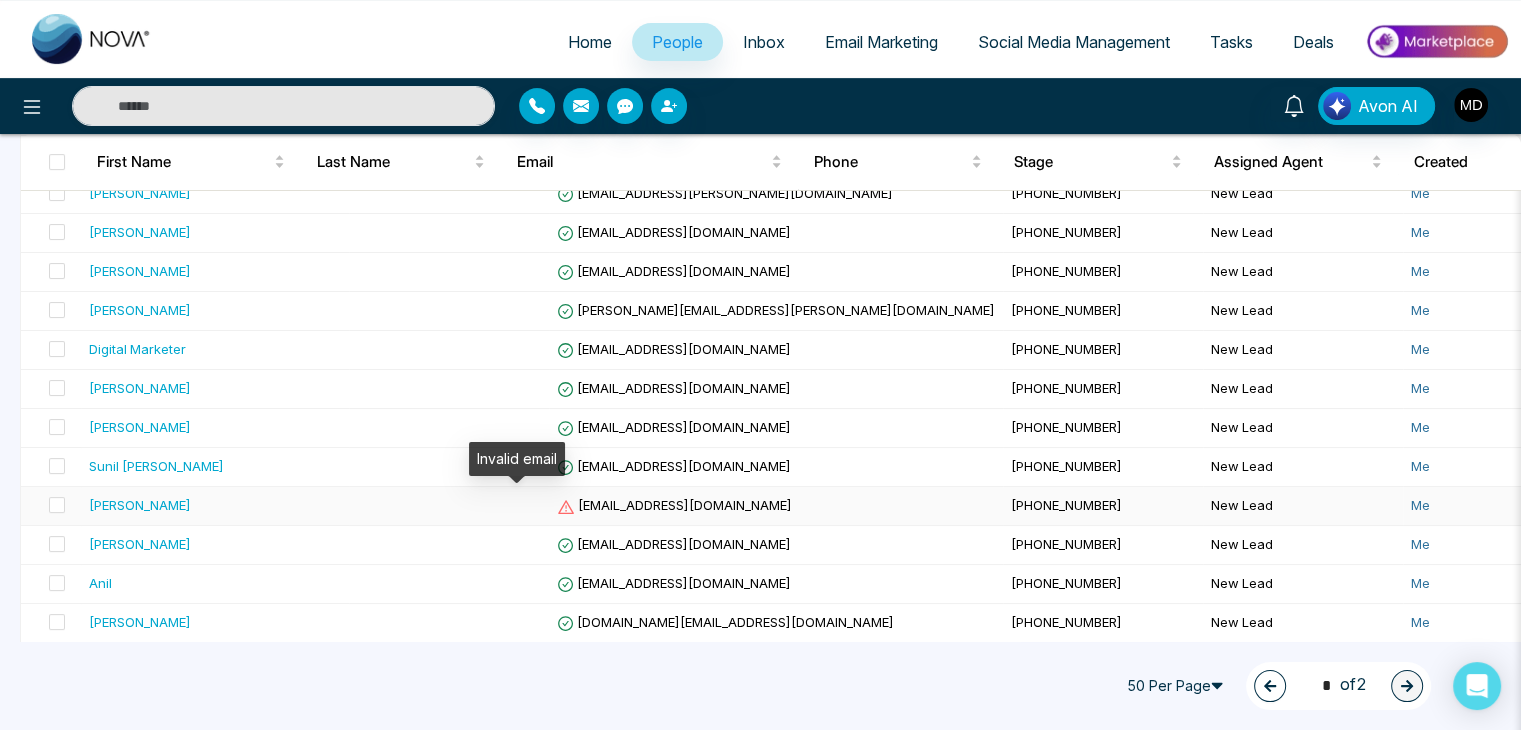 click 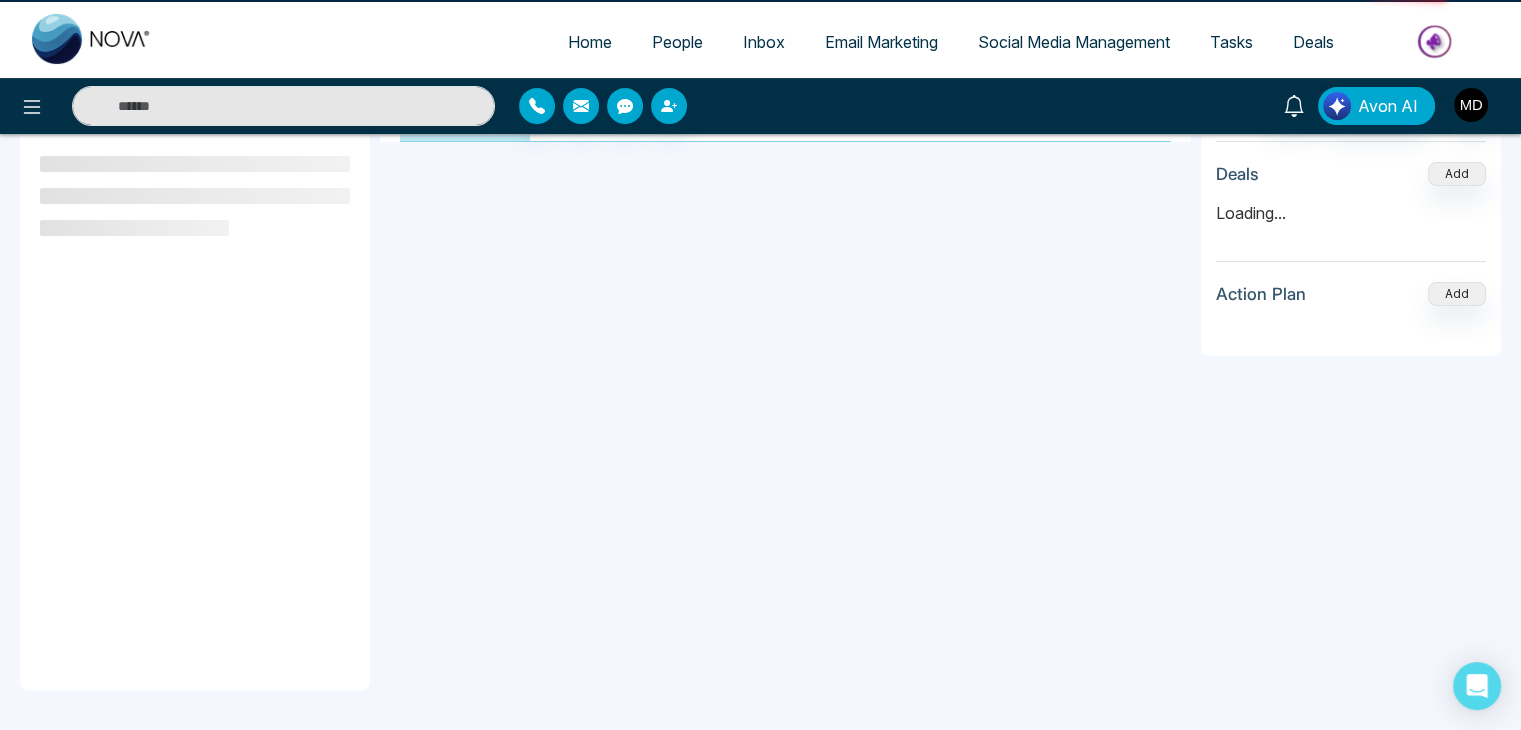 scroll, scrollTop: 0, scrollLeft: 0, axis: both 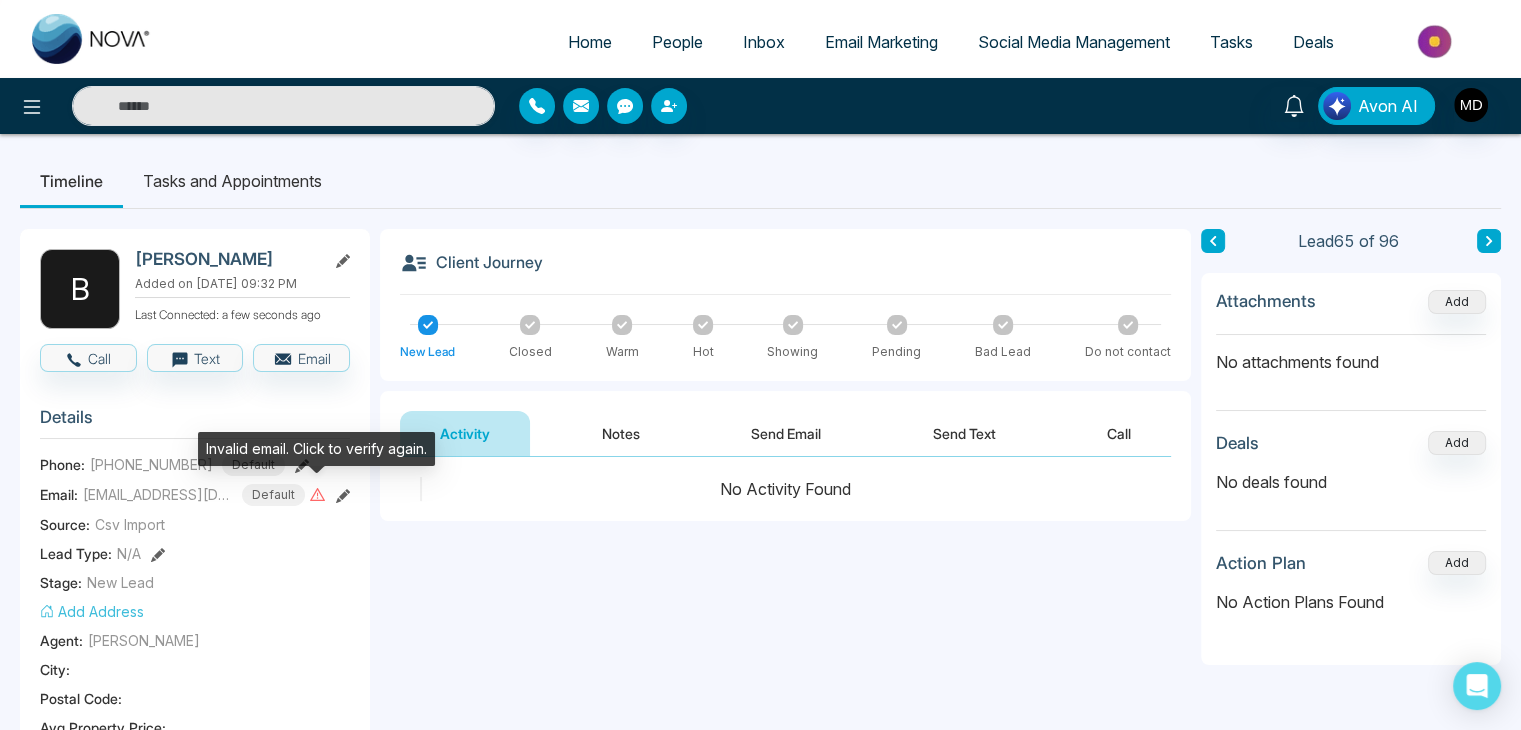 click 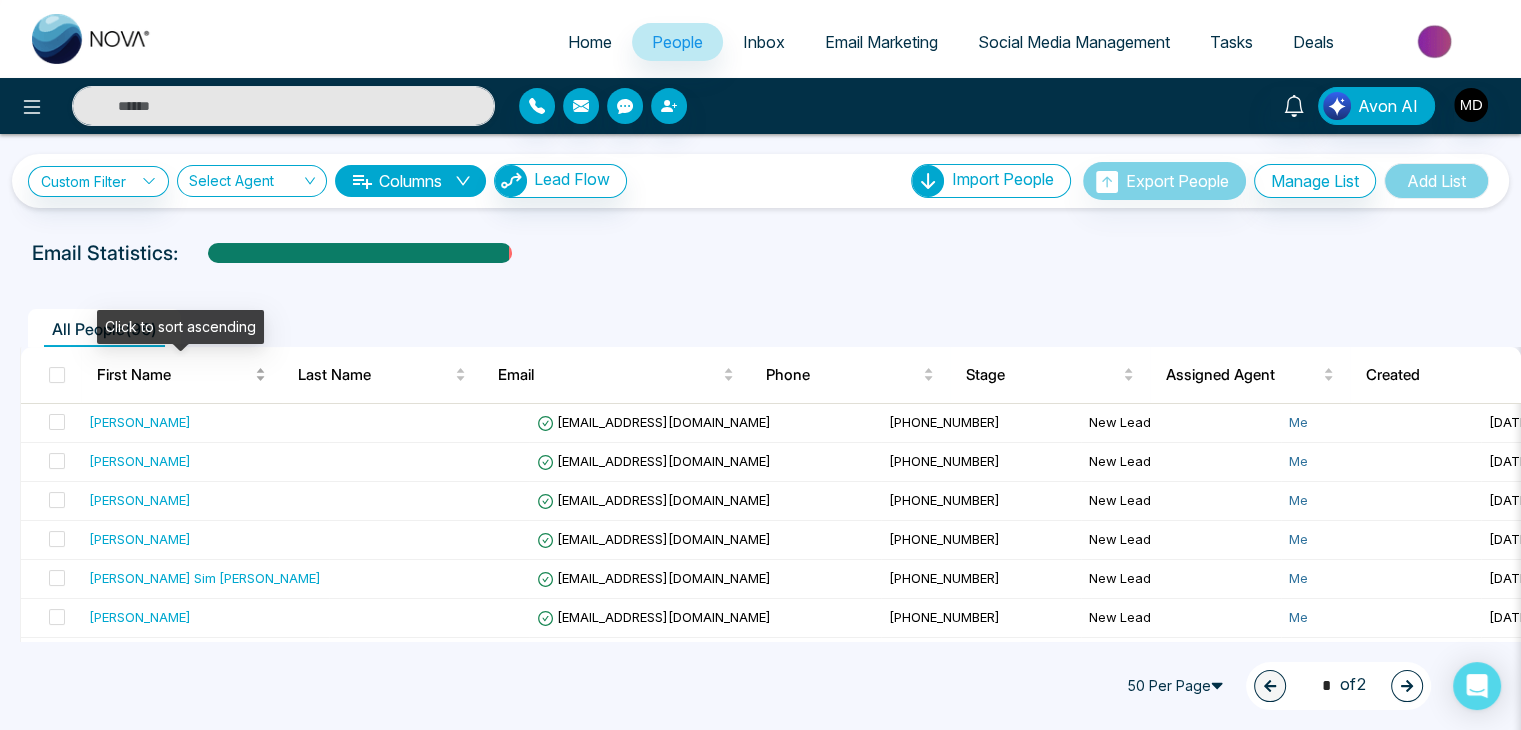 click on "First Name" at bounding box center (174, 375) 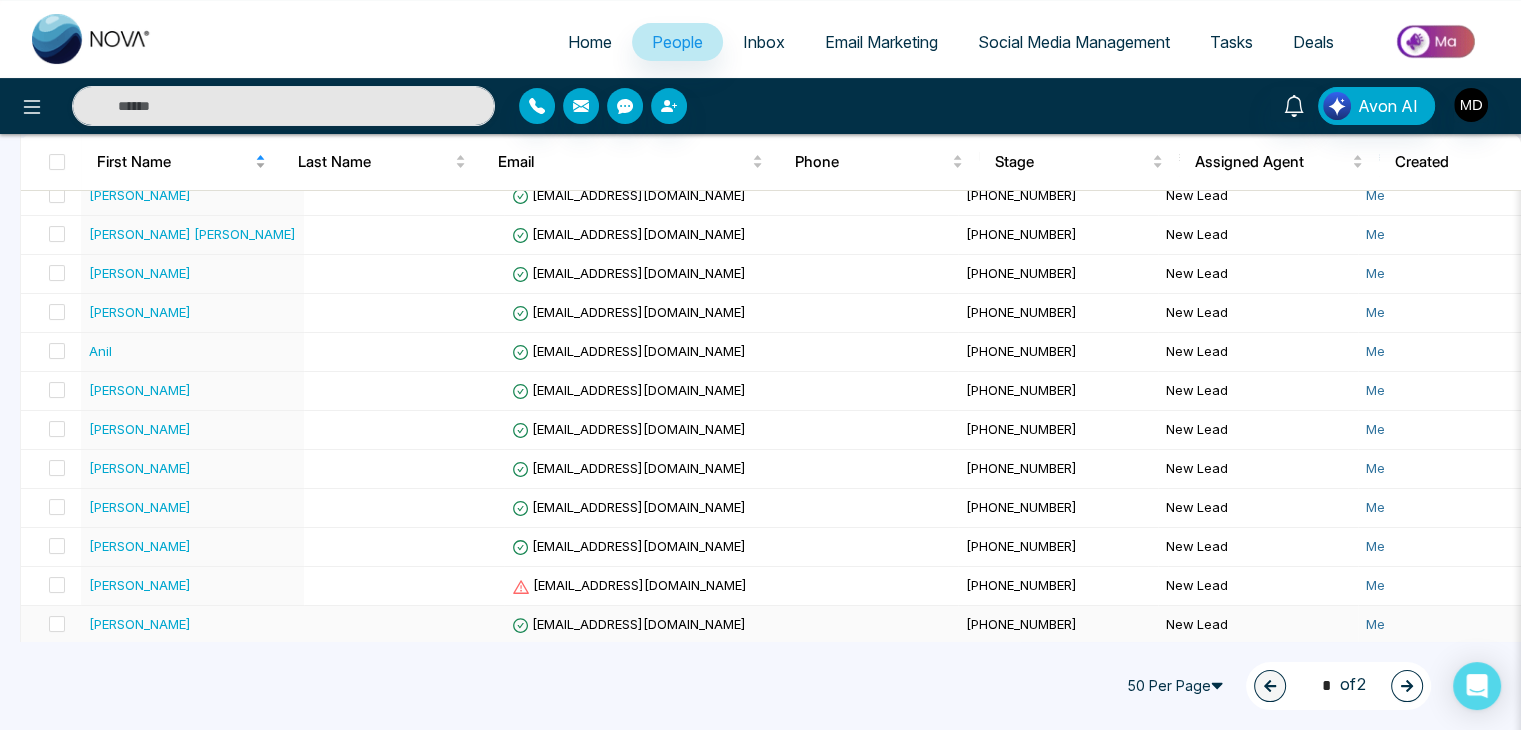 scroll, scrollTop: 100, scrollLeft: 0, axis: vertical 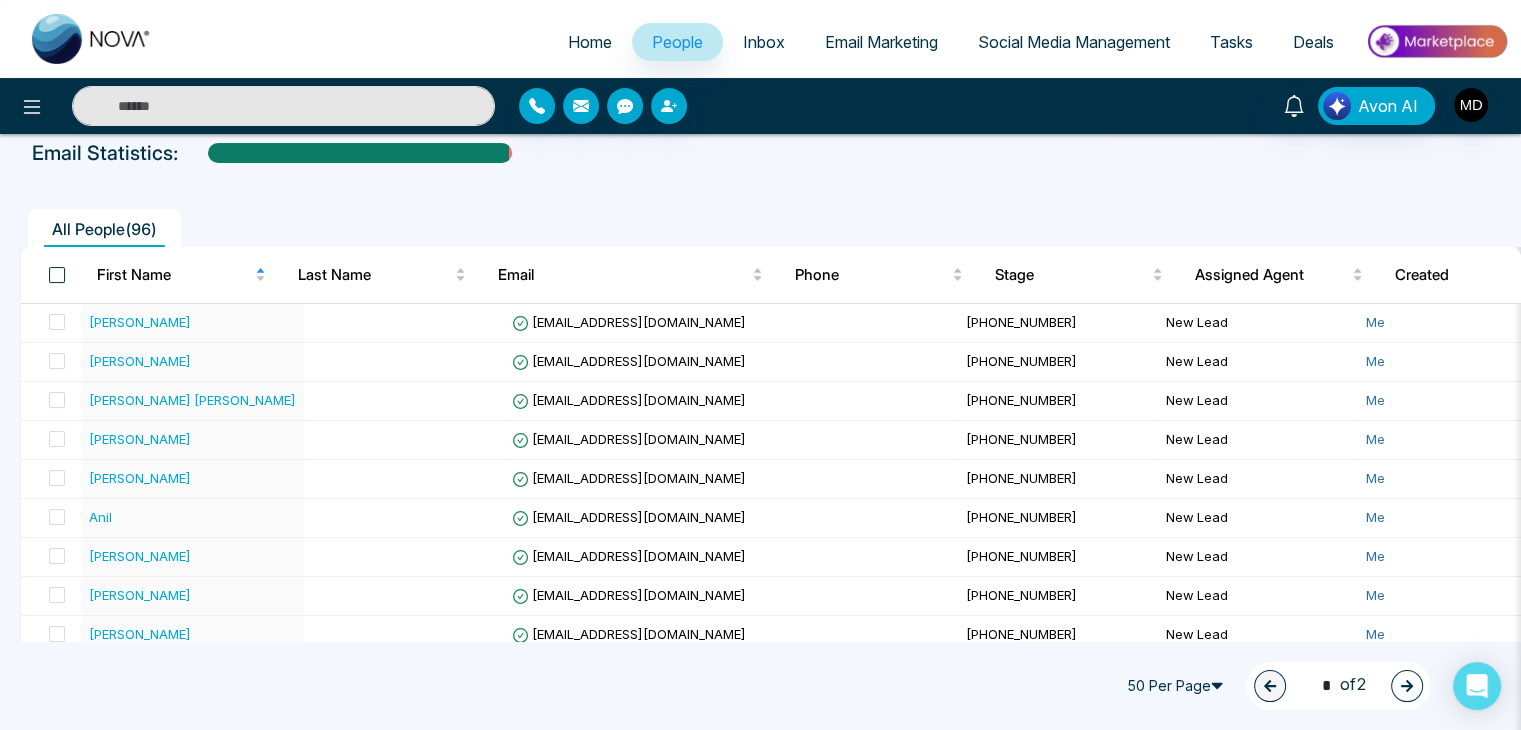 click at bounding box center [57, 275] 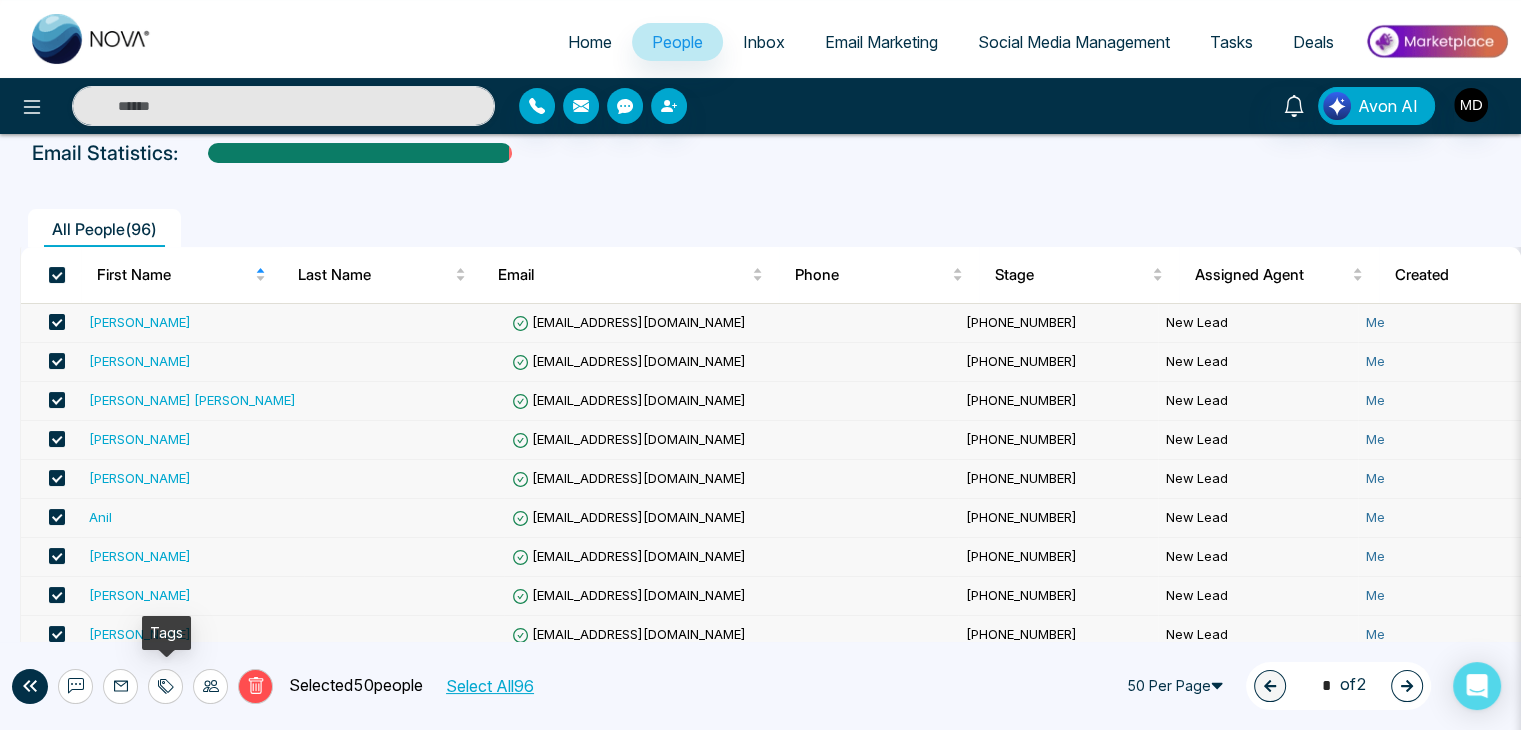click at bounding box center [165, 686] 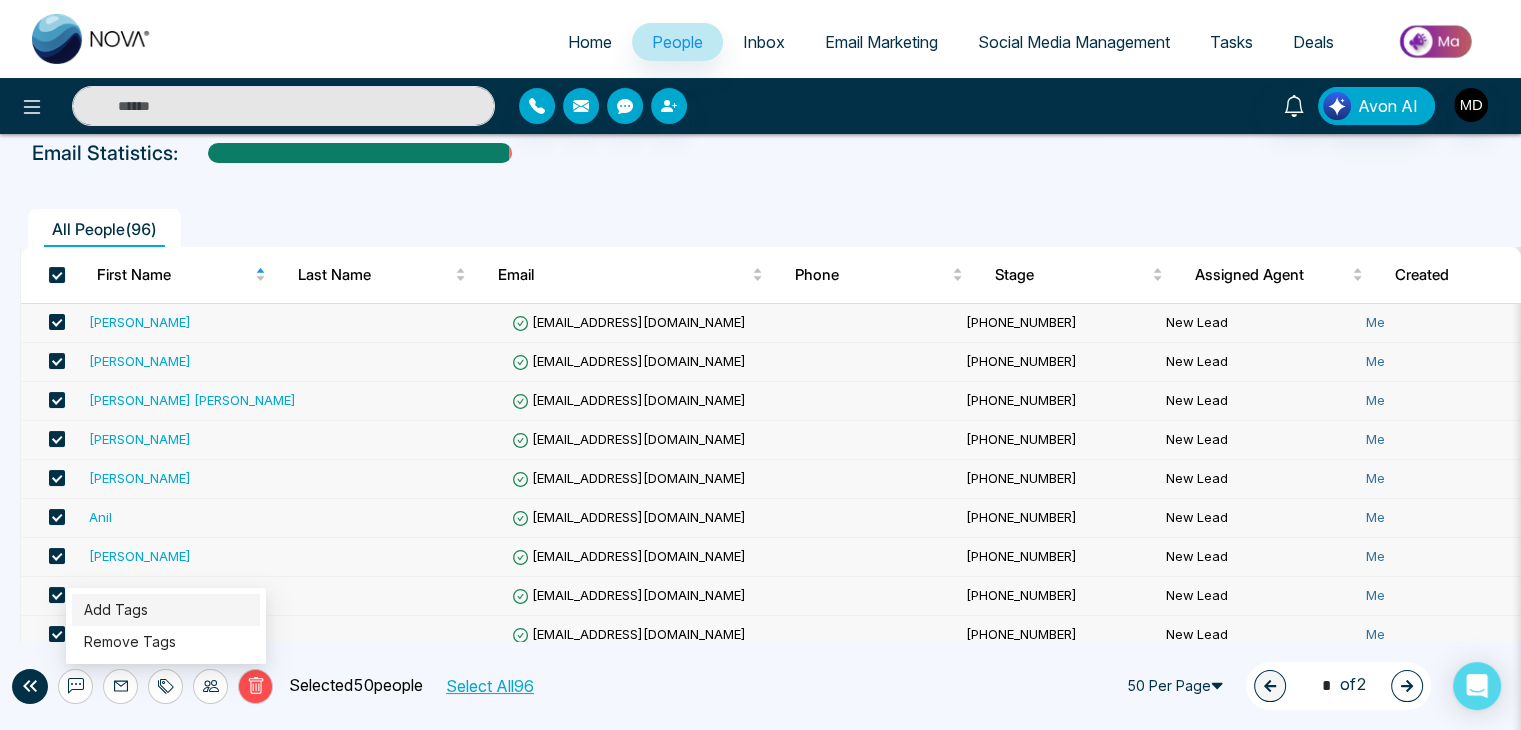 click on "Add Tags" at bounding box center (116, 609) 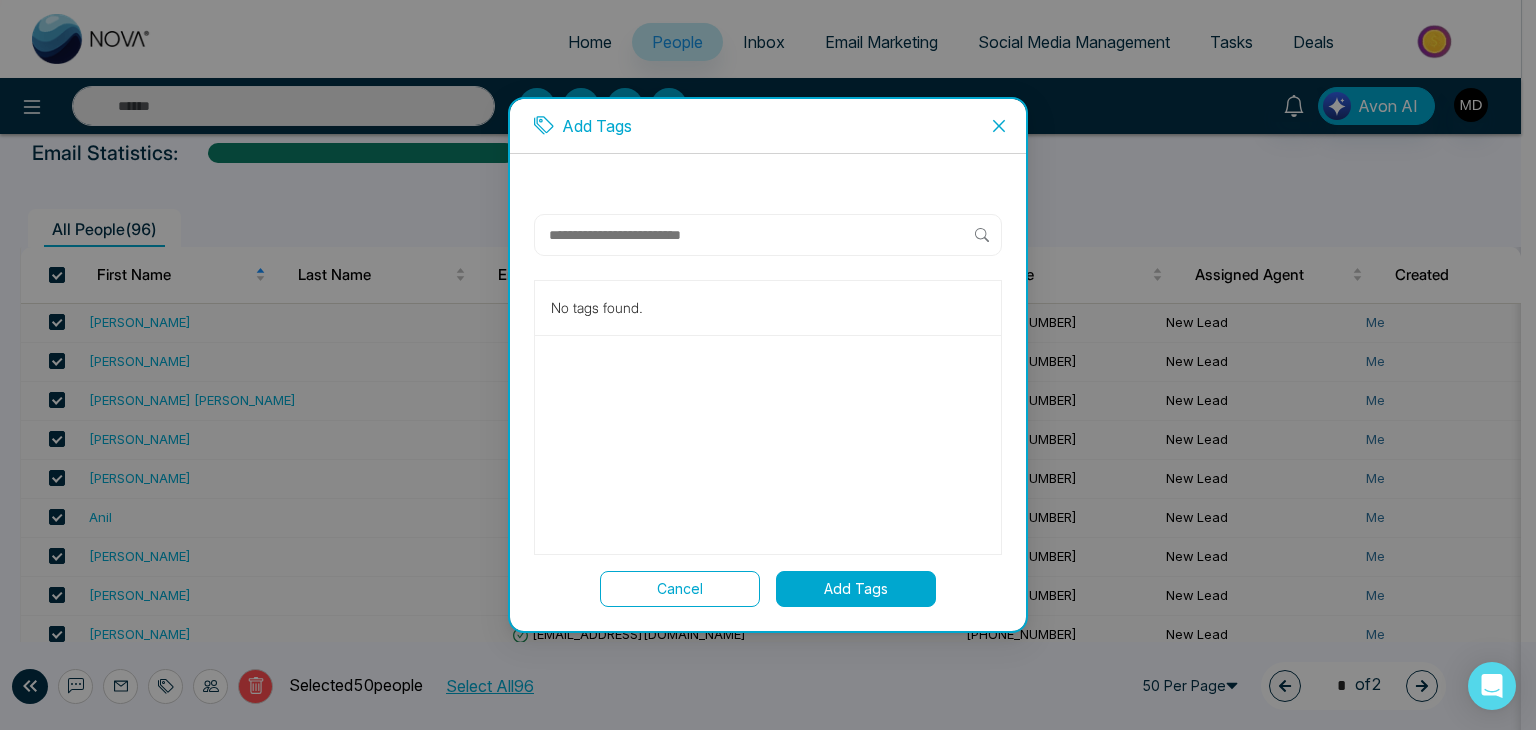 click at bounding box center (999, 126) 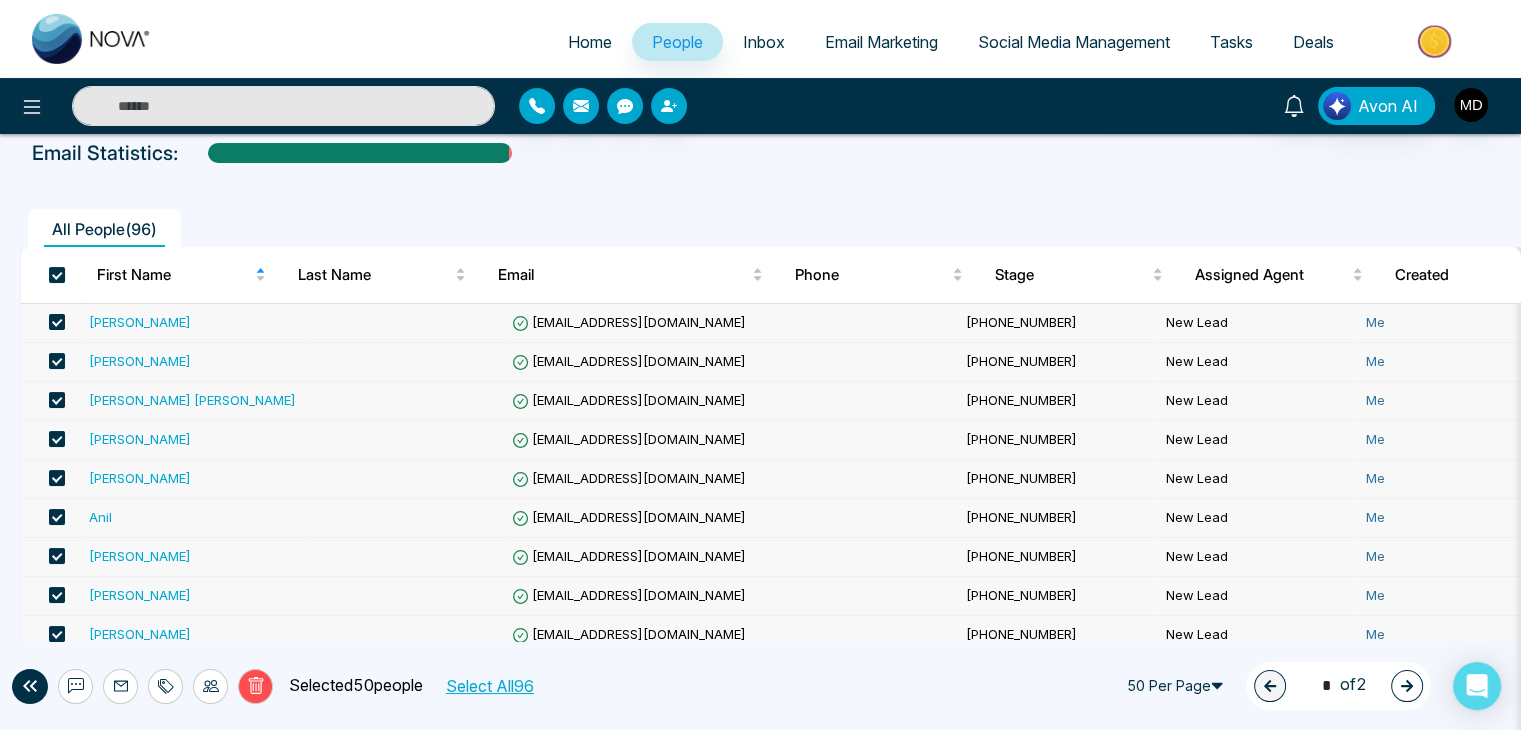 click at bounding box center [57, 275] 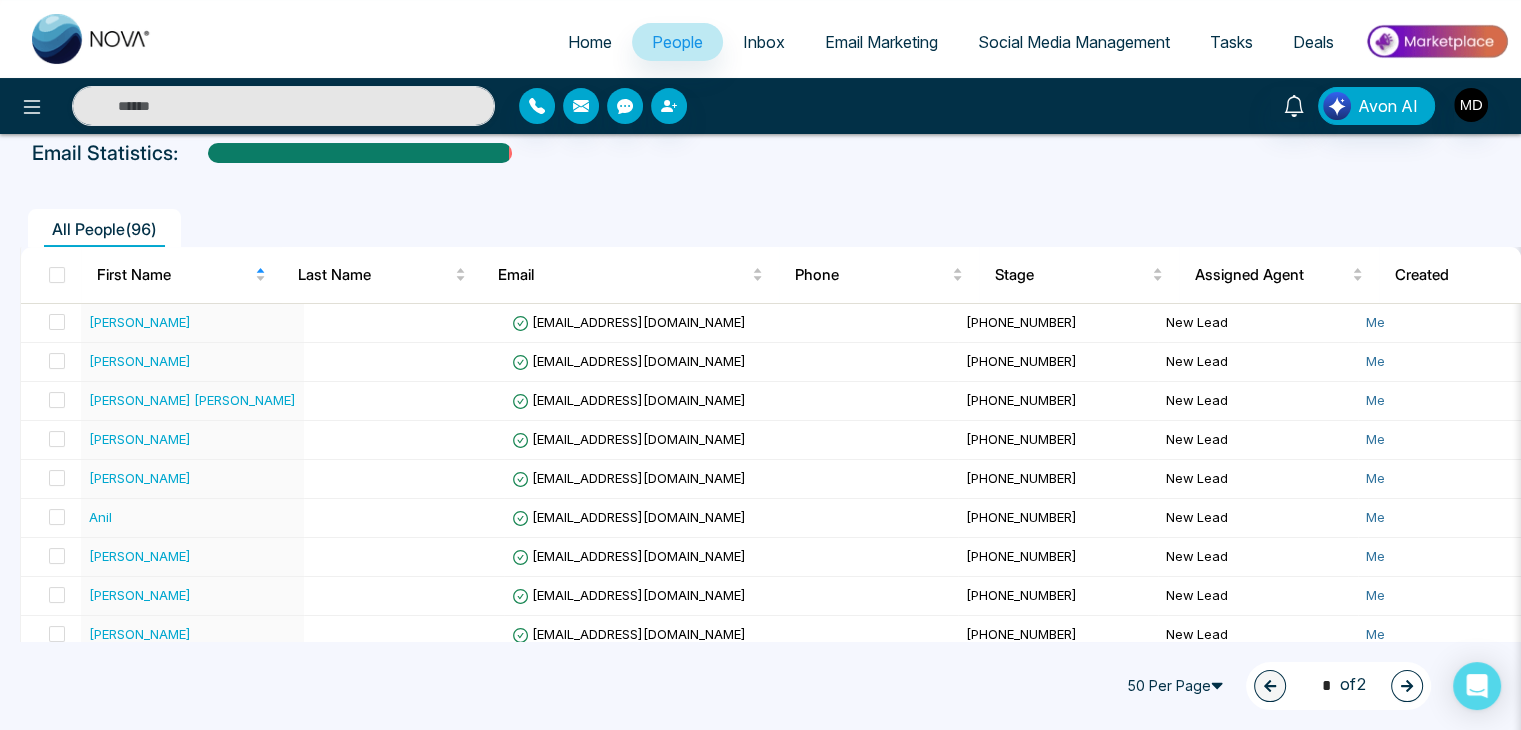 click on "All People  ( 96 )" at bounding box center [760, 221] 